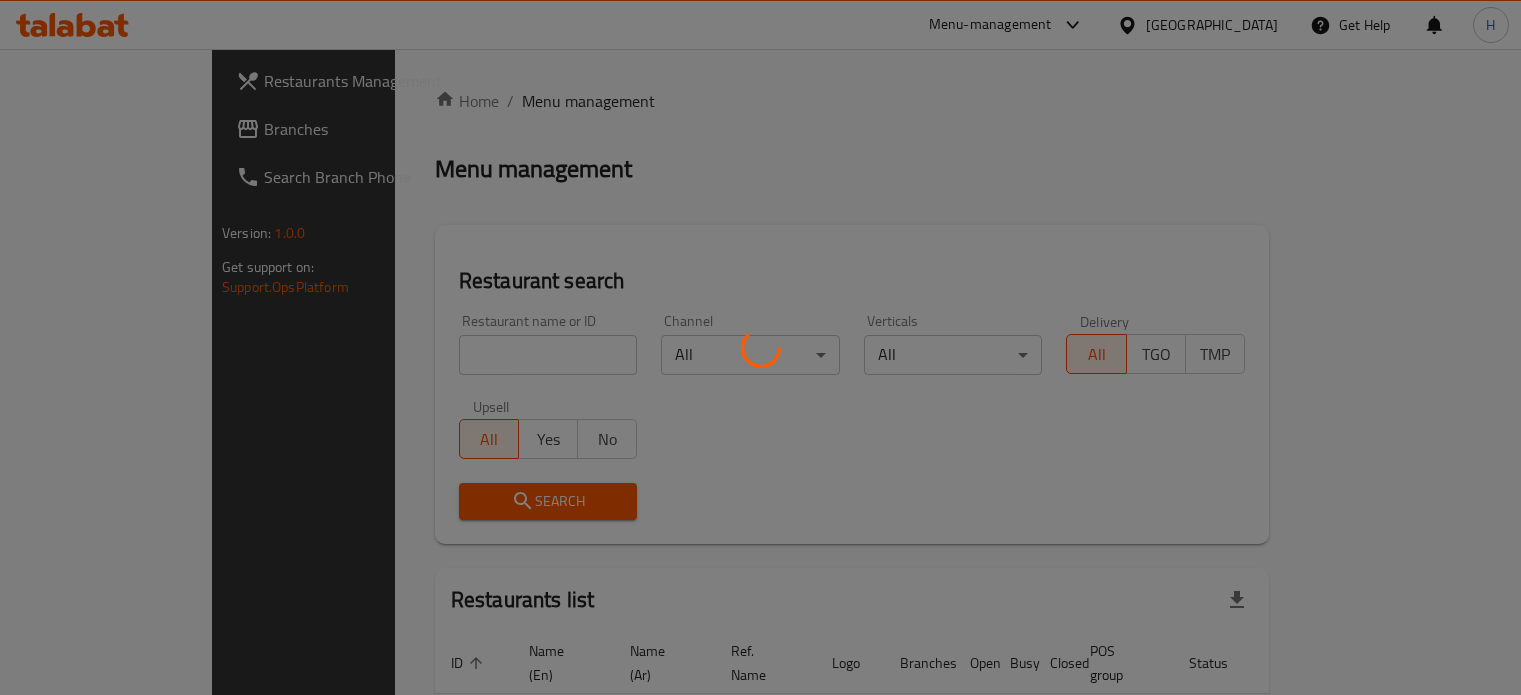 scroll, scrollTop: 0, scrollLeft: 0, axis: both 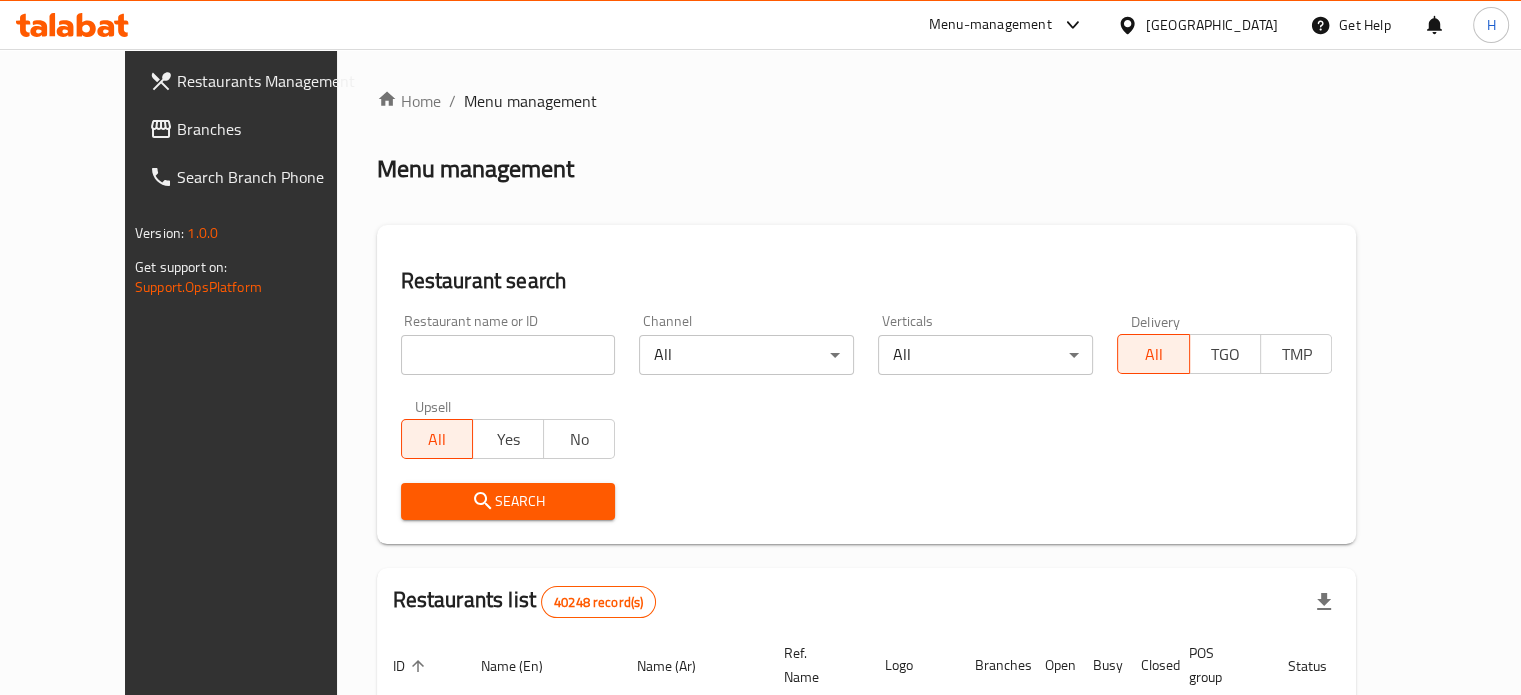click at bounding box center (508, 355) 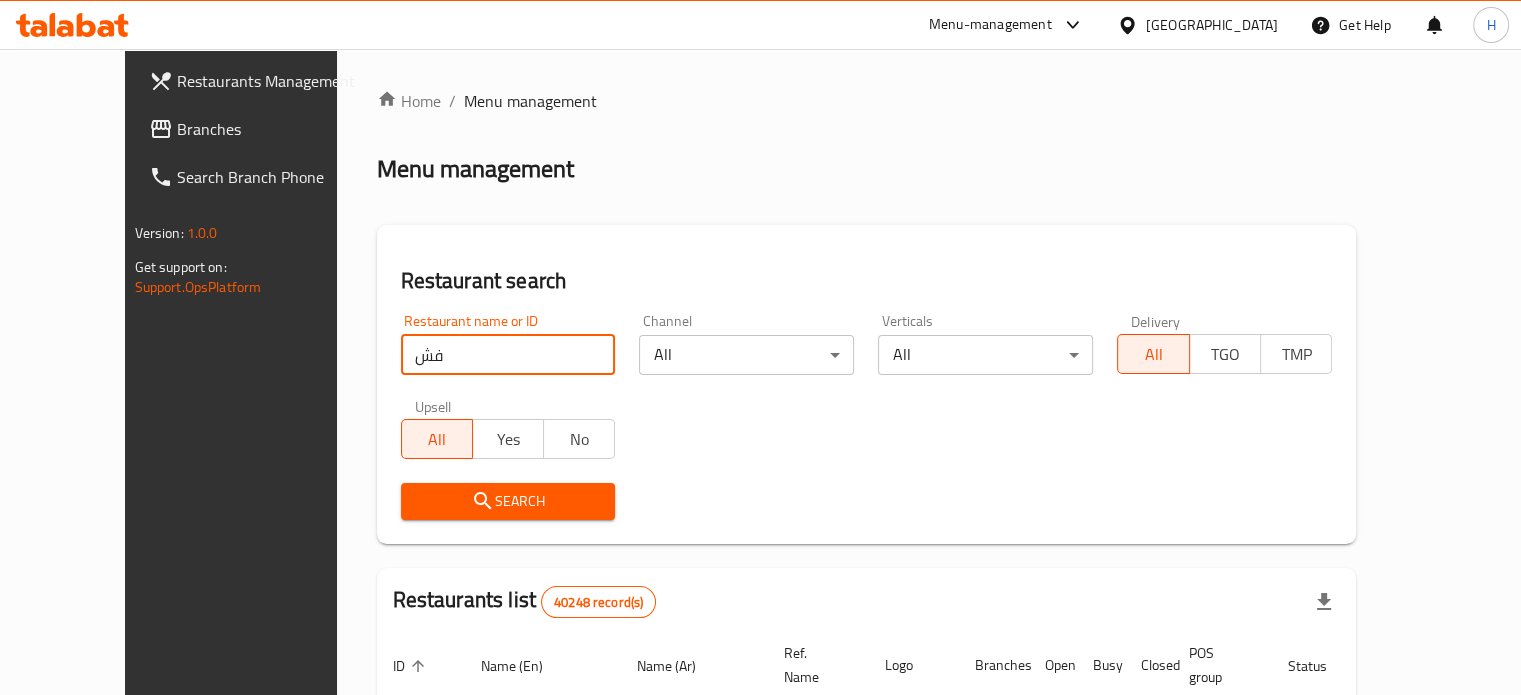 type on "ف" 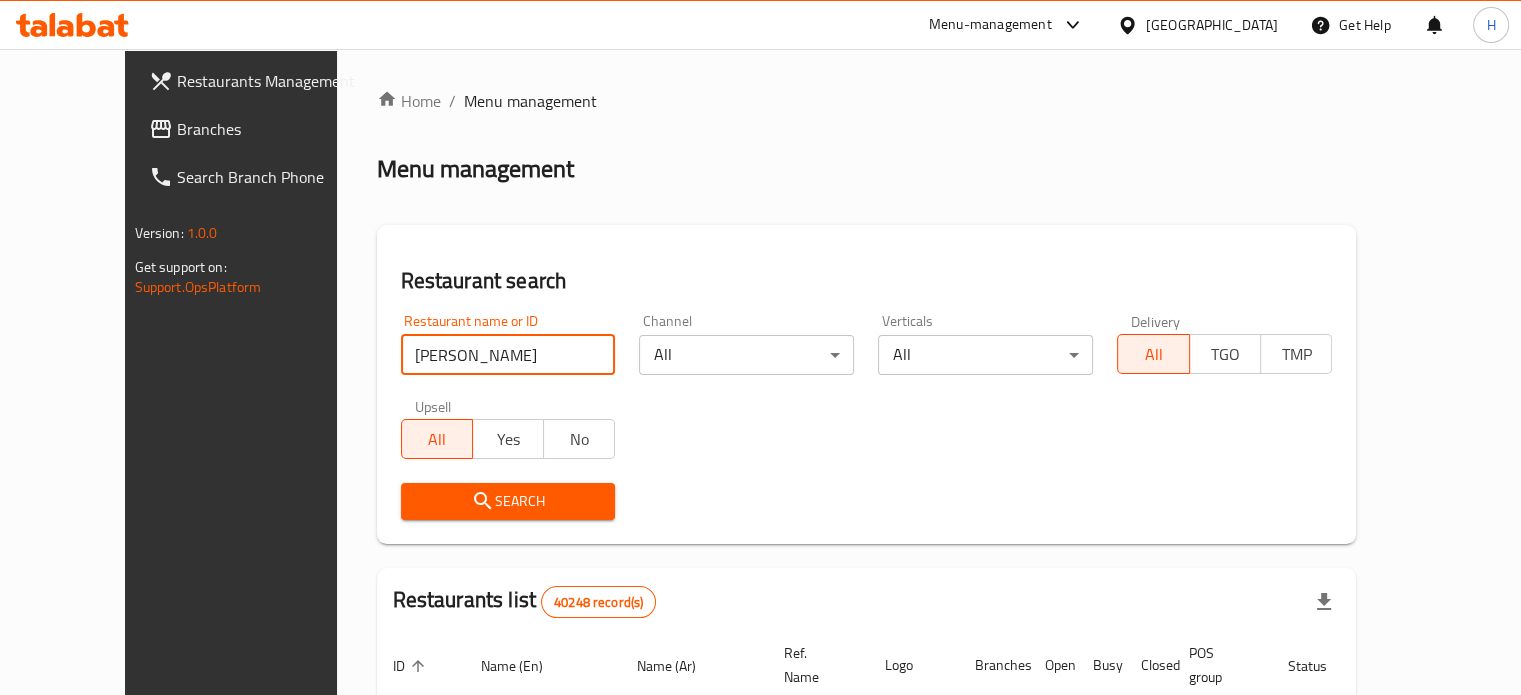 type on "[PERSON_NAME]" 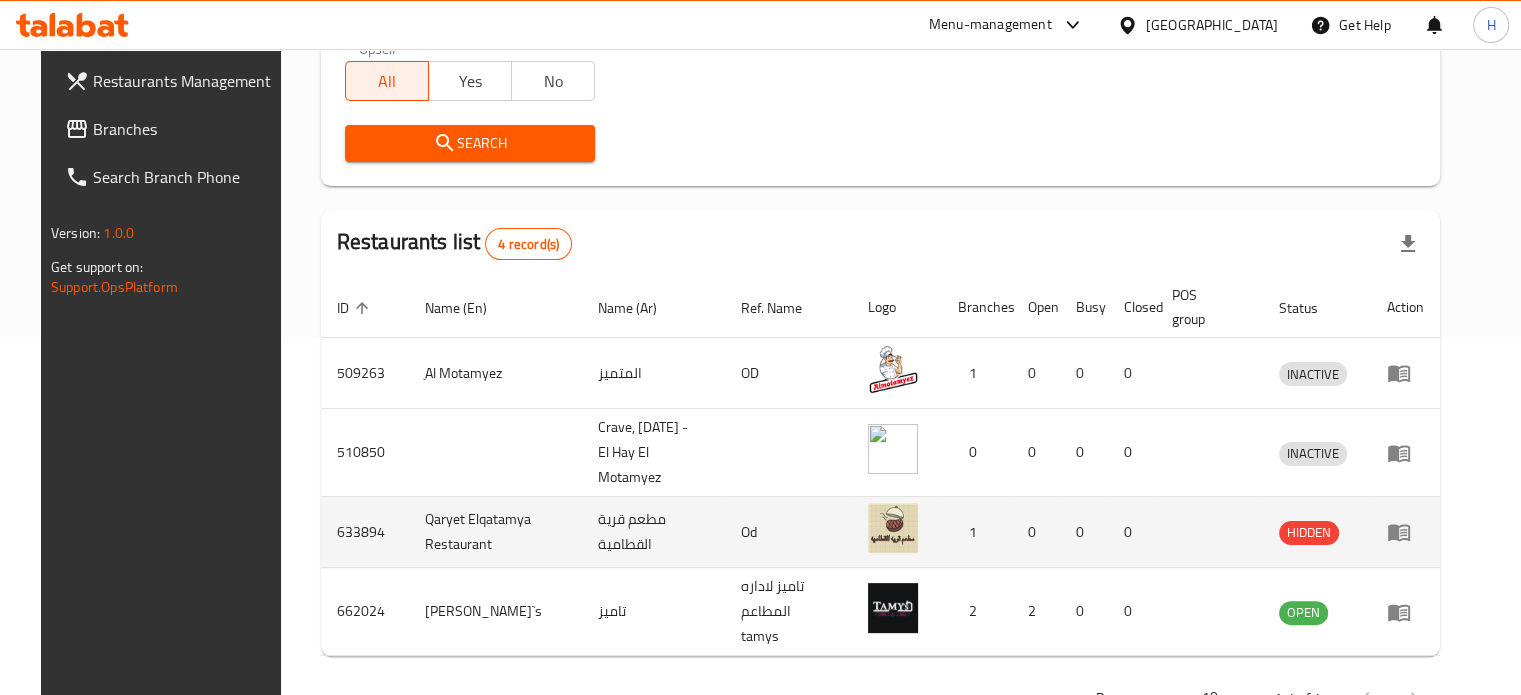 scroll, scrollTop: 390, scrollLeft: 0, axis: vertical 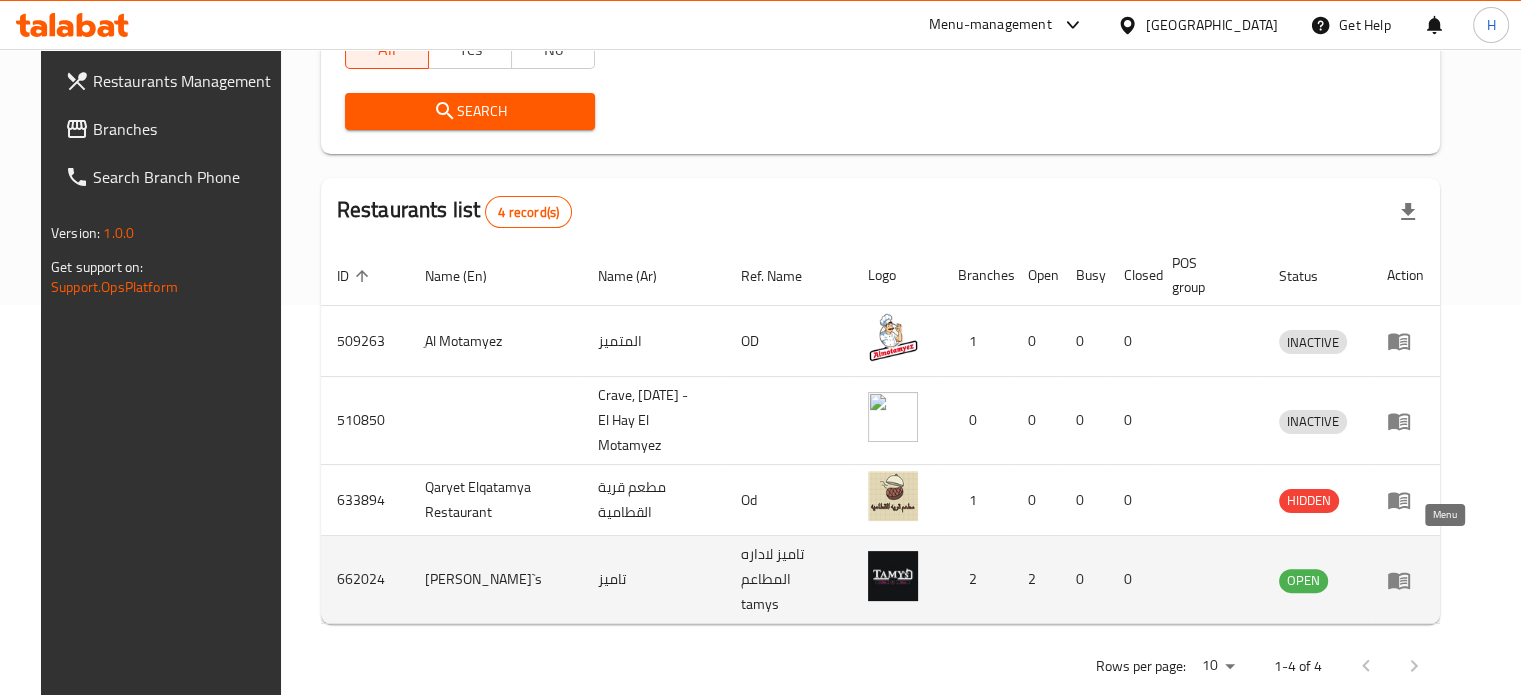 click 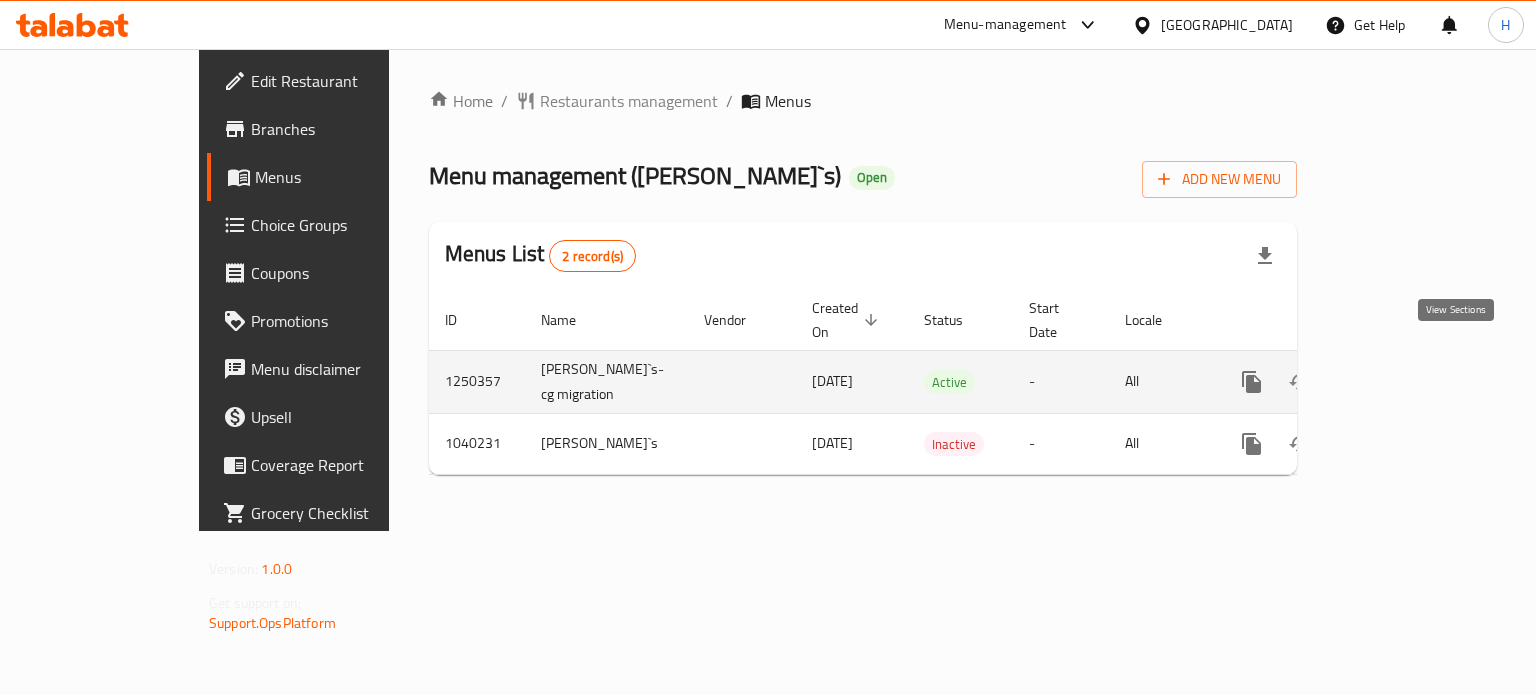 click 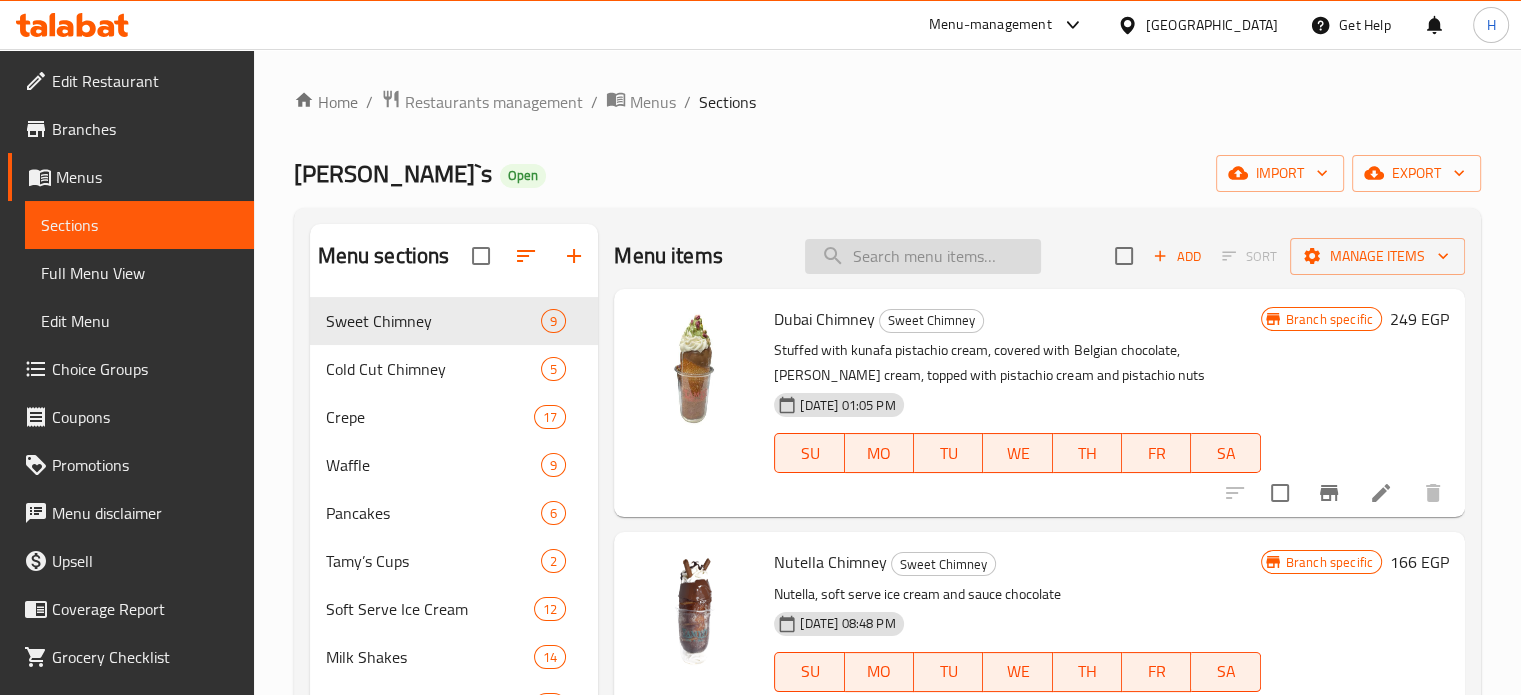 click at bounding box center (923, 256) 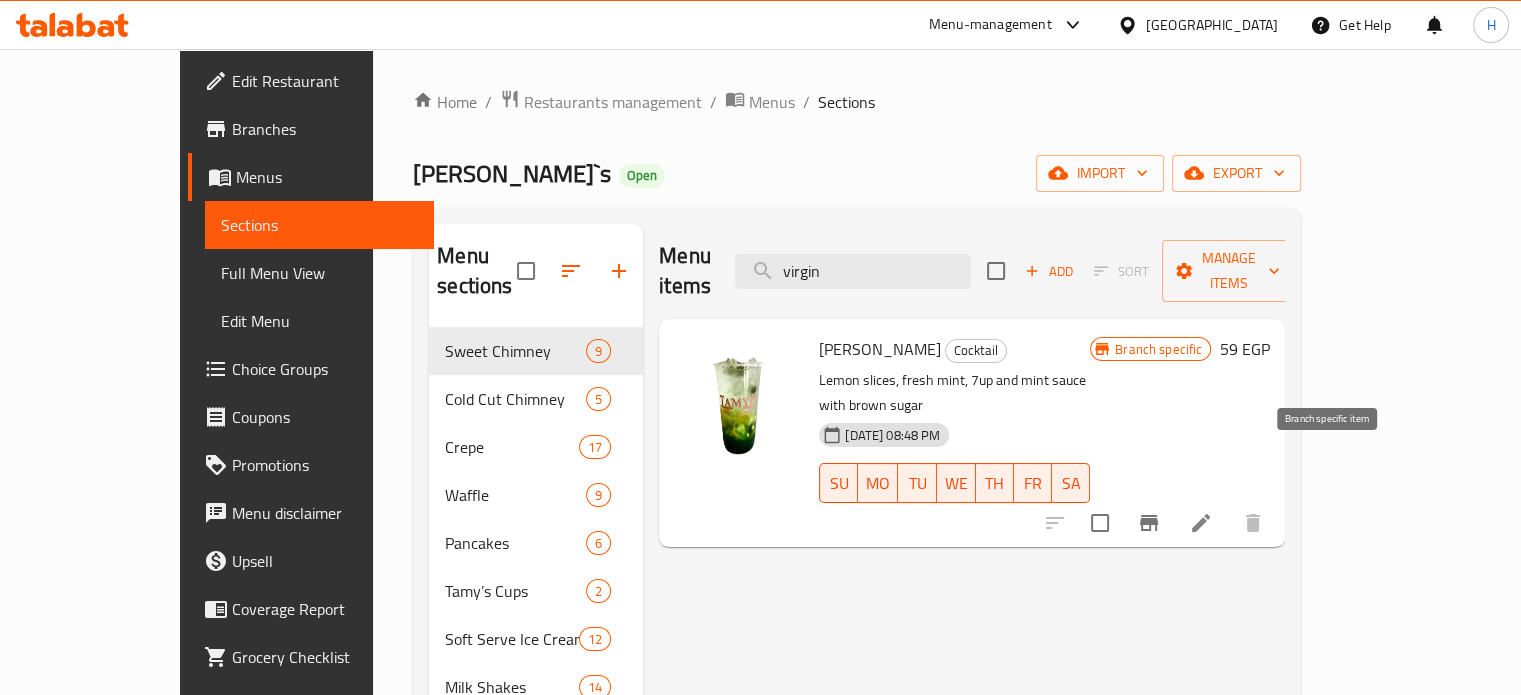 type on "virgin" 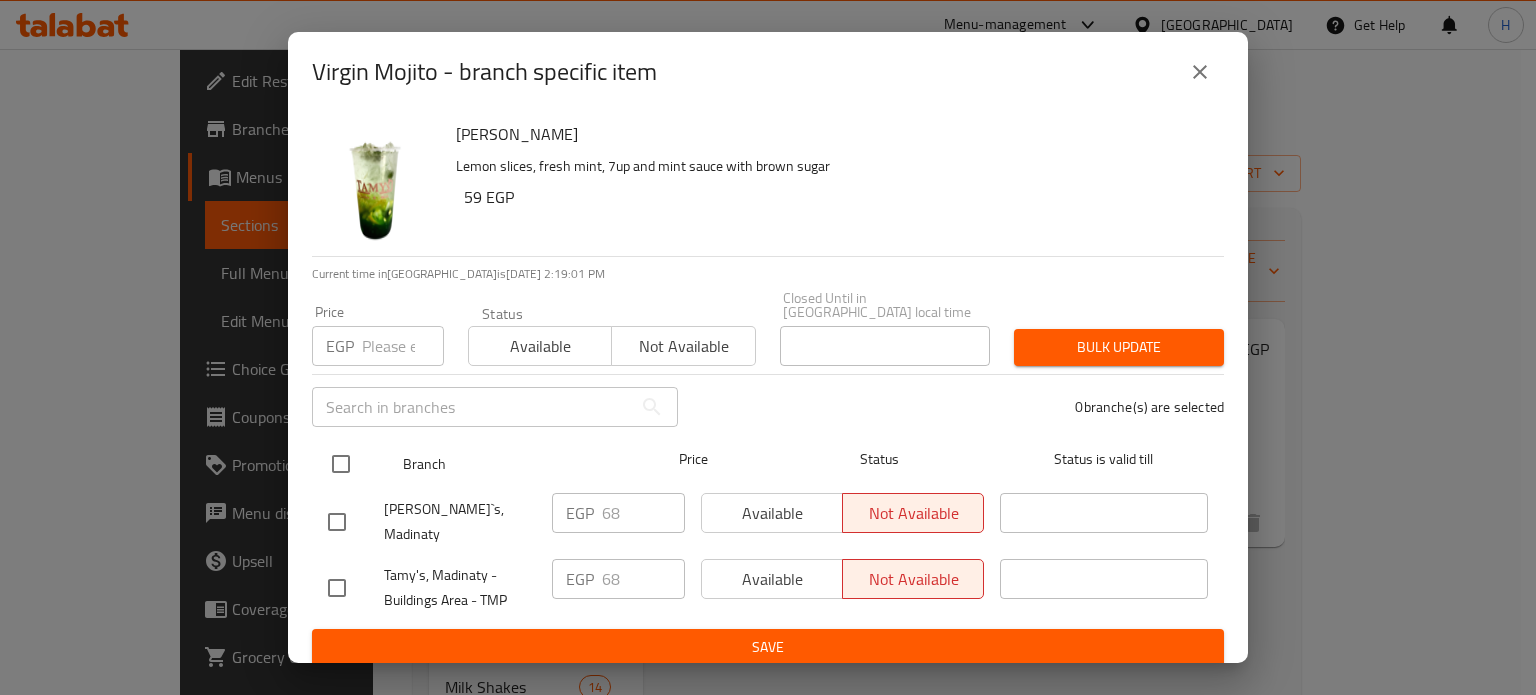 click at bounding box center [341, 464] 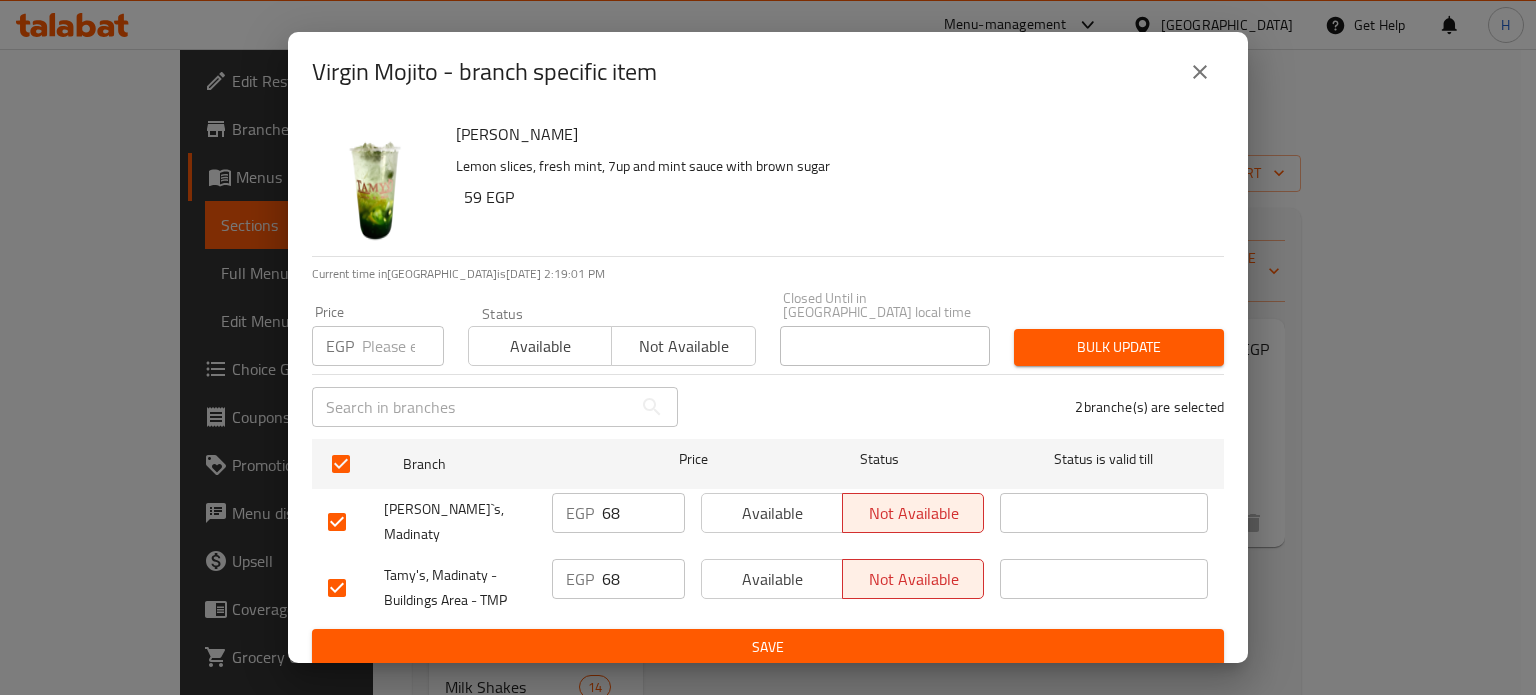 click at bounding box center [403, 346] 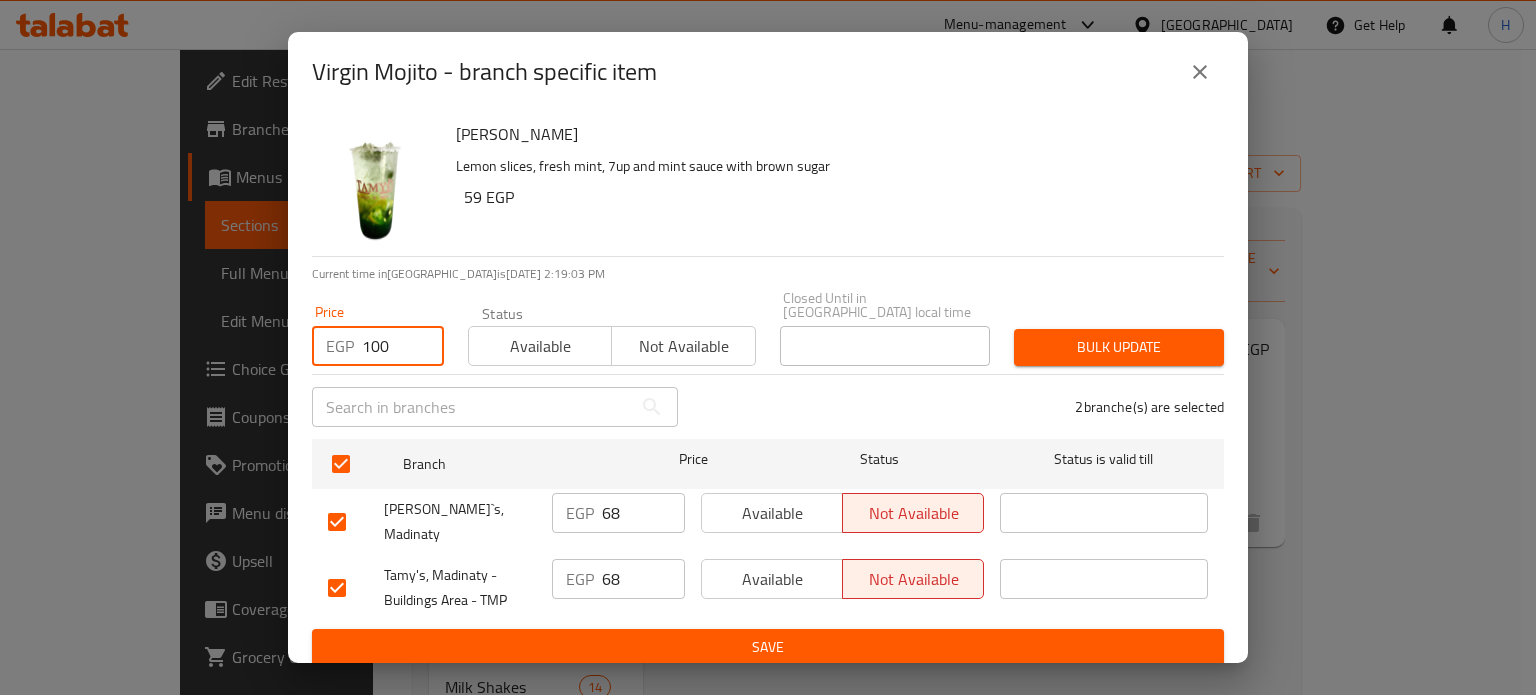 type on "100" 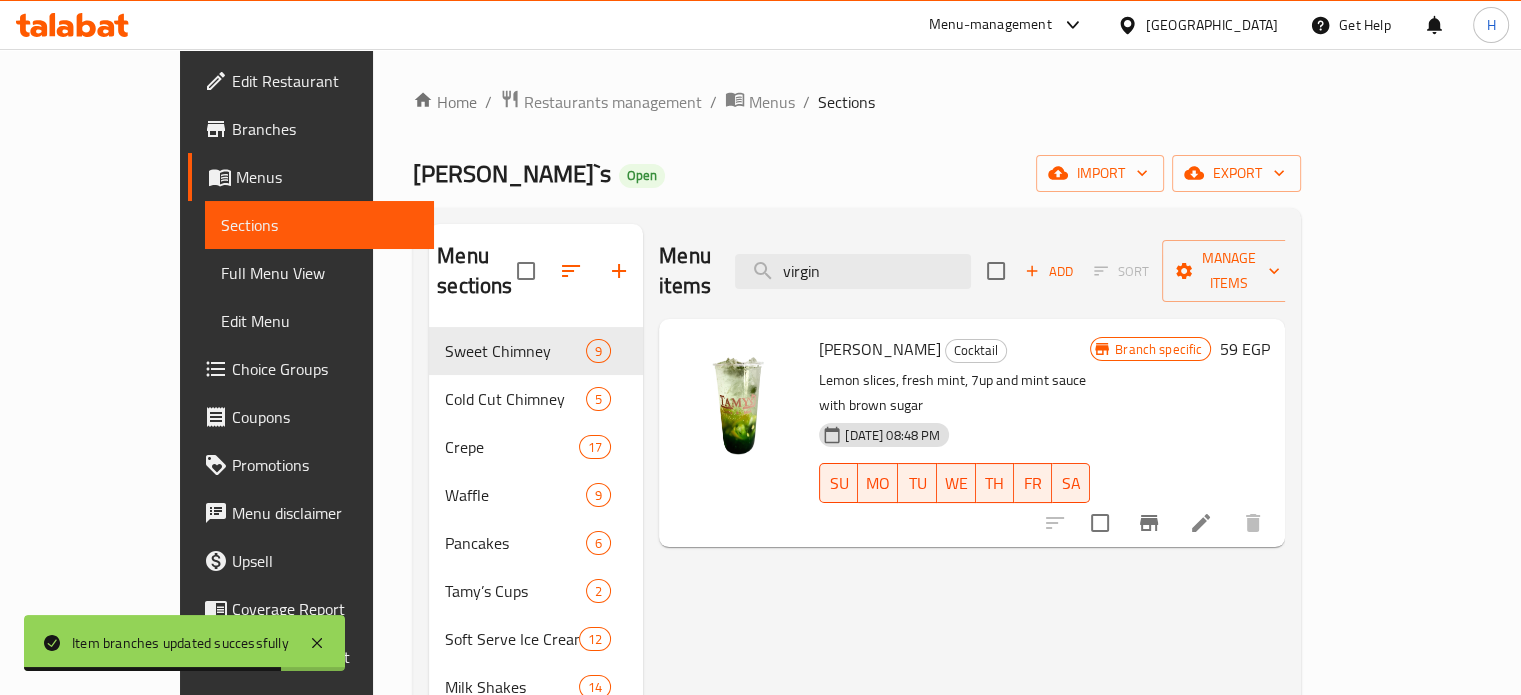 click 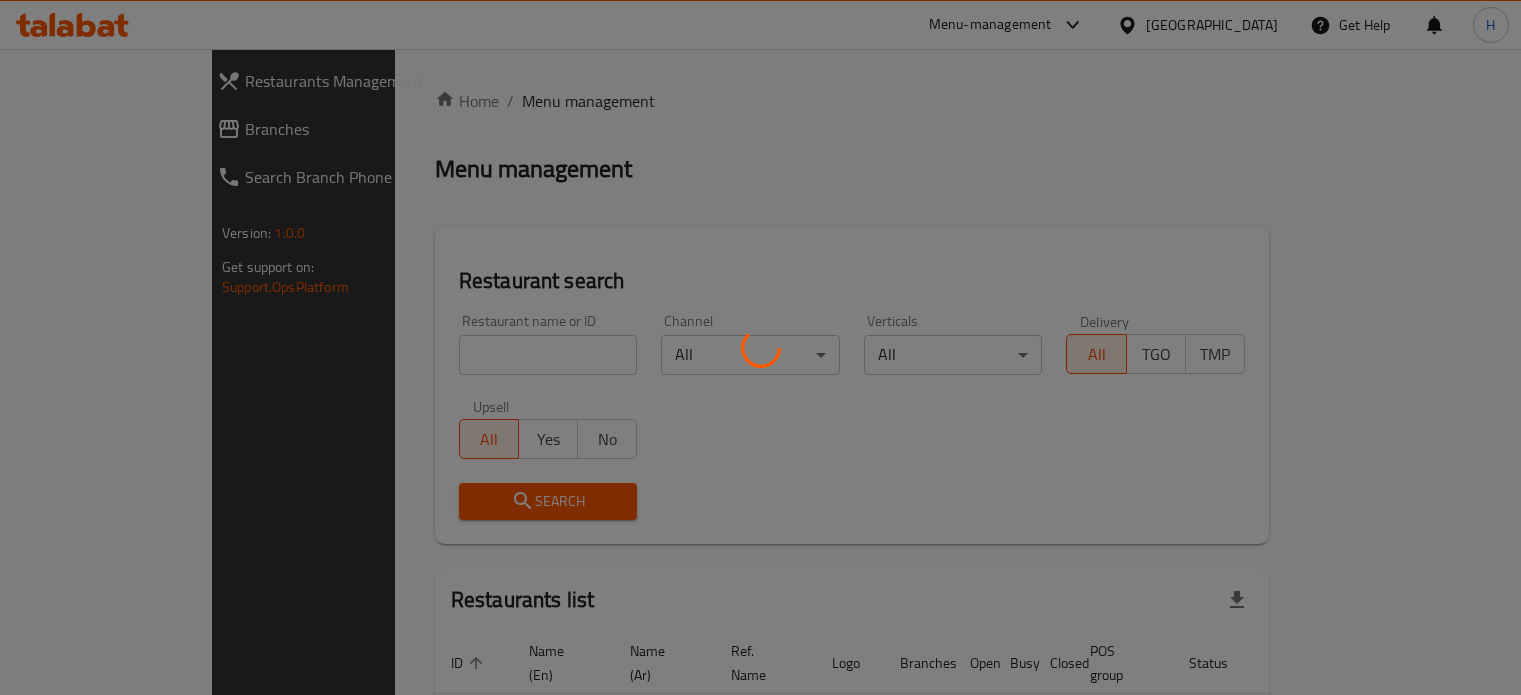 scroll, scrollTop: 102, scrollLeft: 0, axis: vertical 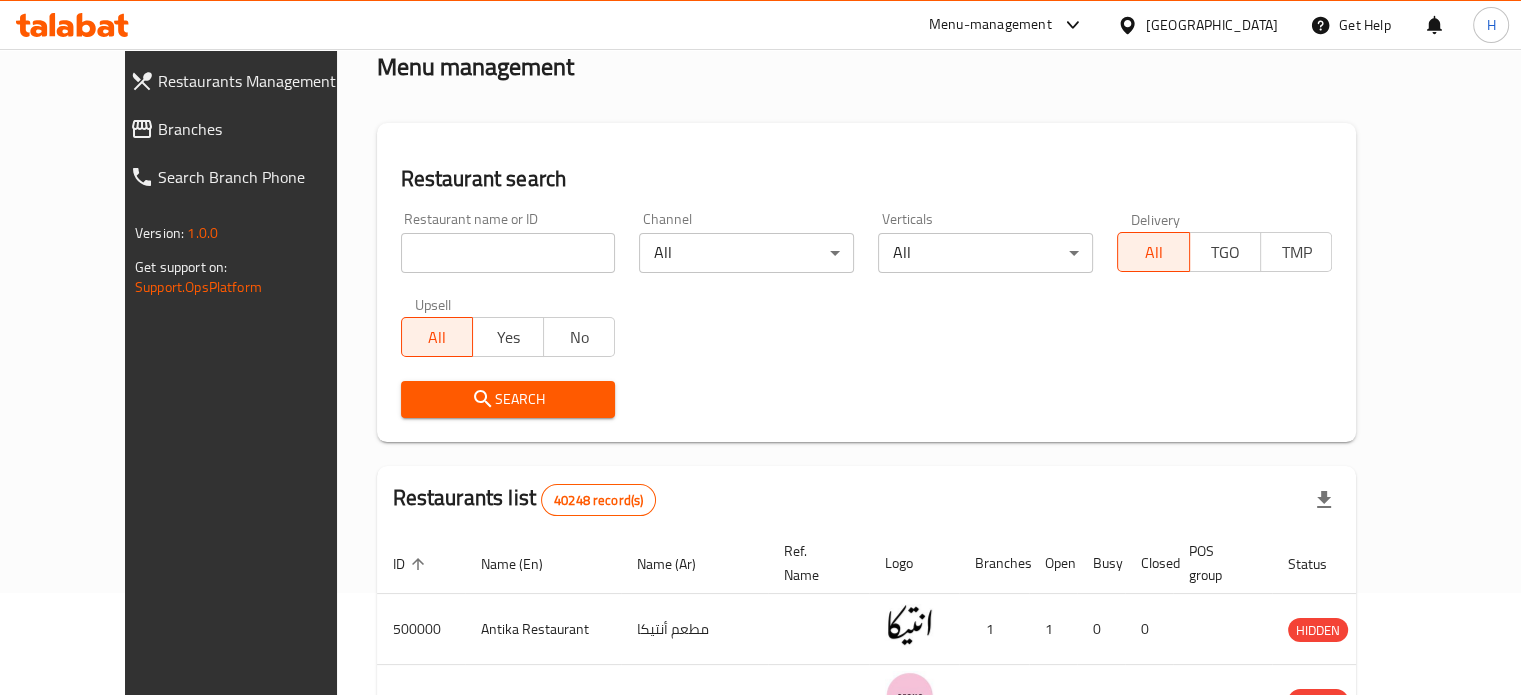 click at bounding box center (508, 253) 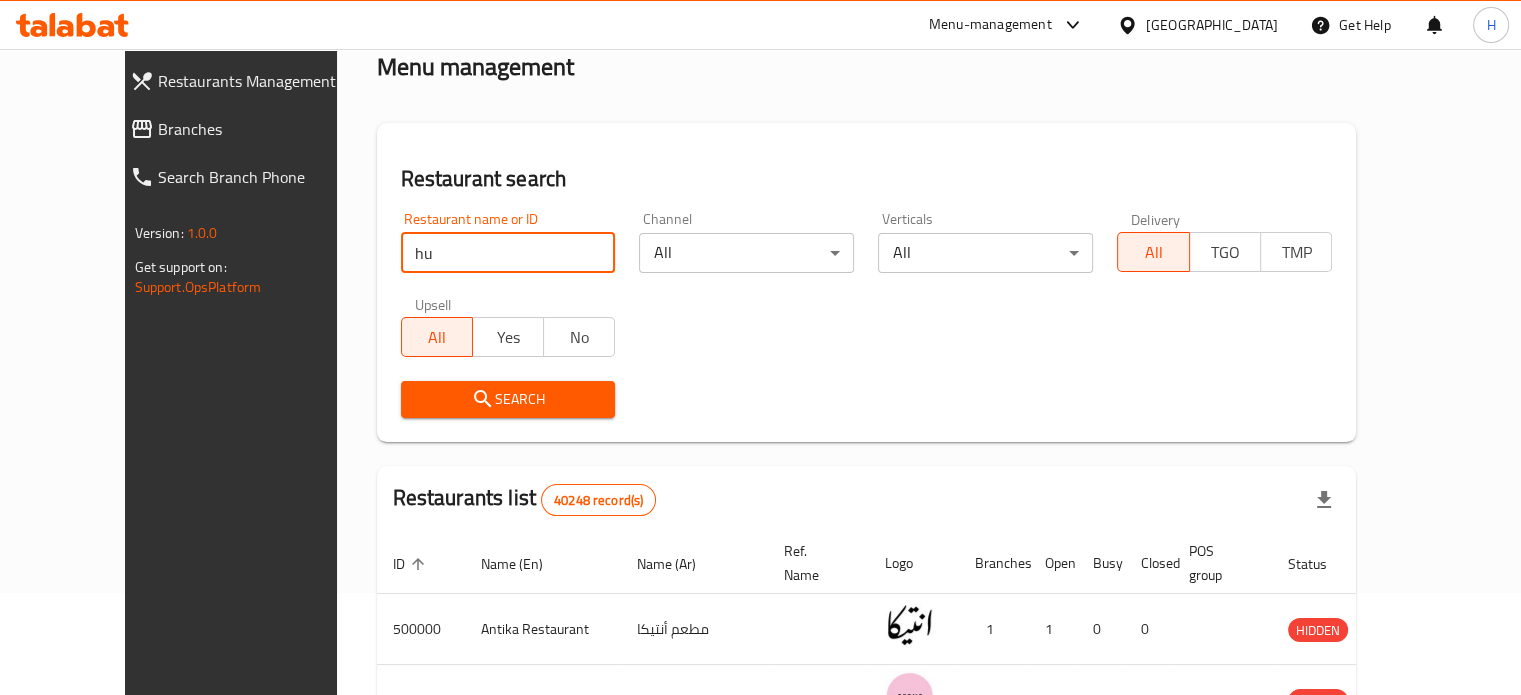 type on "Hummy yummy" 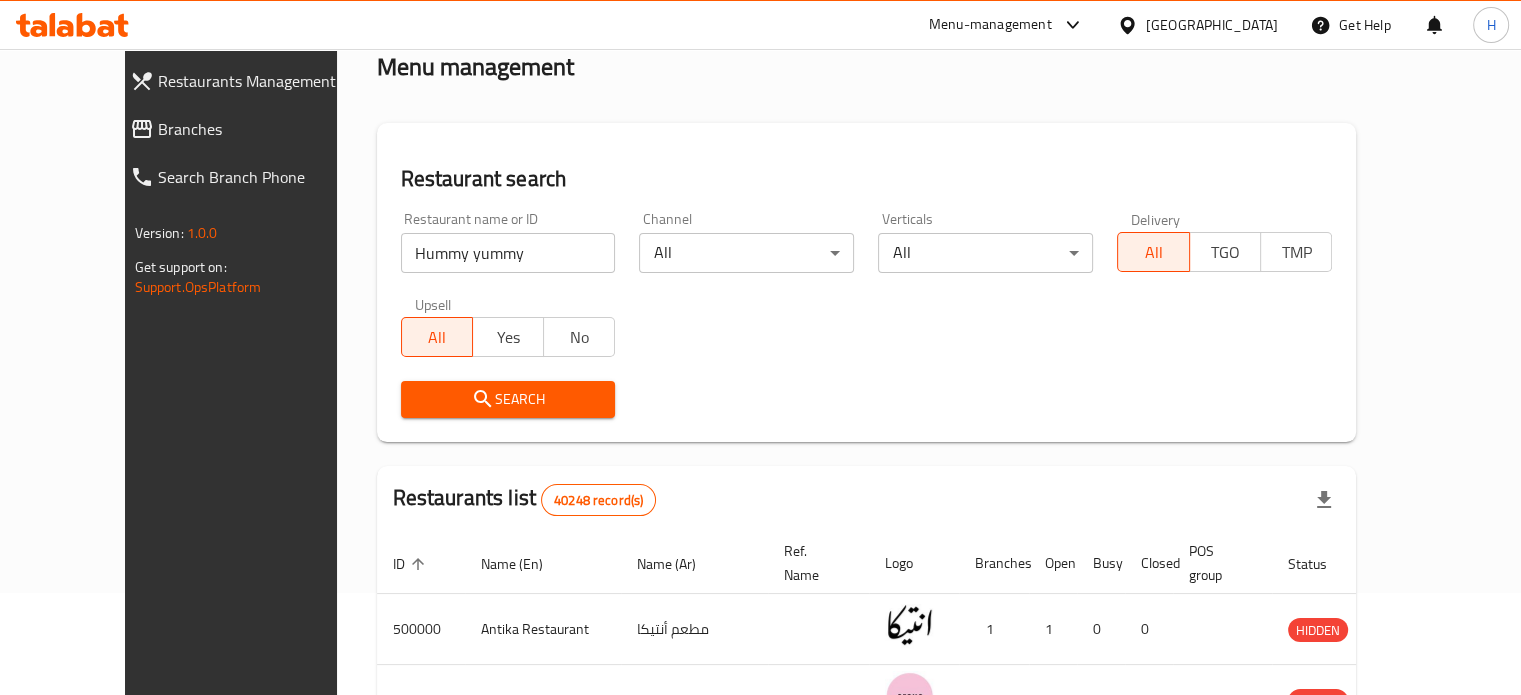 click on "Search" at bounding box center [508, 399] 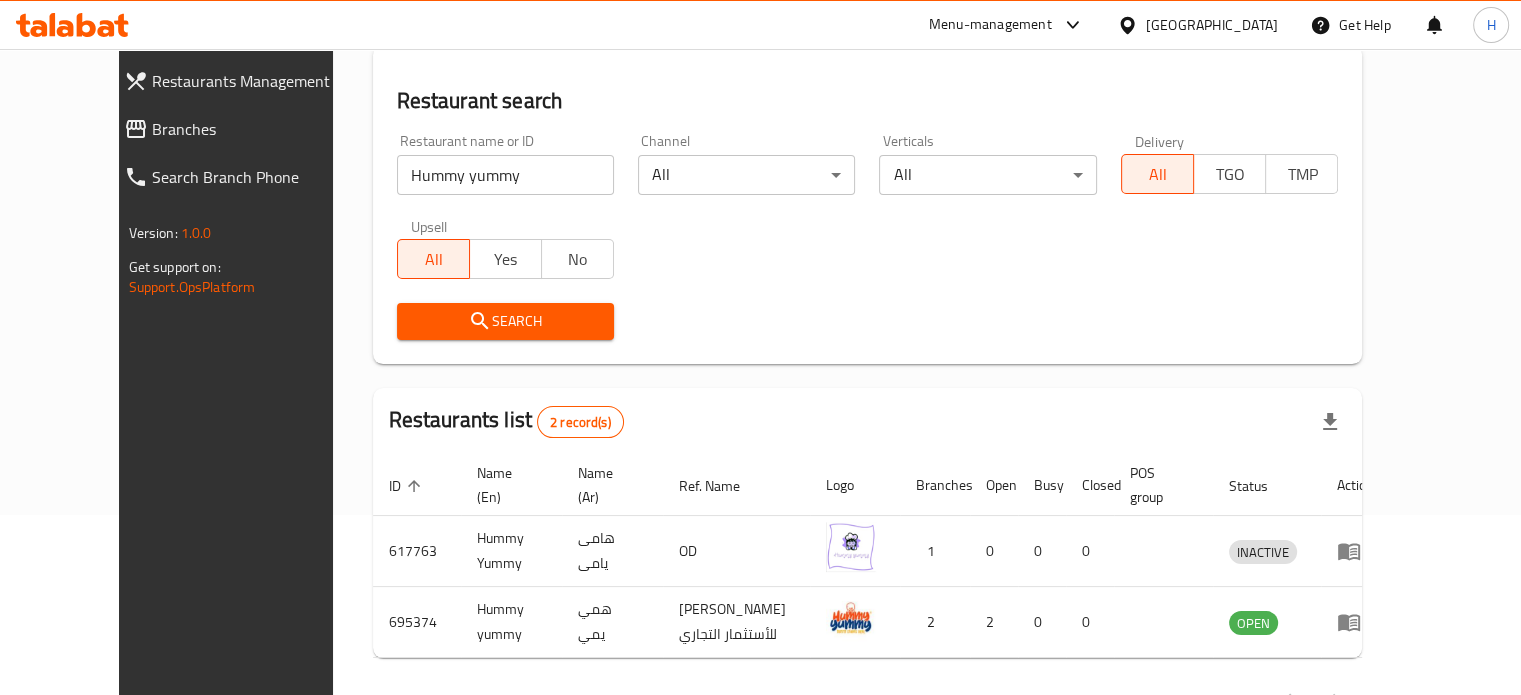 scroll, scrollTop: 249, scrollLeft: 0, axis: vertical 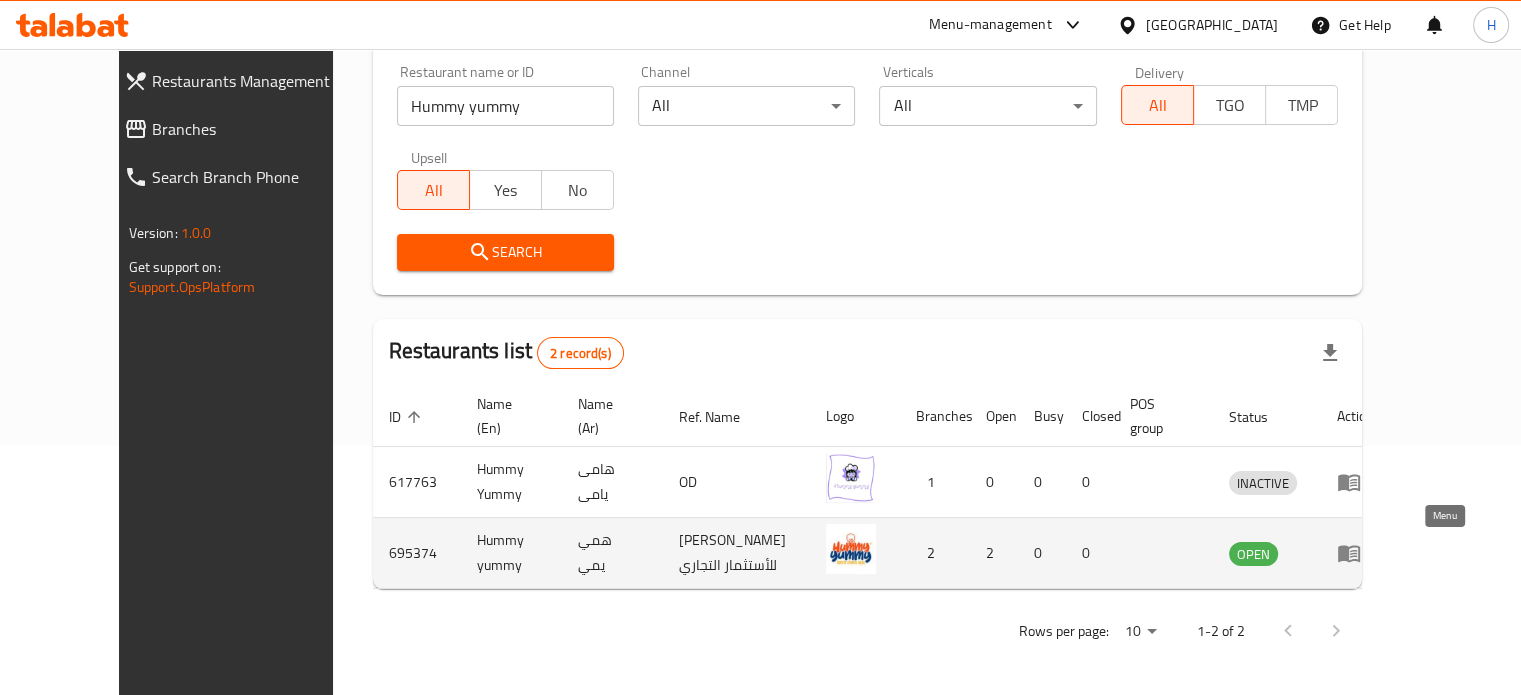 click 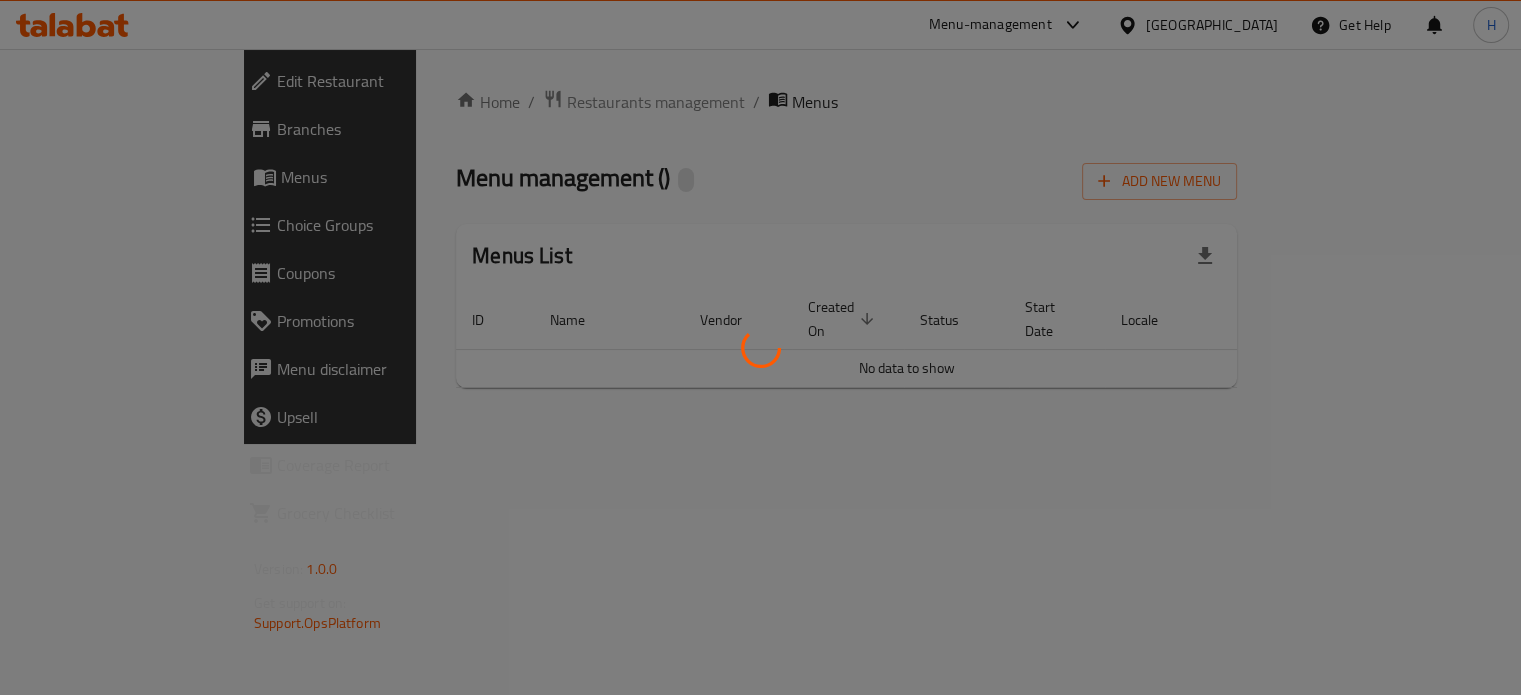 scroll, scrollTop: 0, scrollLeft: 0, axis: both 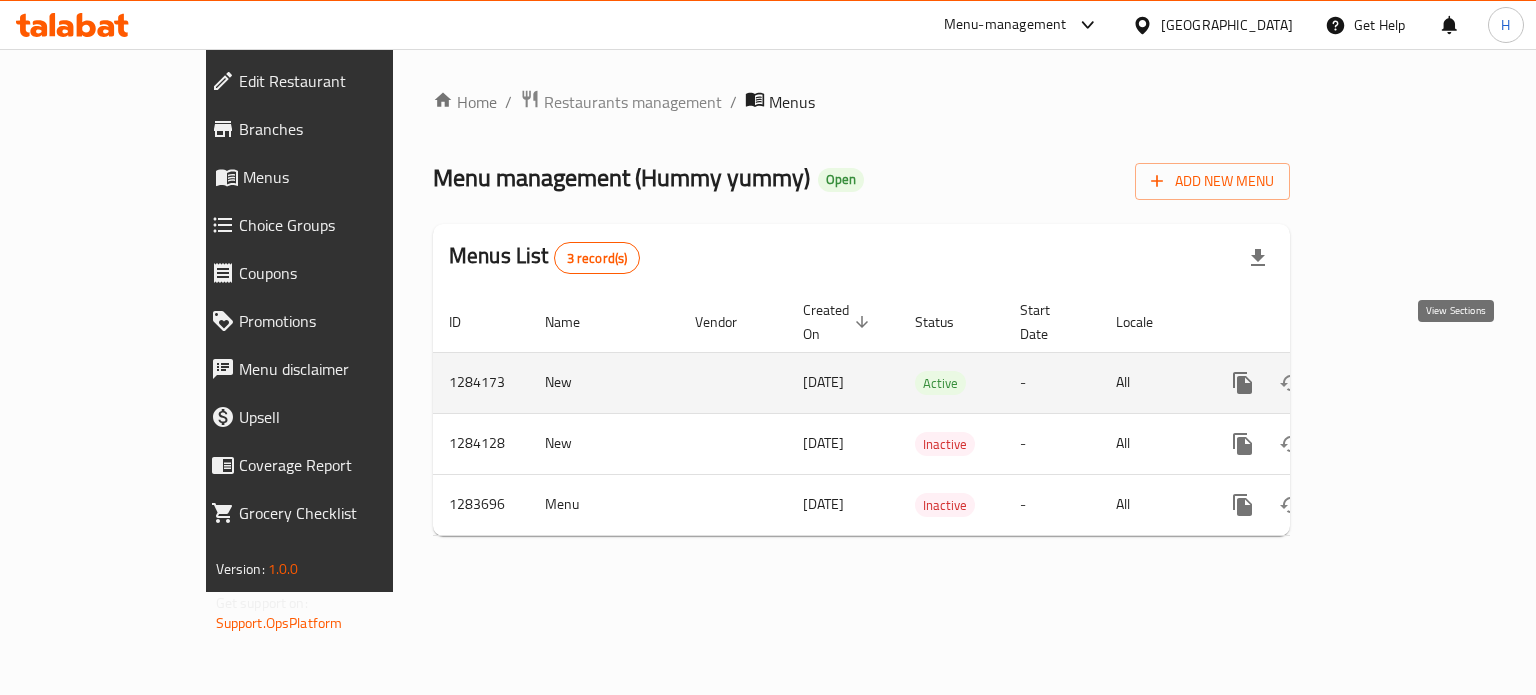 click 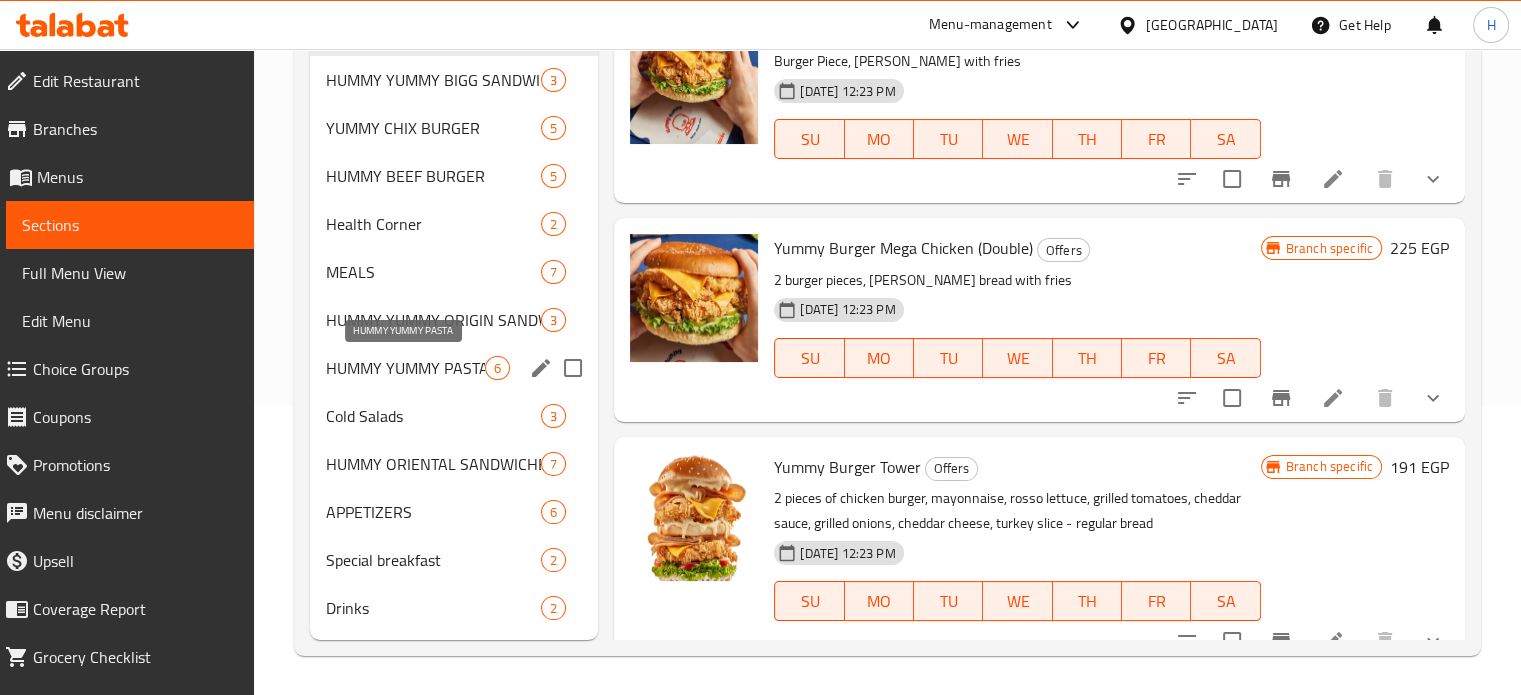 scroll, scrollTop: 0, scrollLeft: 0, axis: both 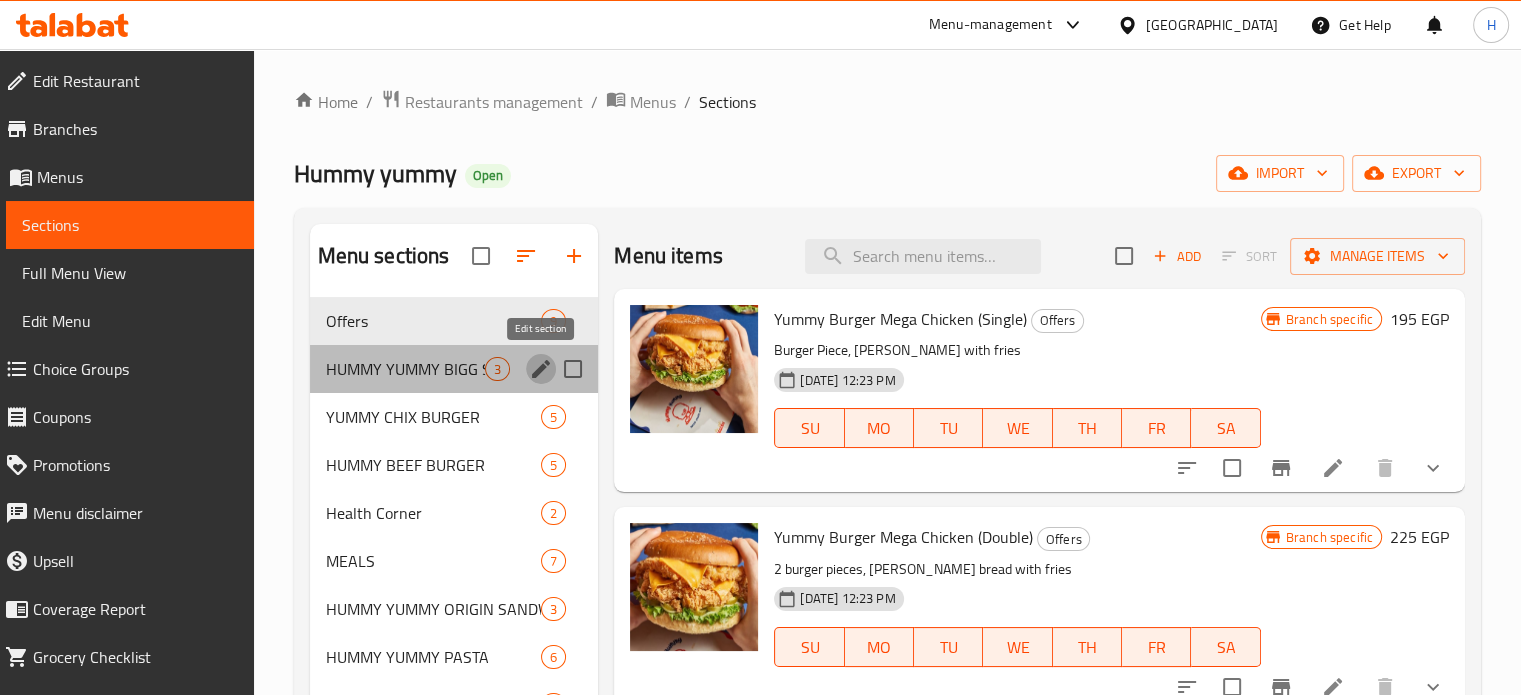 click 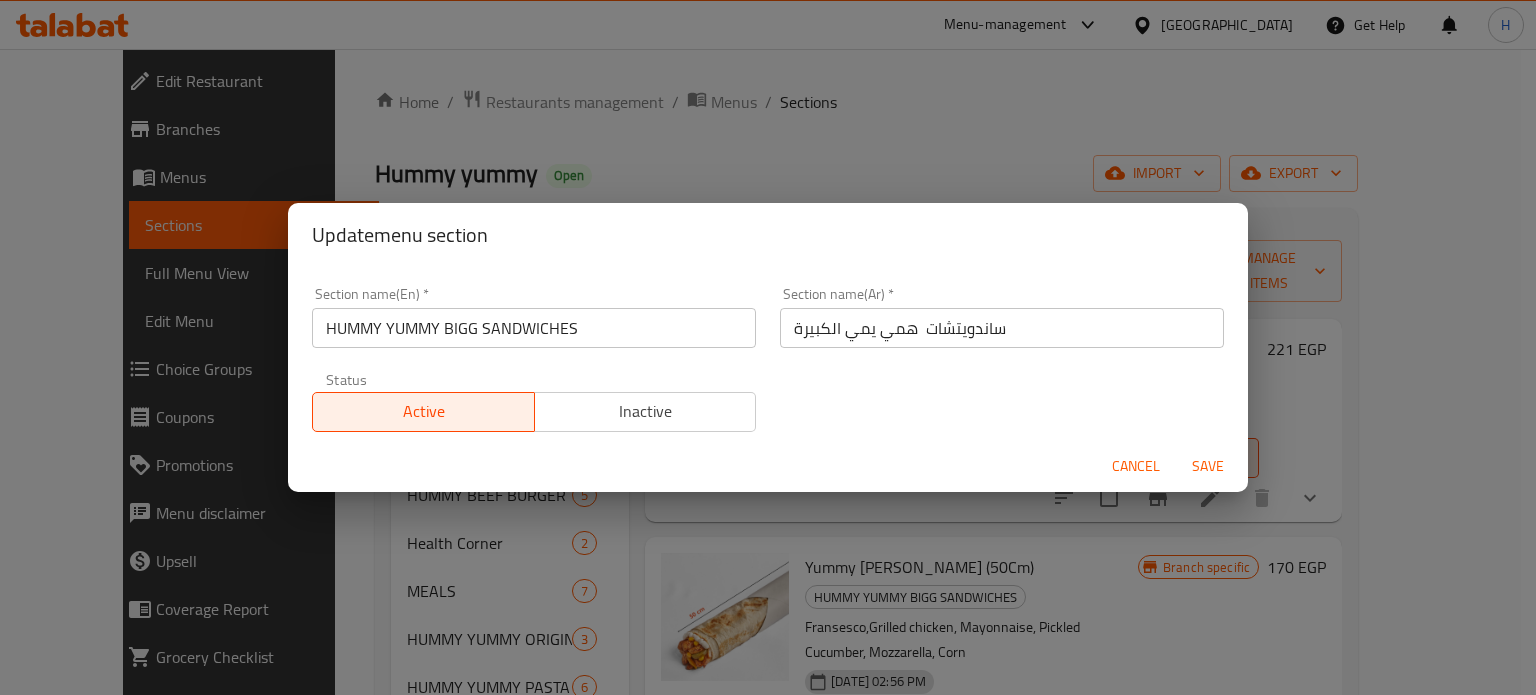 click on "HUMMY YUMMY BIGG SANDWICHES" at bounding box center [534, 328] 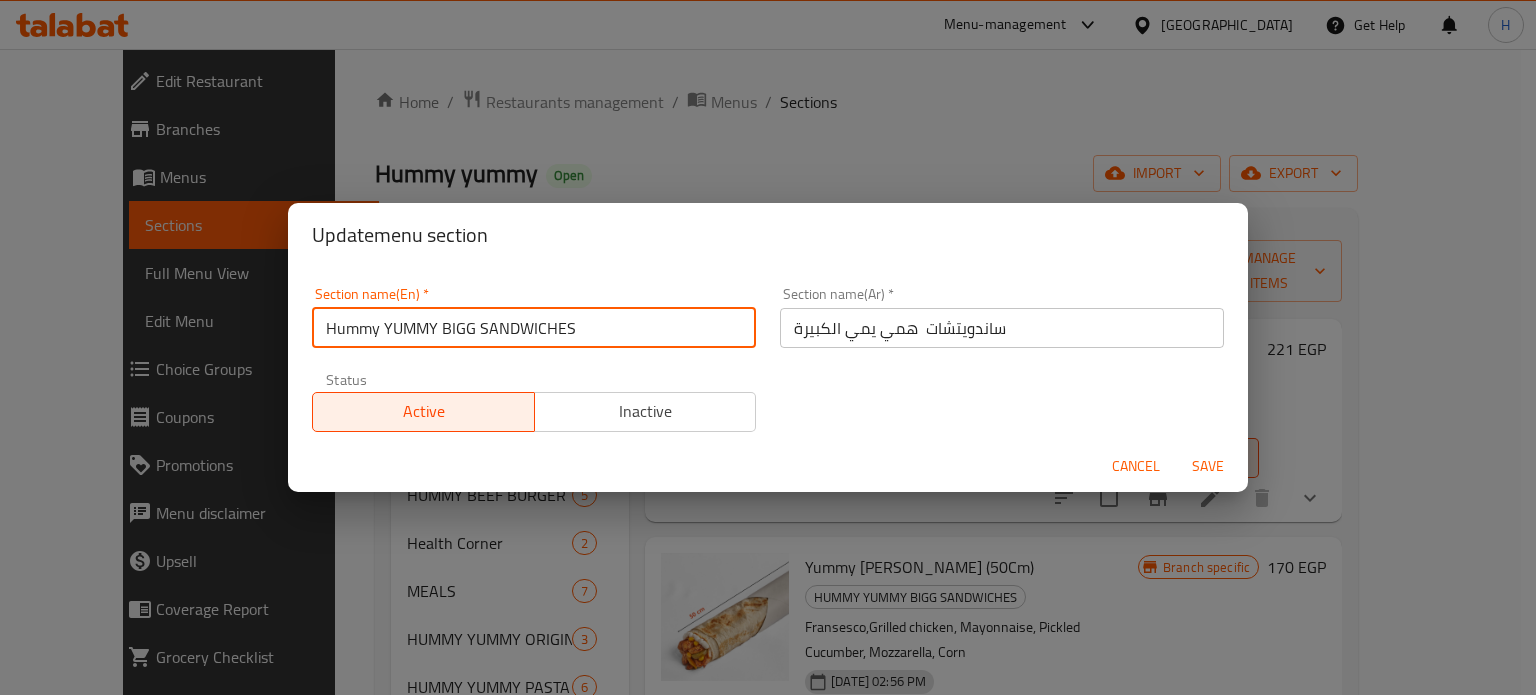 click on "Hummy YUMMY BIGG SANDWICHES" at bounding box center [534, 328] 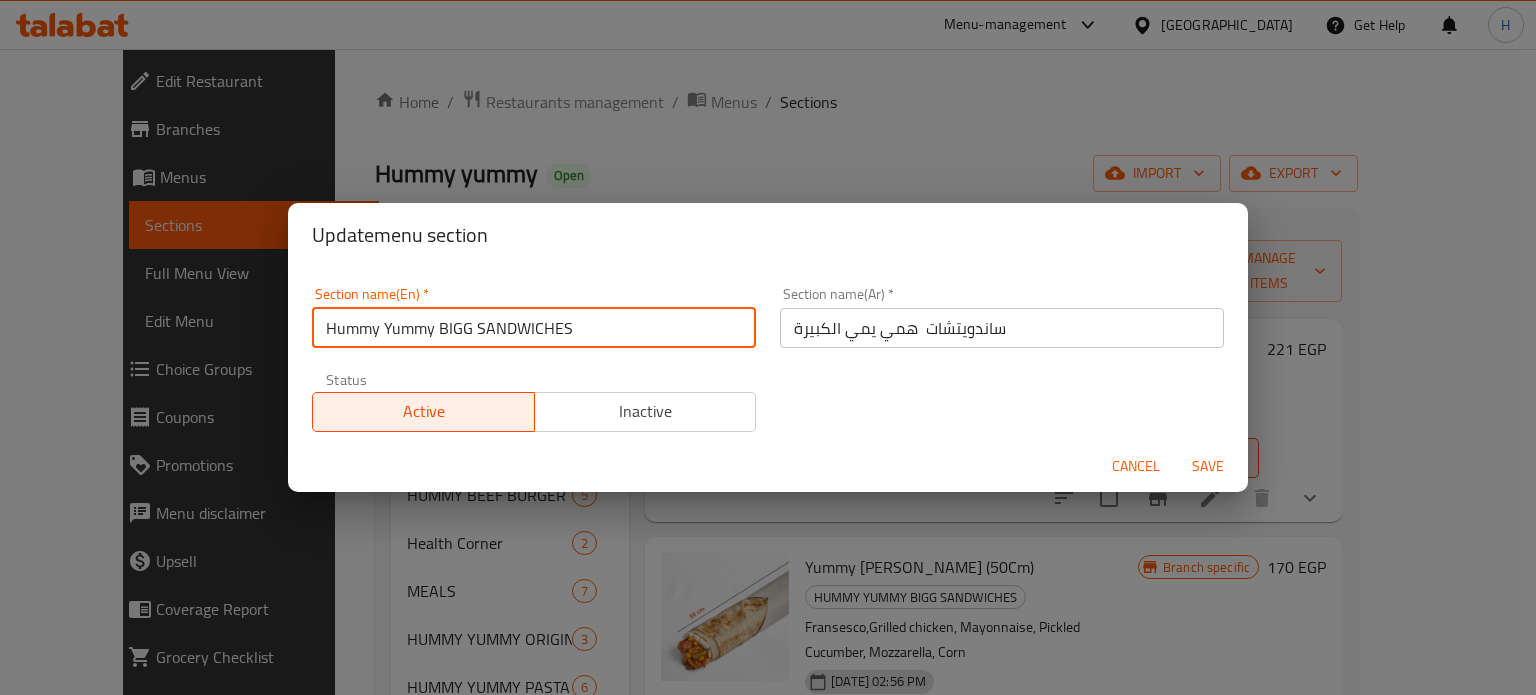 click on "Hummy Yummy BIGG SANDWICHES" at bounding box center [534, 328] 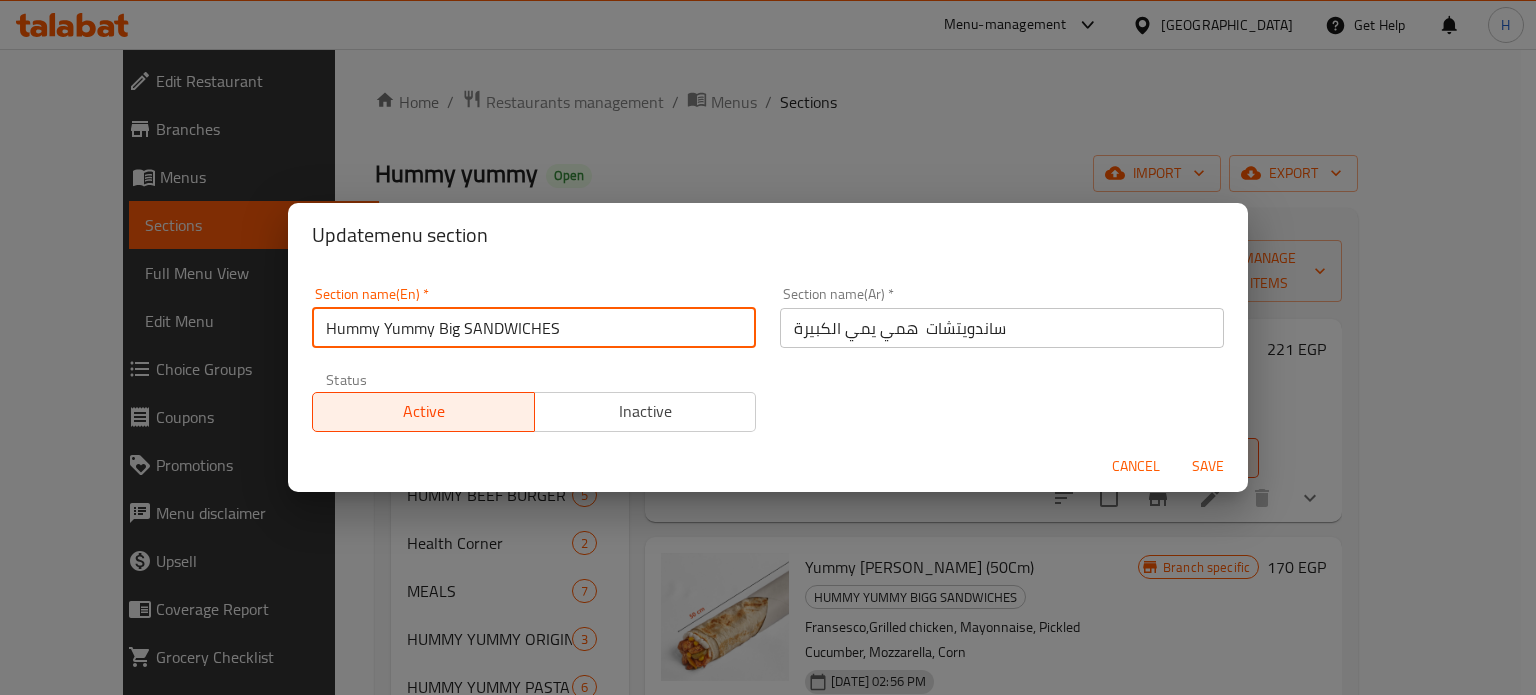 drag, startPoint x: 557, startPoint y: 324, endPoint x: 472, endPoint y: 325, distance: 85.00588 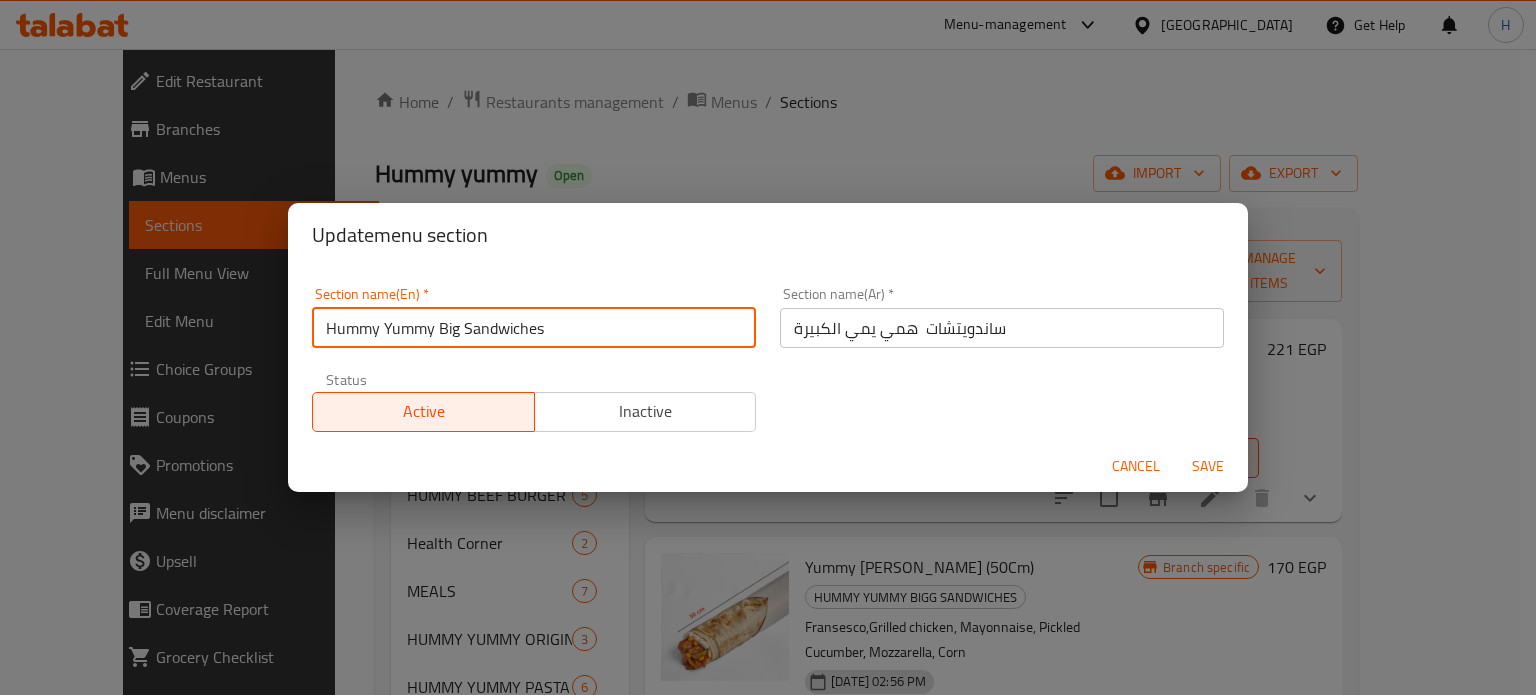 type on "Hummy Yummy Big Sandwiches" 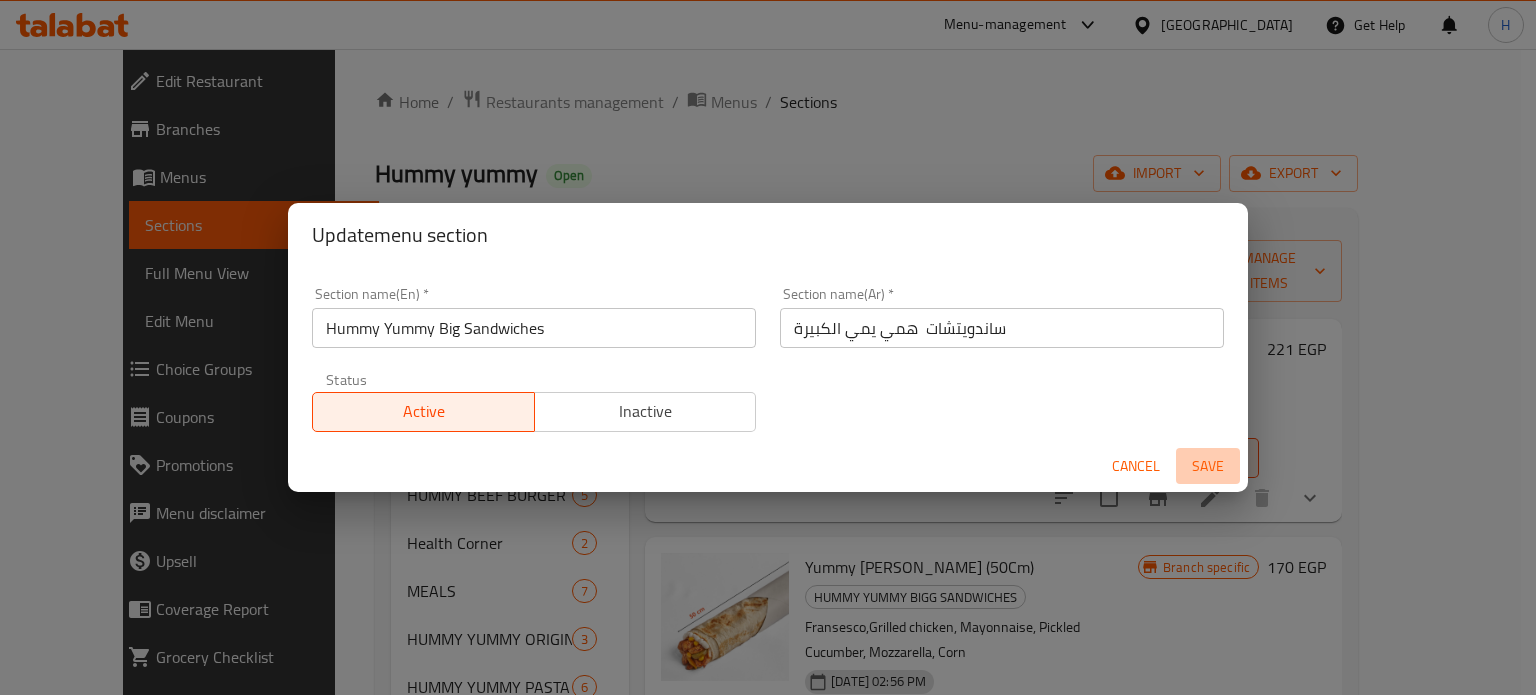 click on "Save" at bounding box center [1208, 466] 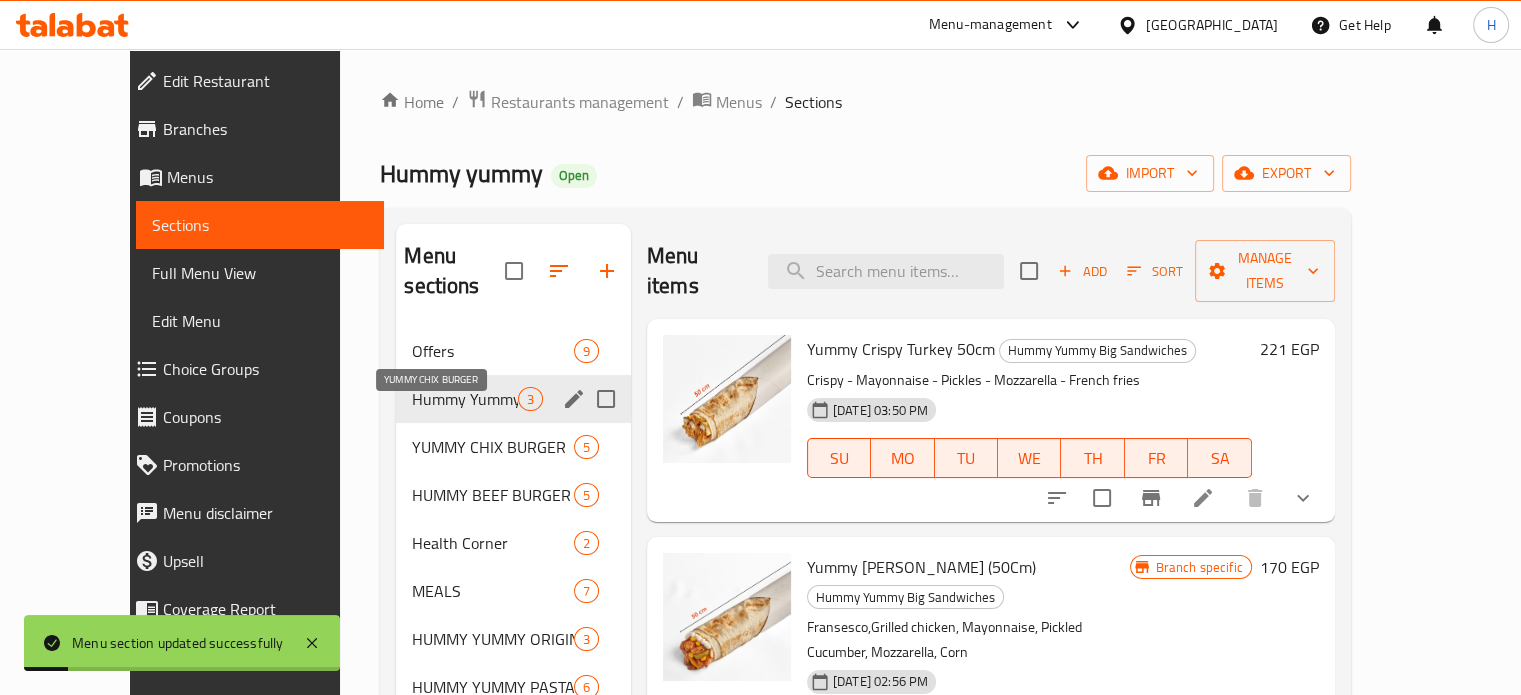 click on "YUMMY CHIX BURGER" at bounding box center [492, 447] 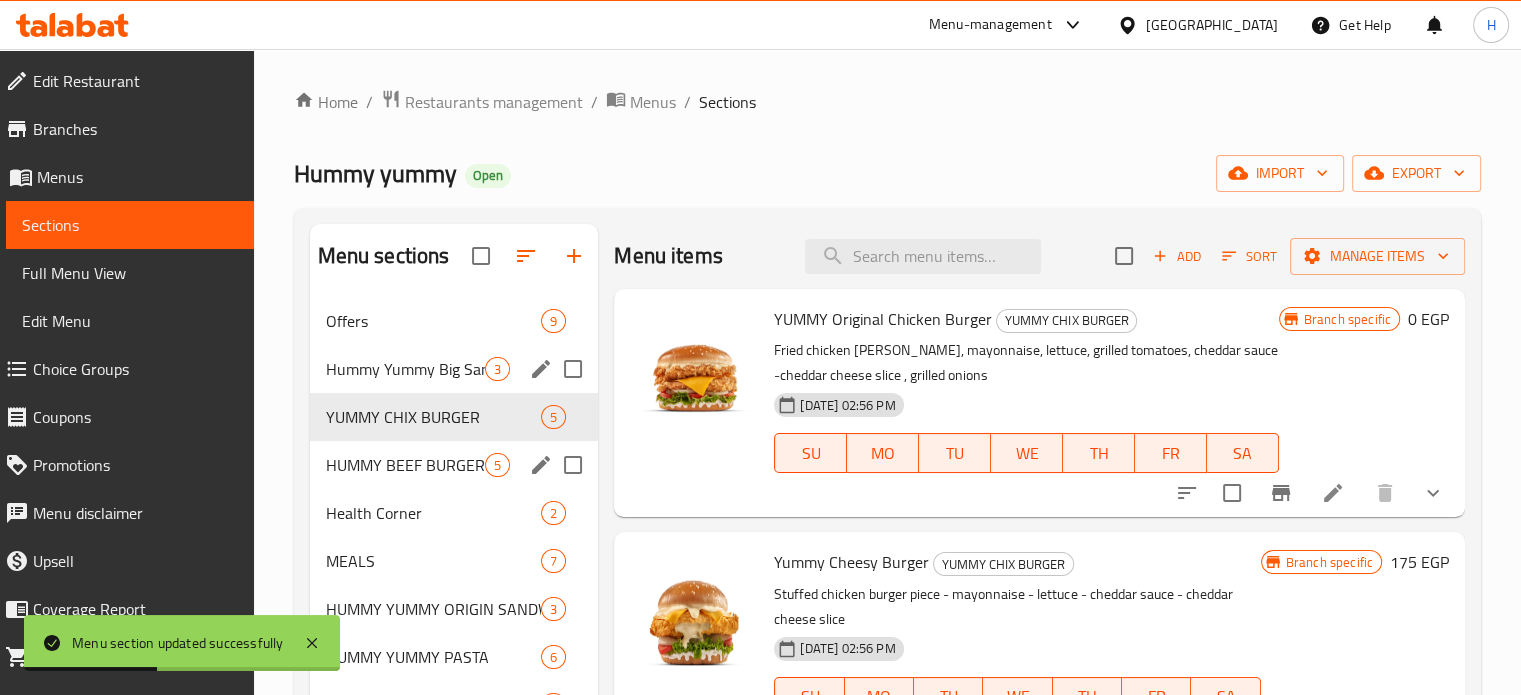 click on "HUMMY BEEF BURGER 5" at bounding box center (454, 465) 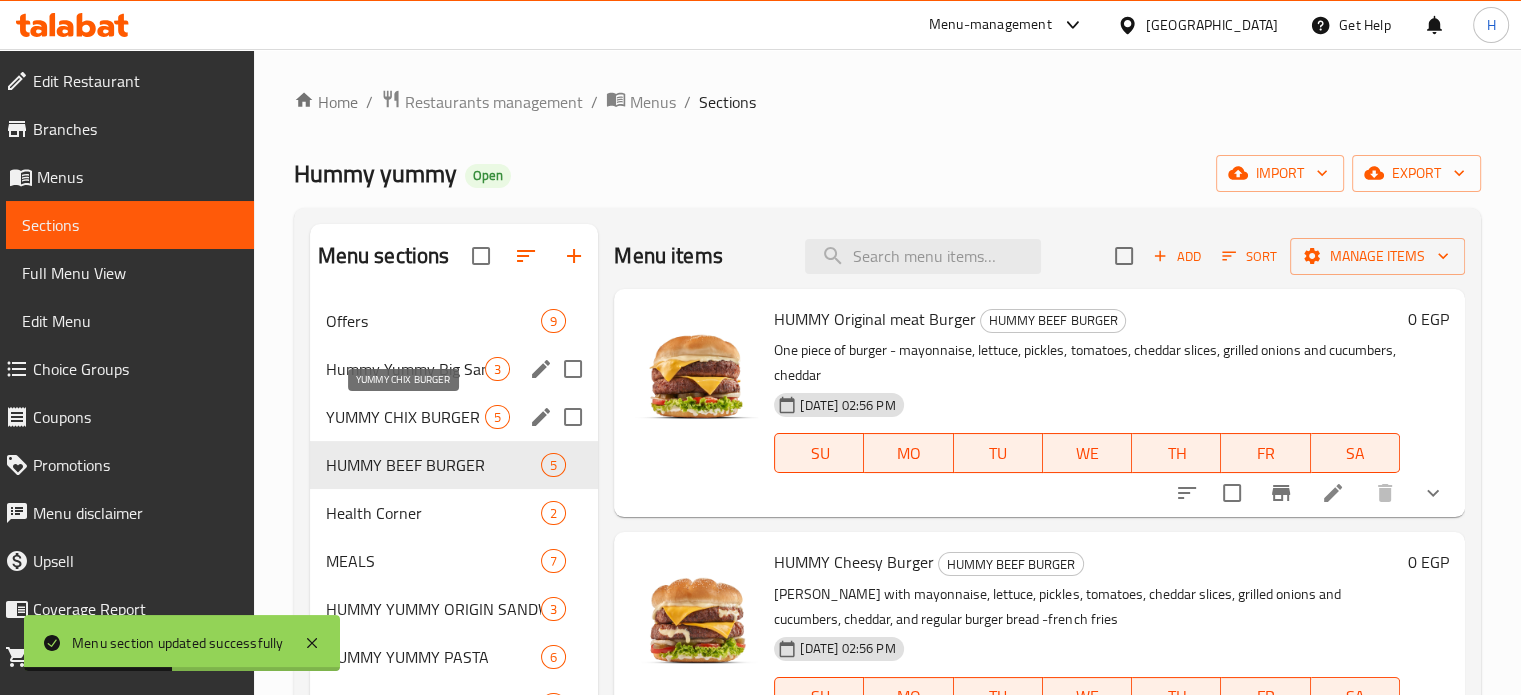 click on "YUMMY CHIX BURGER" at bounding box center [406, 417] 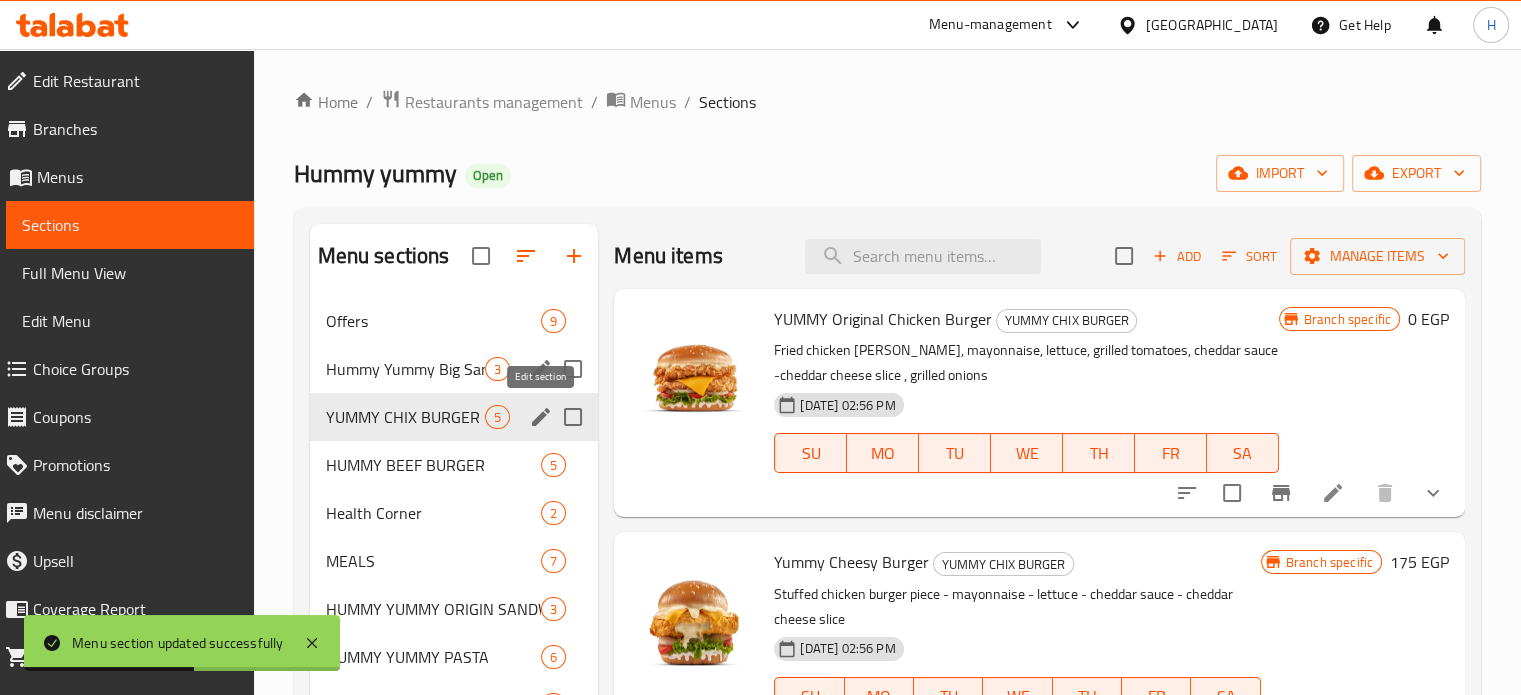 click 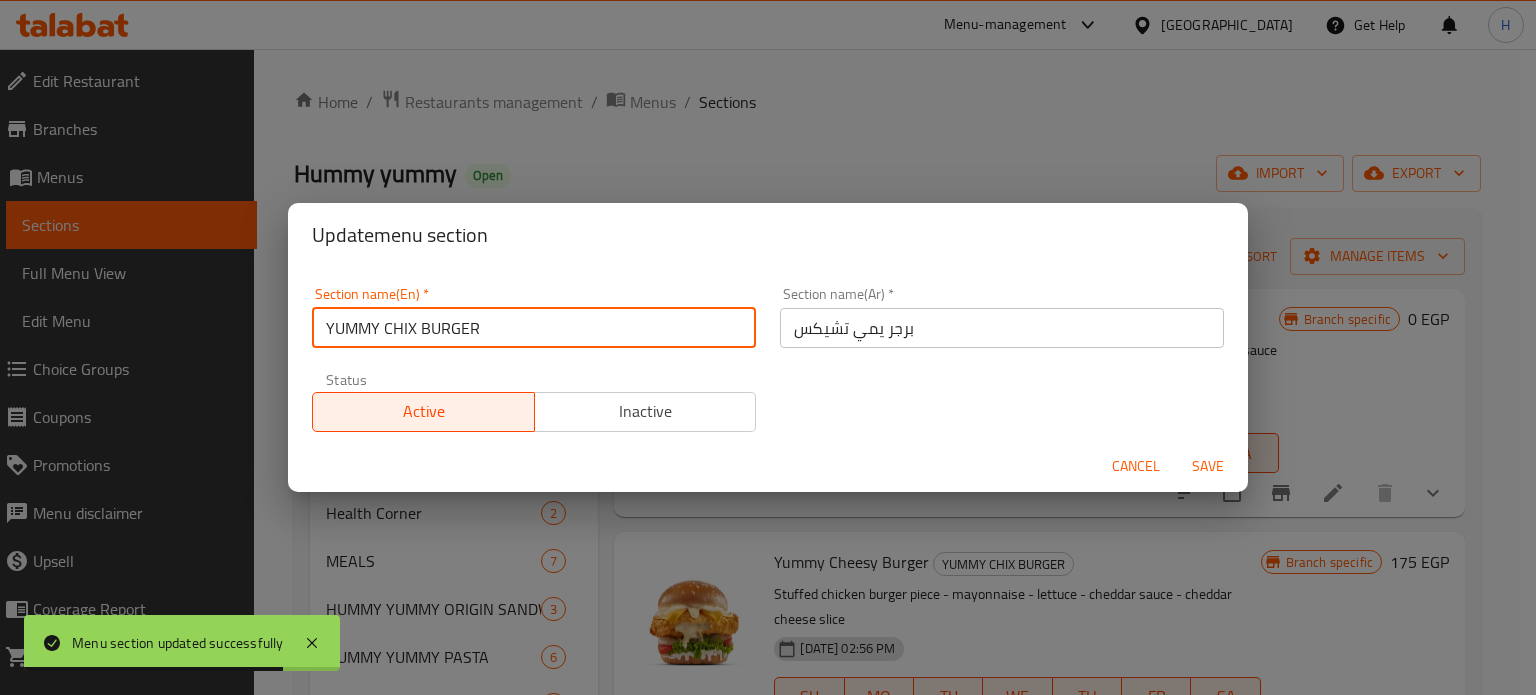 drag, startPoint x: 380, startPoint y: 327, endPoint x: 337, endPoint y: 327, distance: 43 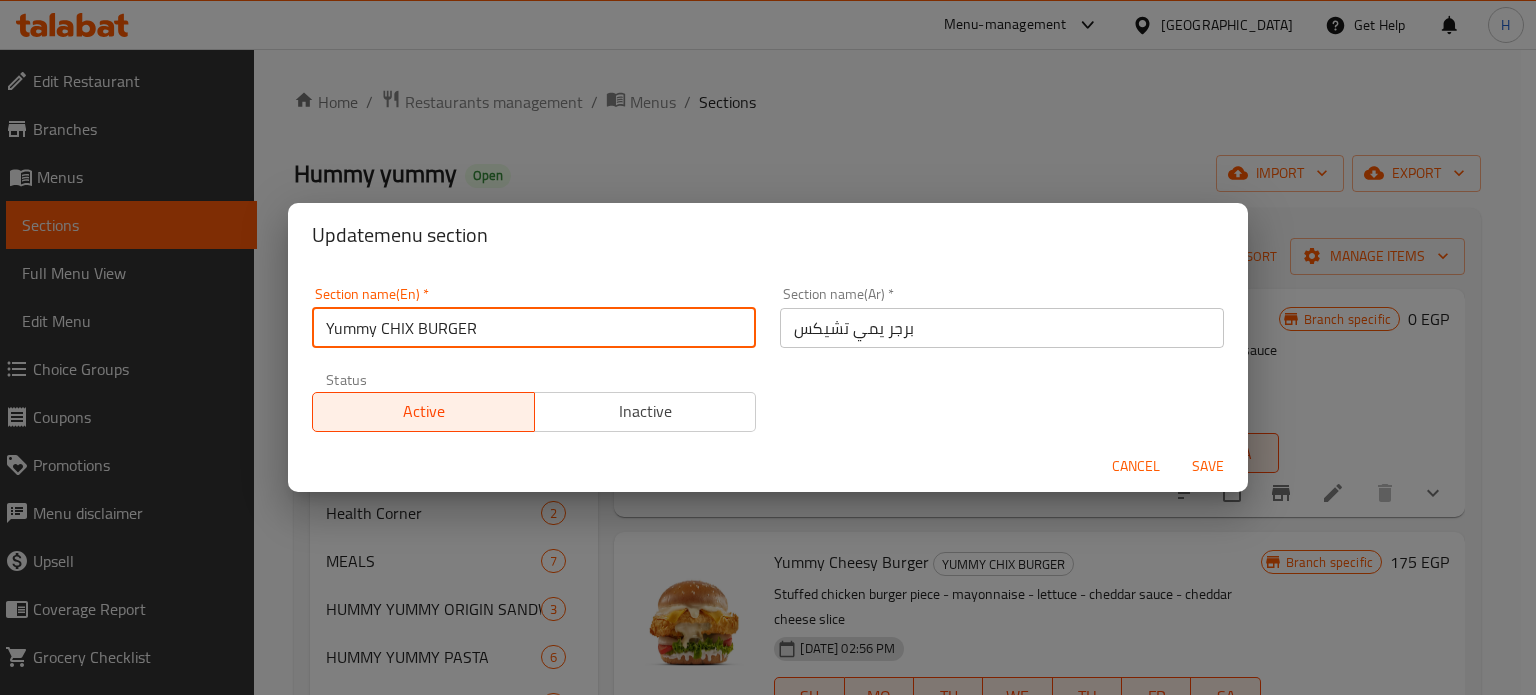click on "Yummy CHIX BURGER" at bounding box center [534, 328] 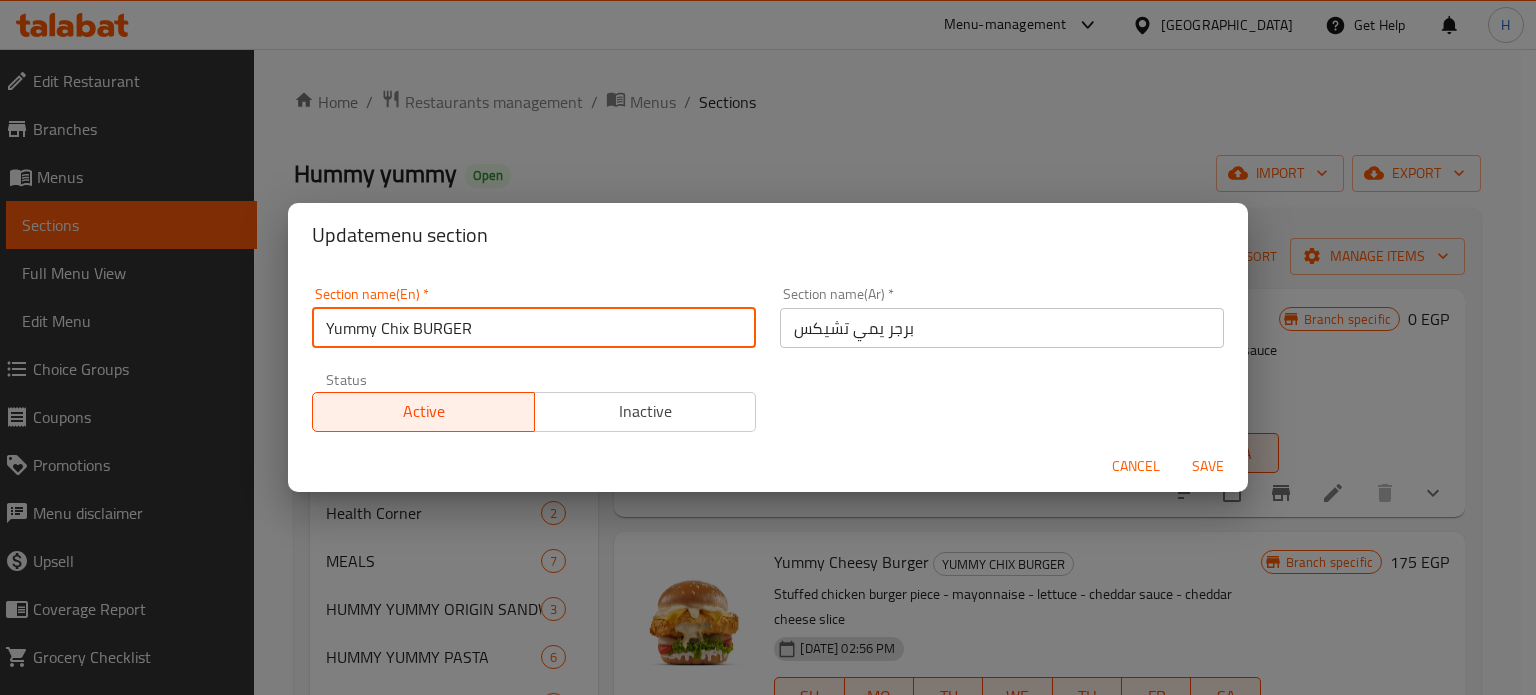 drag, startPoint x: 477, startPoint y: 323, endPoint x: 423, endPoint y: 325, distance: 54.037025 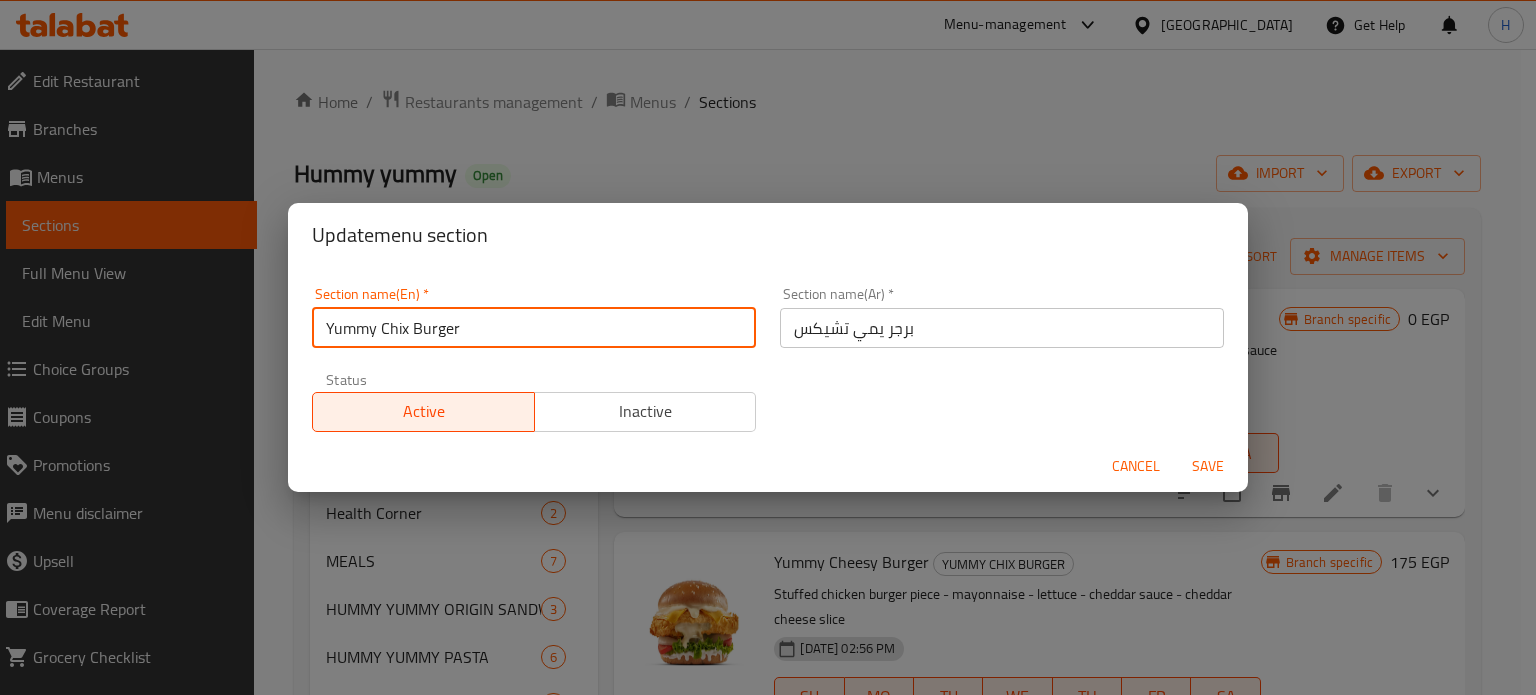 type on "Yummy Chix Burger" 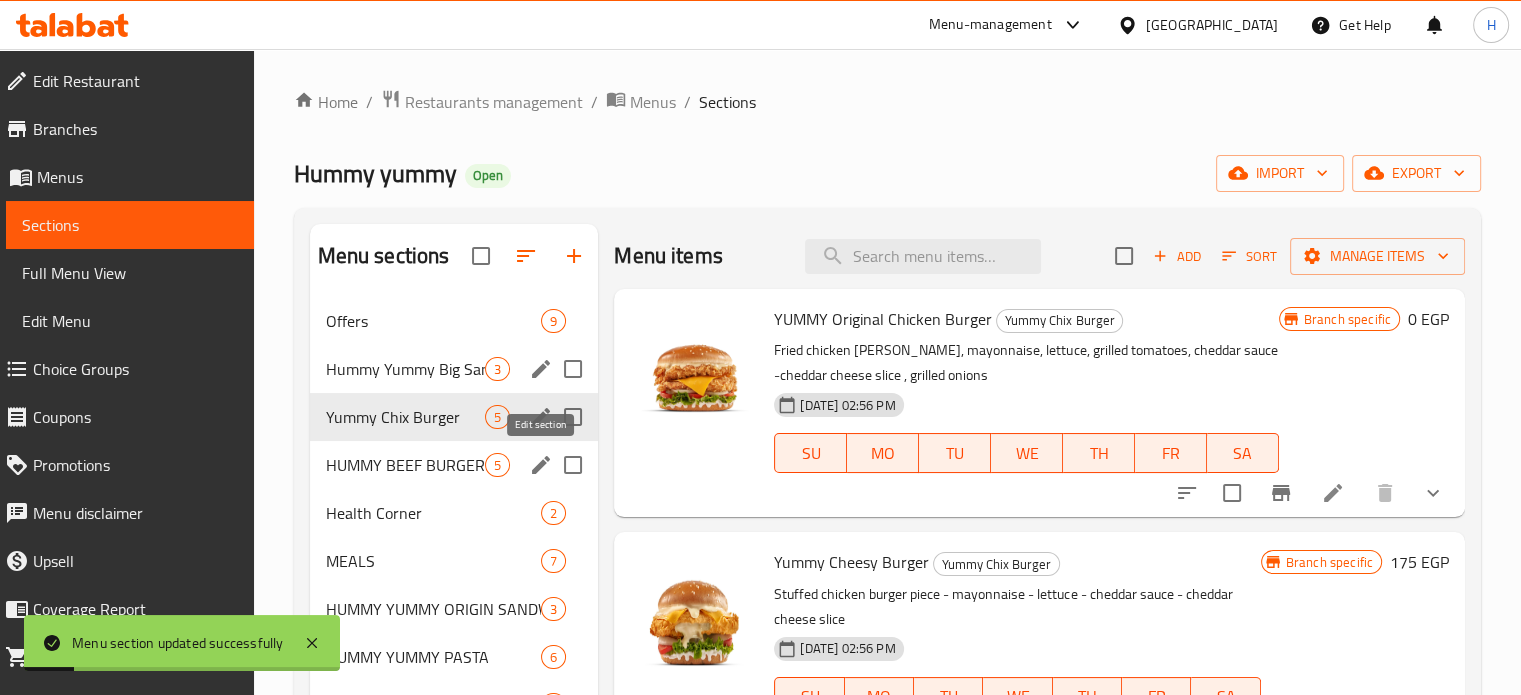 click 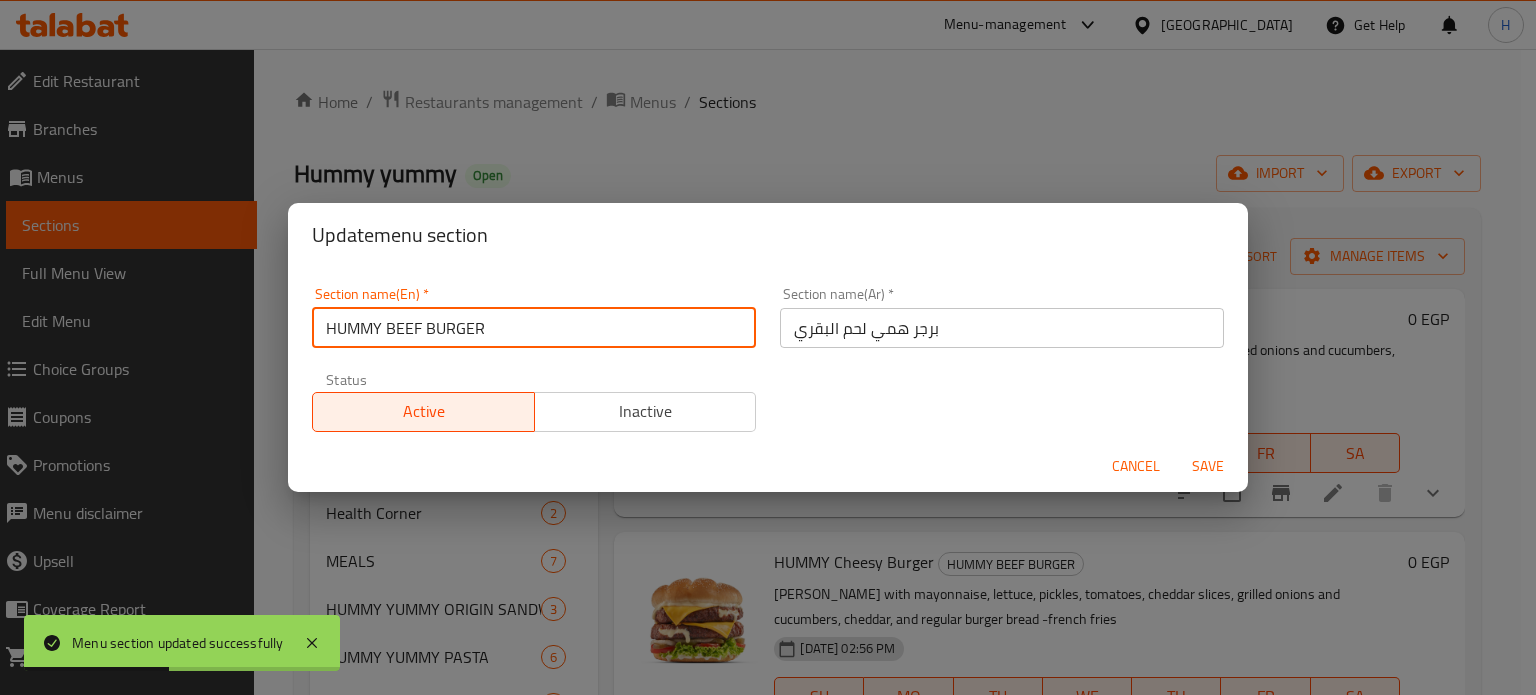 drag, startPoint x: 383, startPoint y: 323, endPoint x: 336, endPoint y: 327, distance: 47.169907 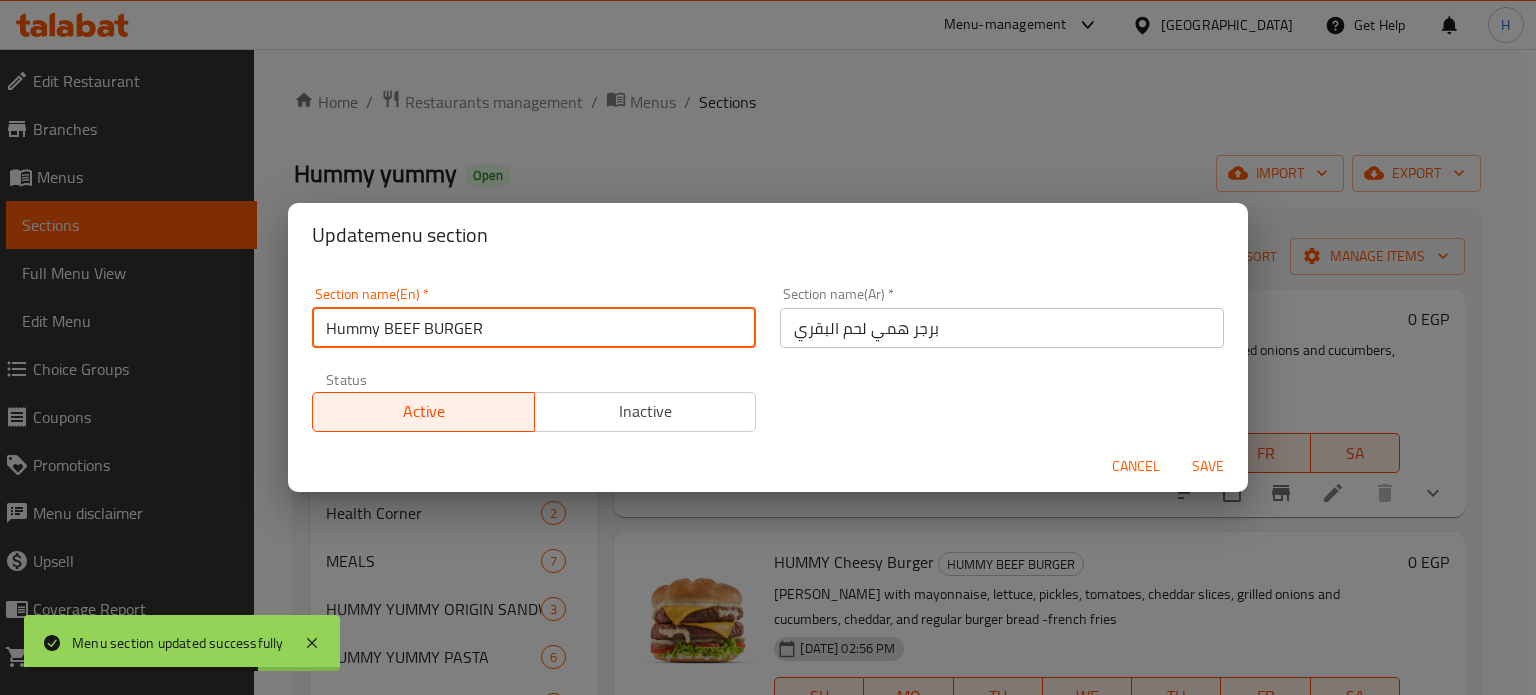 click on "Hummy BEEF BURGER" at bounding box center (534, 328) 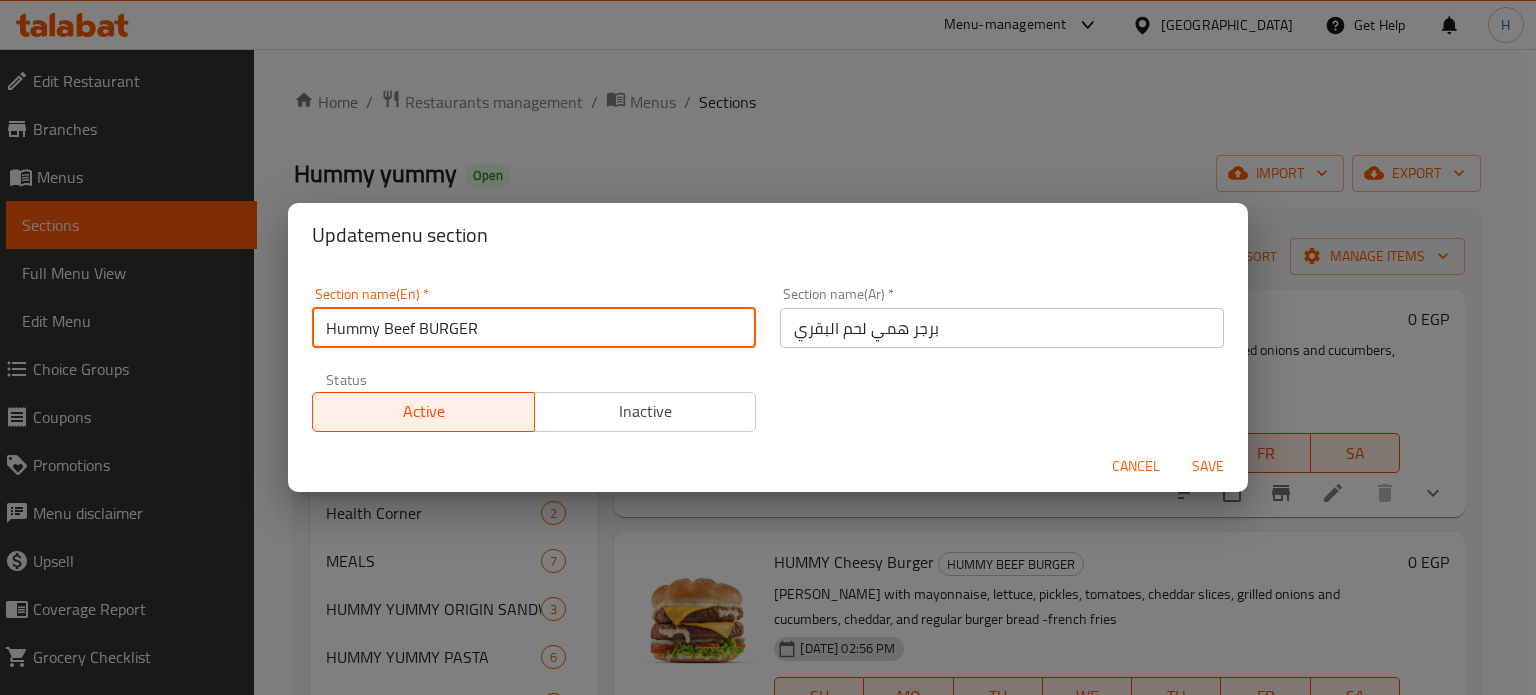 drag, startPoint x: 480, startPoint y: 325, endPoint x: 429, endPoint y: 327, distance: 51.0392 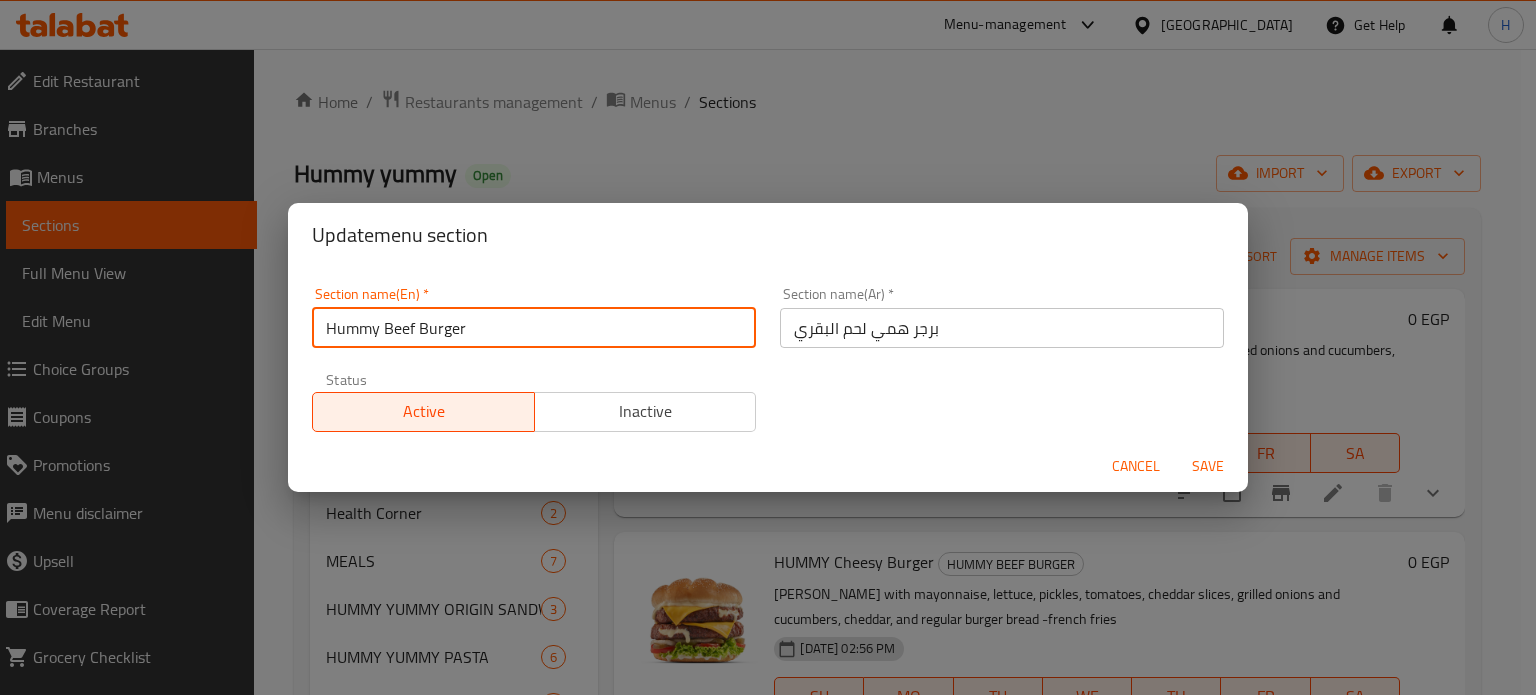 type on "Hummy Beef Burger" 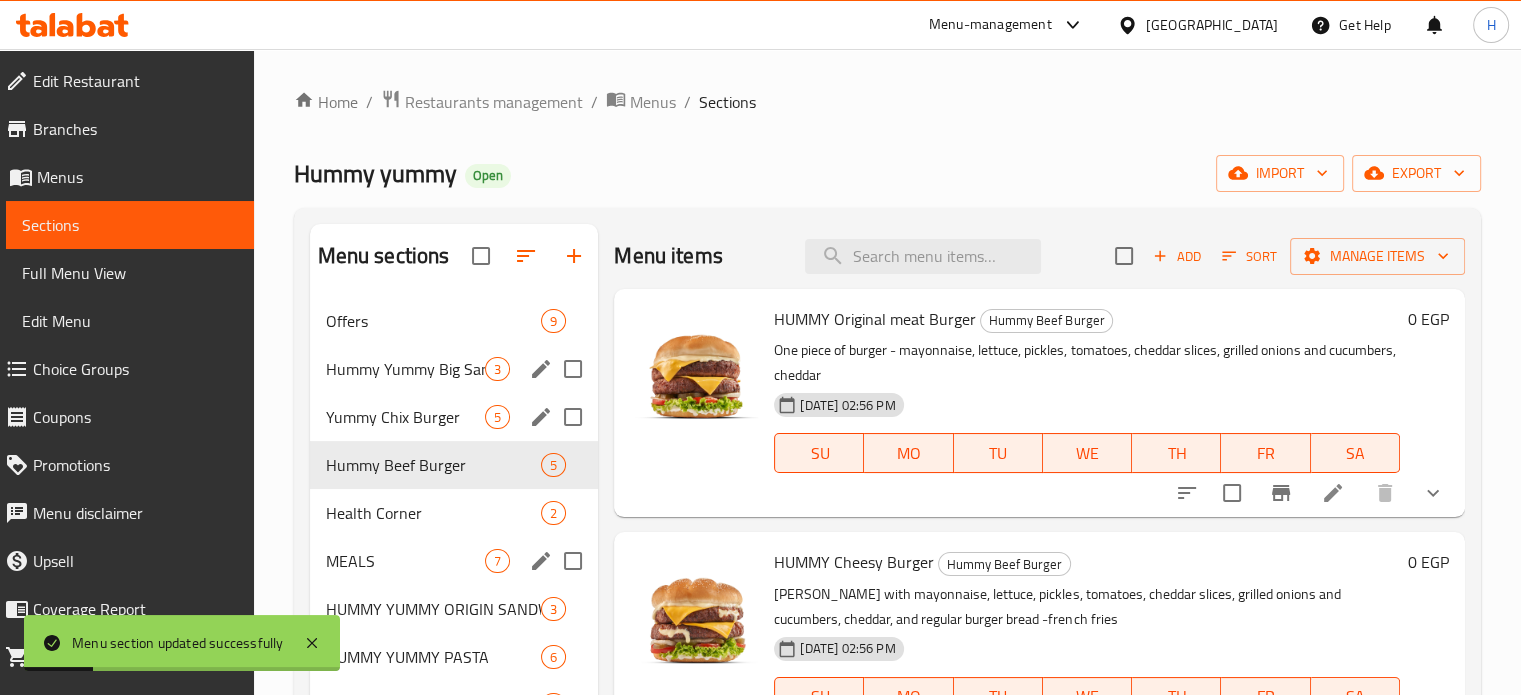 scroll, scrollTop: 100, scrollLeft: 0, axis: vertical 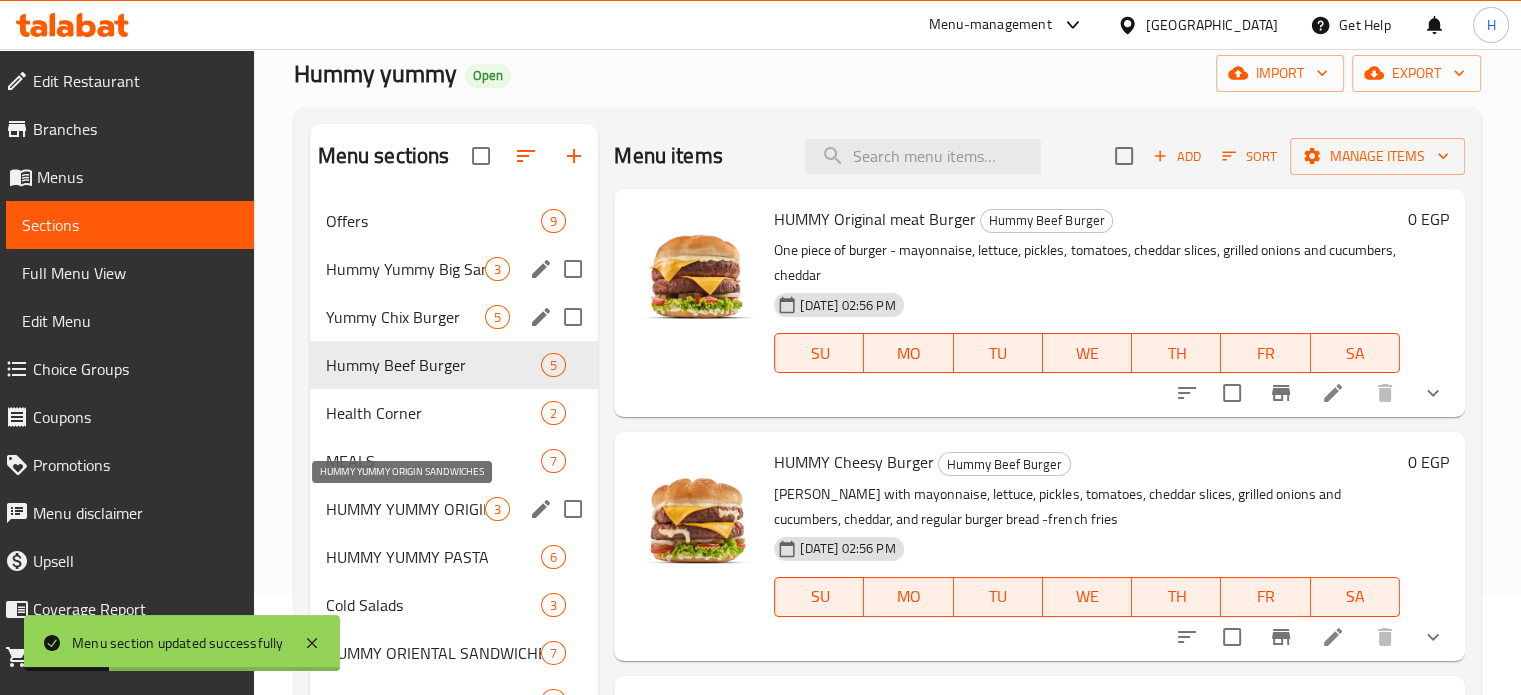 click on "HUMMY YUMMY ORIGIN SANDWICHES" at bounding box center (406, 509) 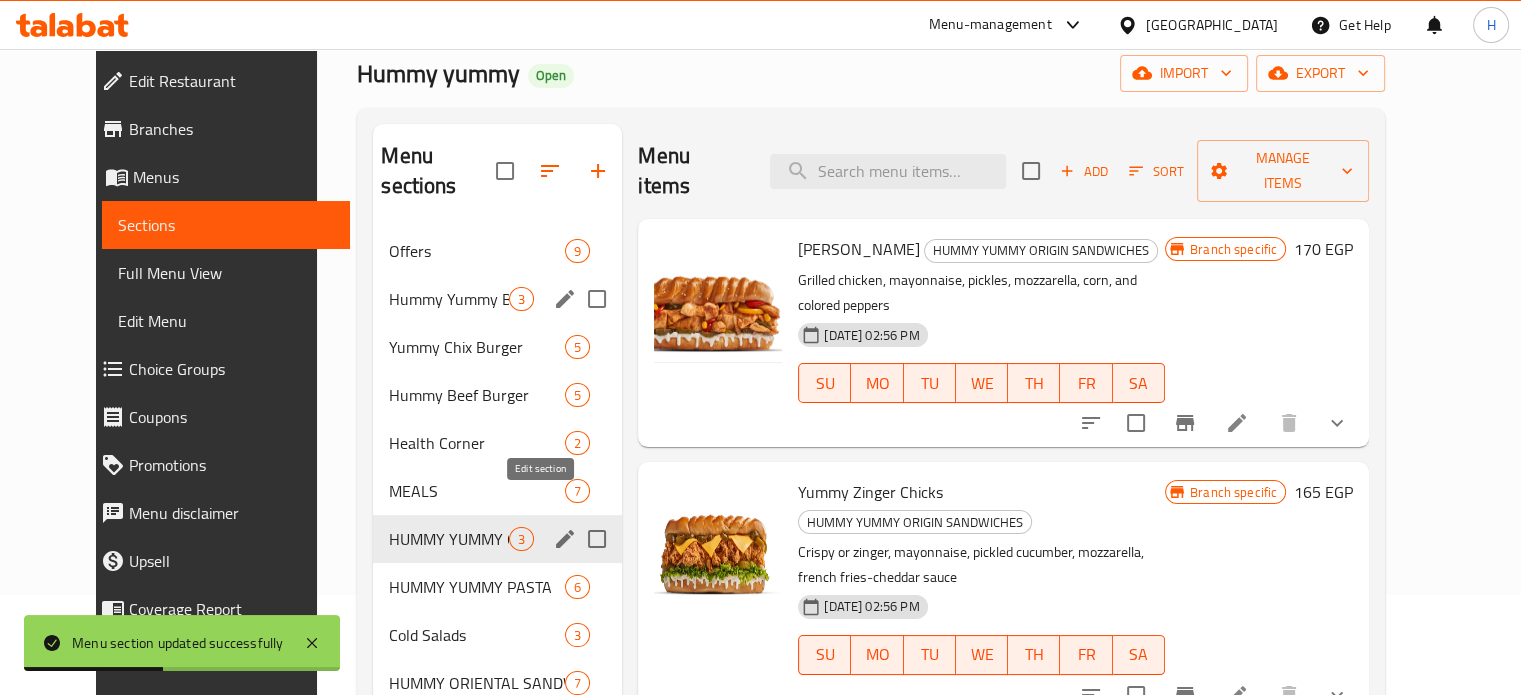 click 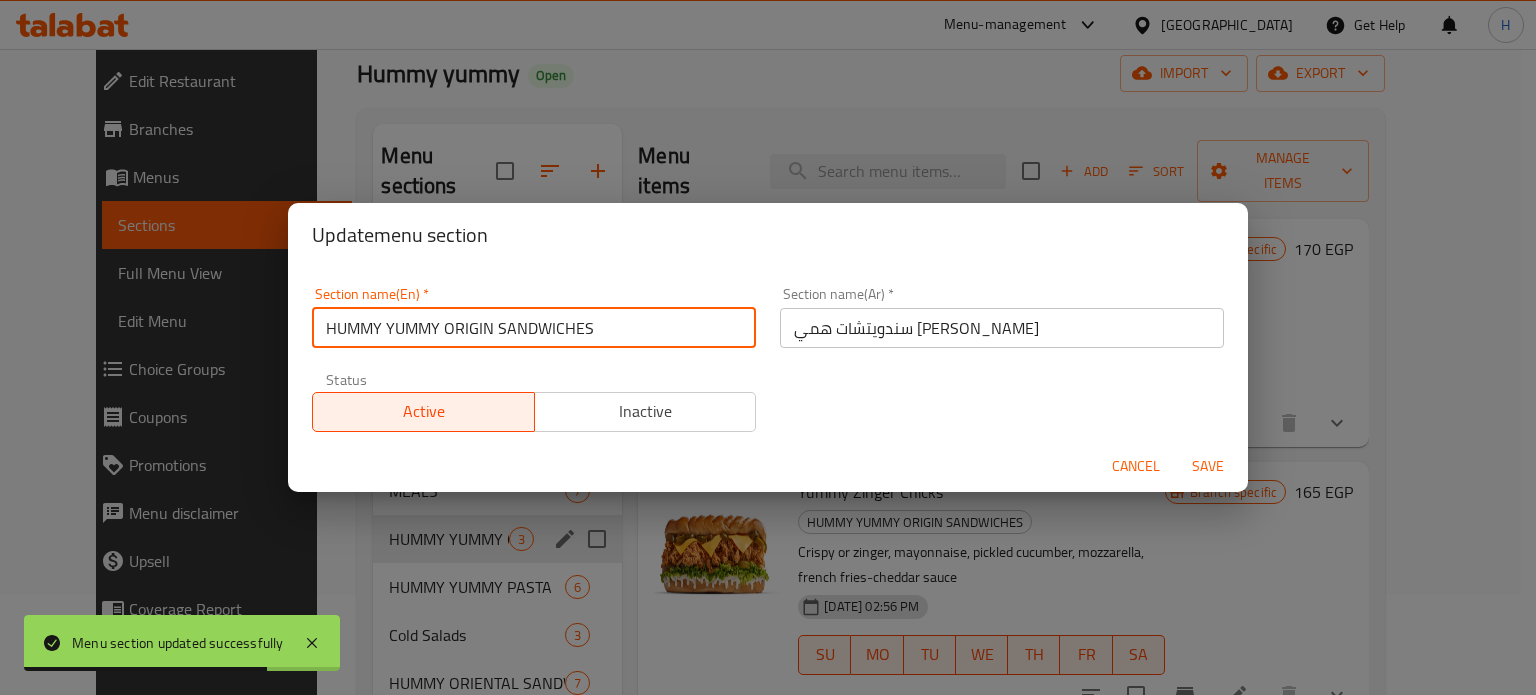 drag, startPoint x: 380, startPoint y: 319, endPoint x: 340, endPoint y: 326, distance: 40.60788 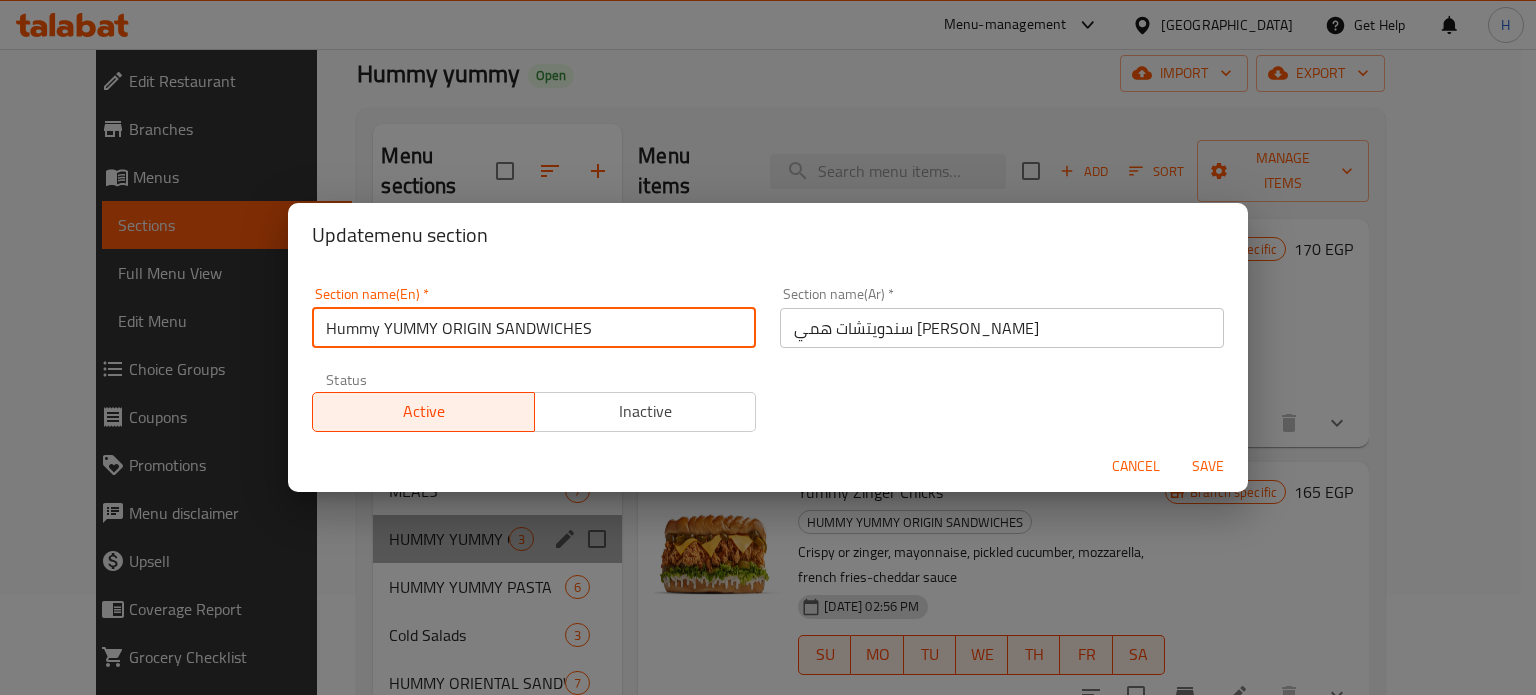 drag, startPoint x: 437, startPoint y: 325, endPoint x: 394, endPoint y: 325, distance: 43 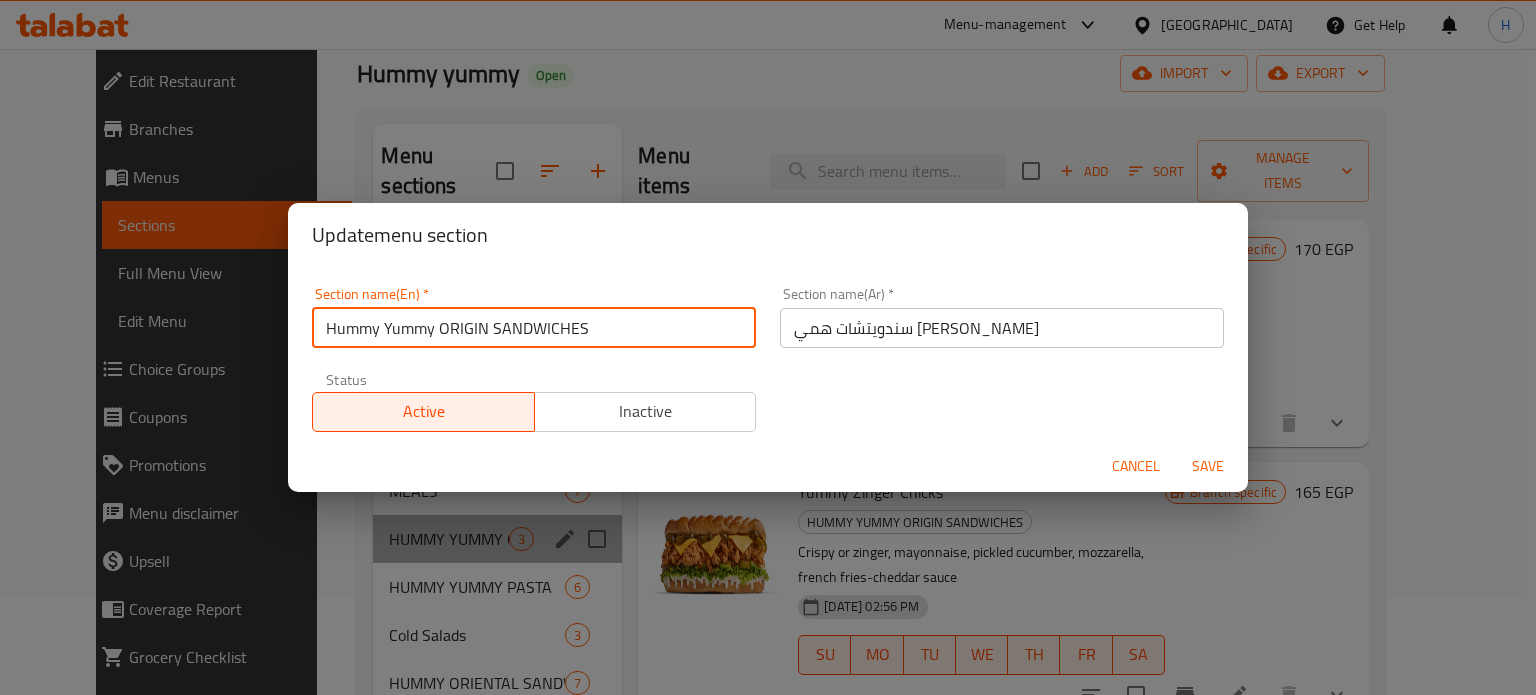 drag, startPoint x: 485, startPoint y: 322, endPoint x: 448, endPoint y: 326, distance: 37.215588 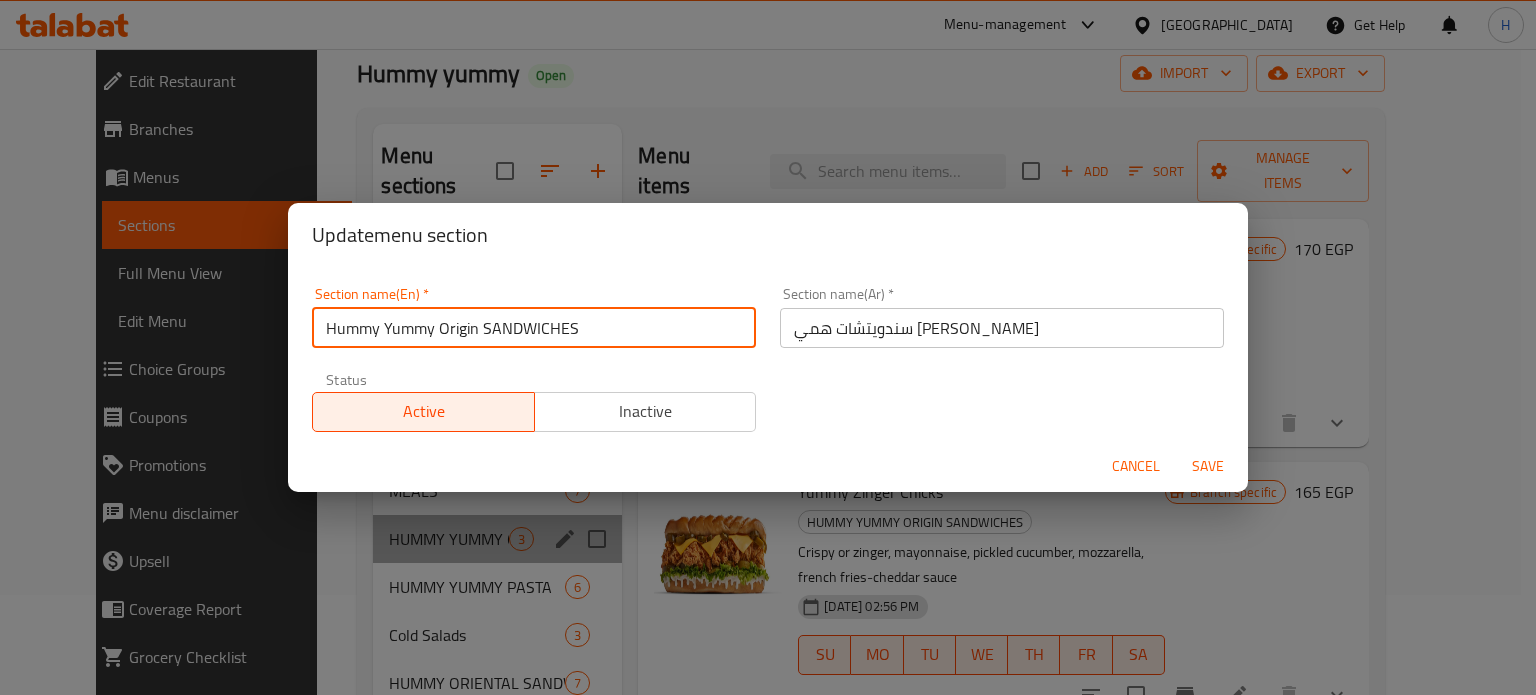 drag, startPoint x: 591, startPoint y: 324, endPoint x: 494, endPoint y: 323, distance: 97.00516 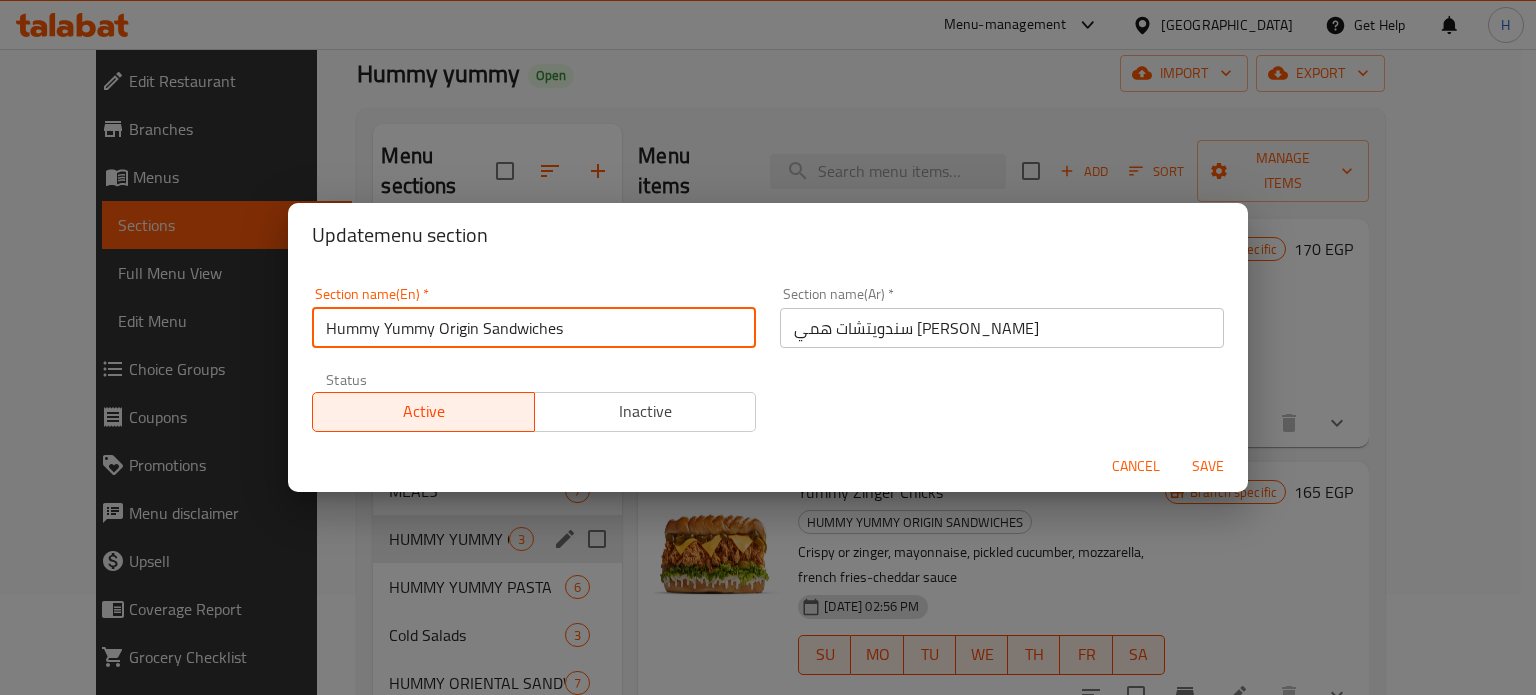 type on "Hummy Yummy Origin Sandwiches" 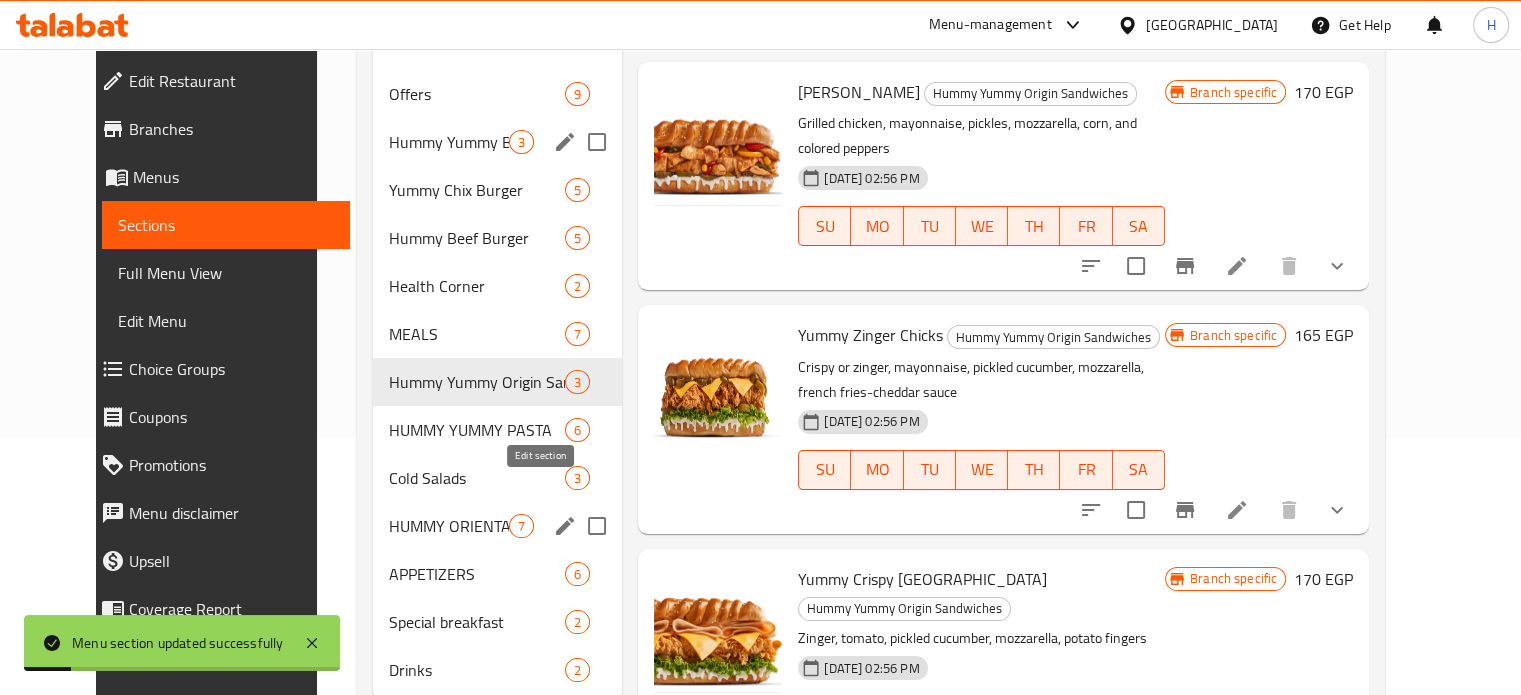 scroll, scrollTop: 289, scrollLeft: 0, axis: vertical 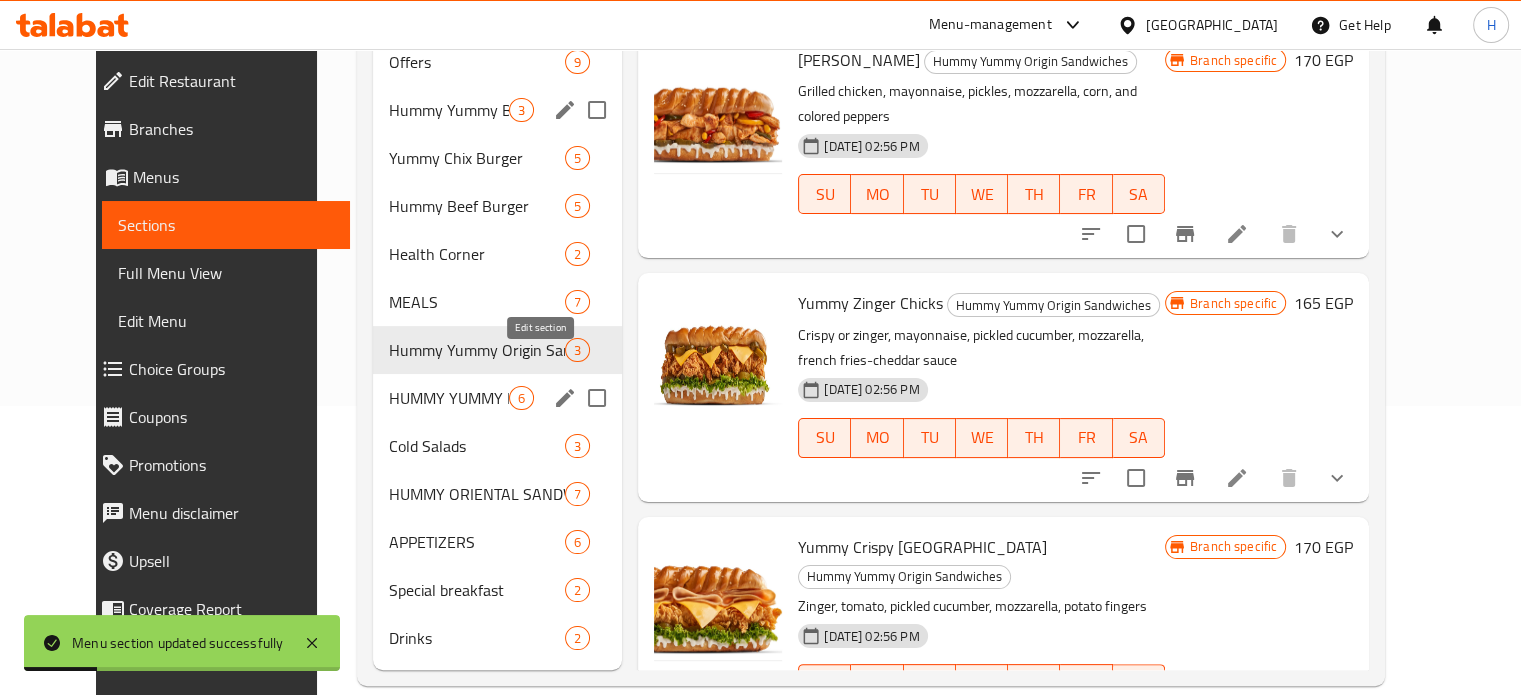 click 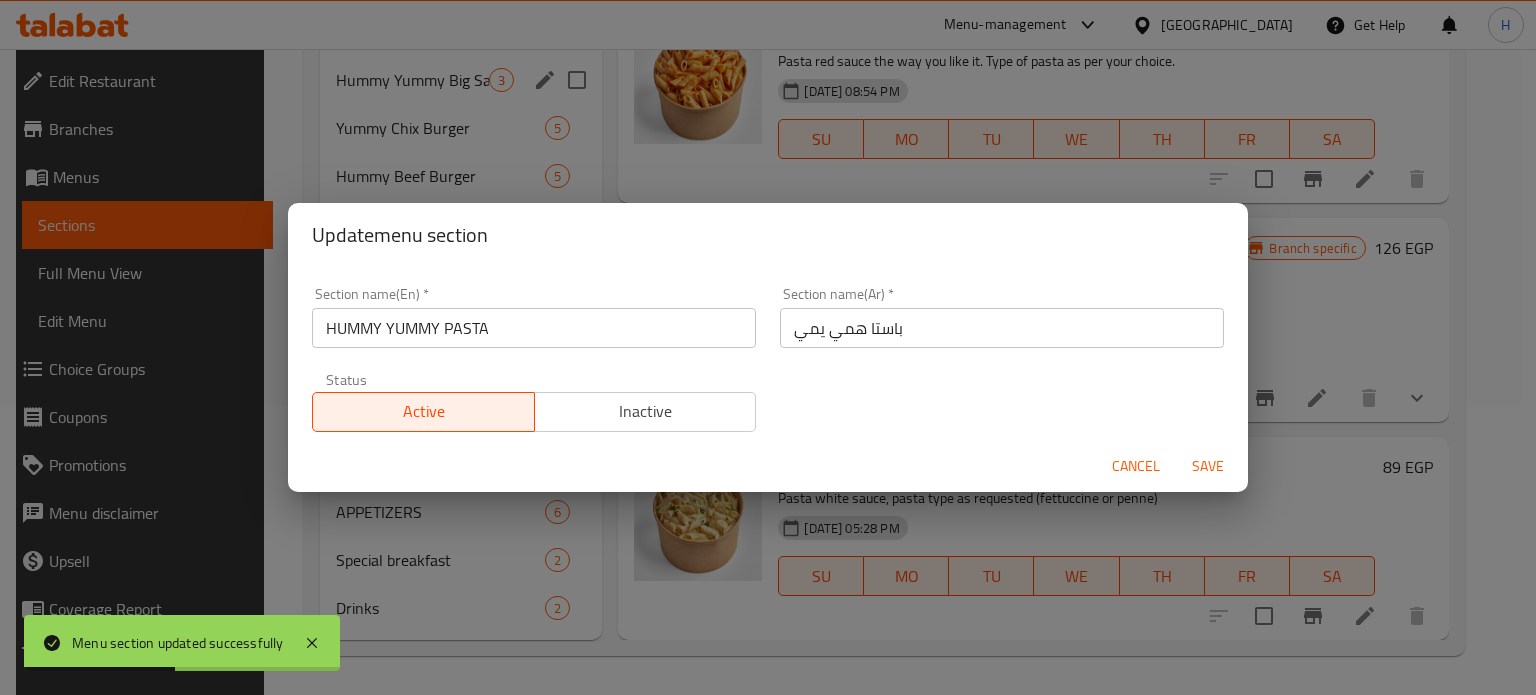click on "HUMMY YUMMY PASTA" at bounding box center [534, 328] 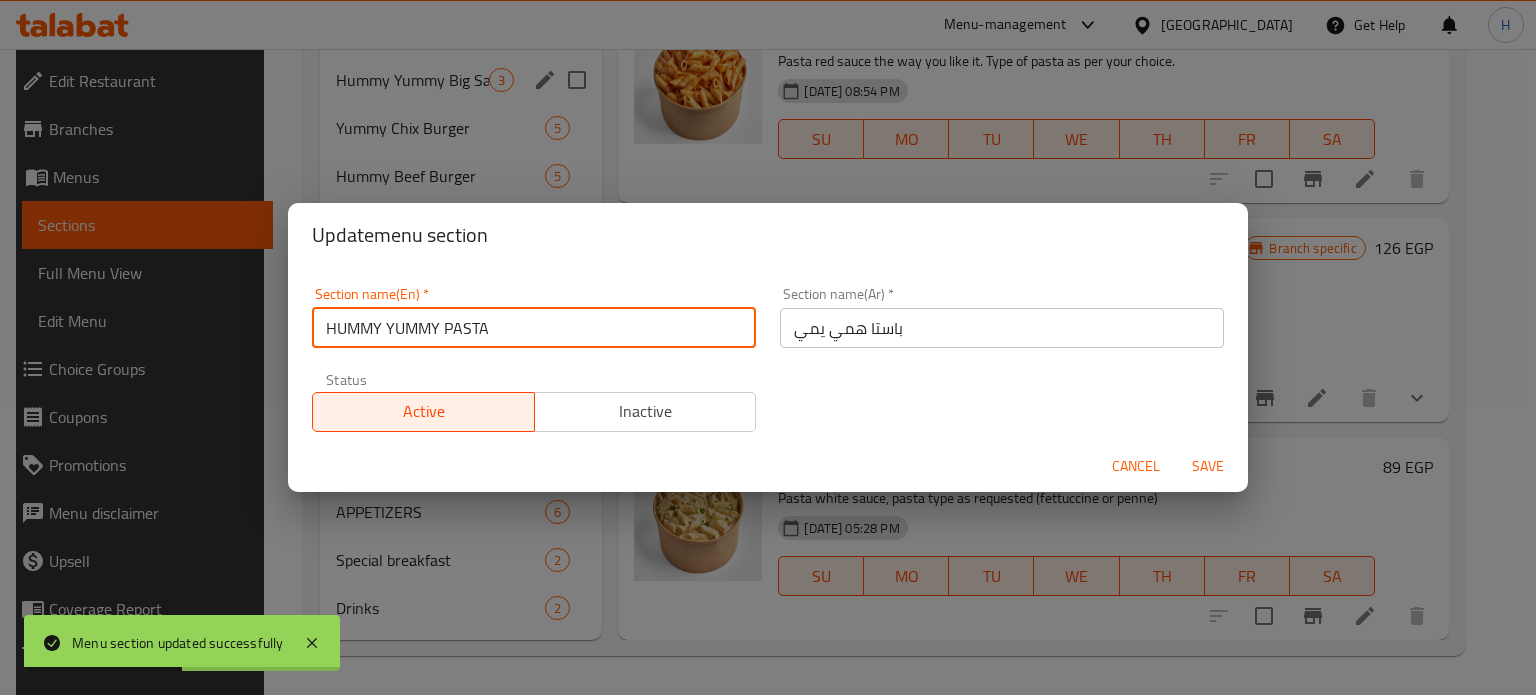 click on "HUMMY YUMMY PASTA" at bounding box center [534, 328] 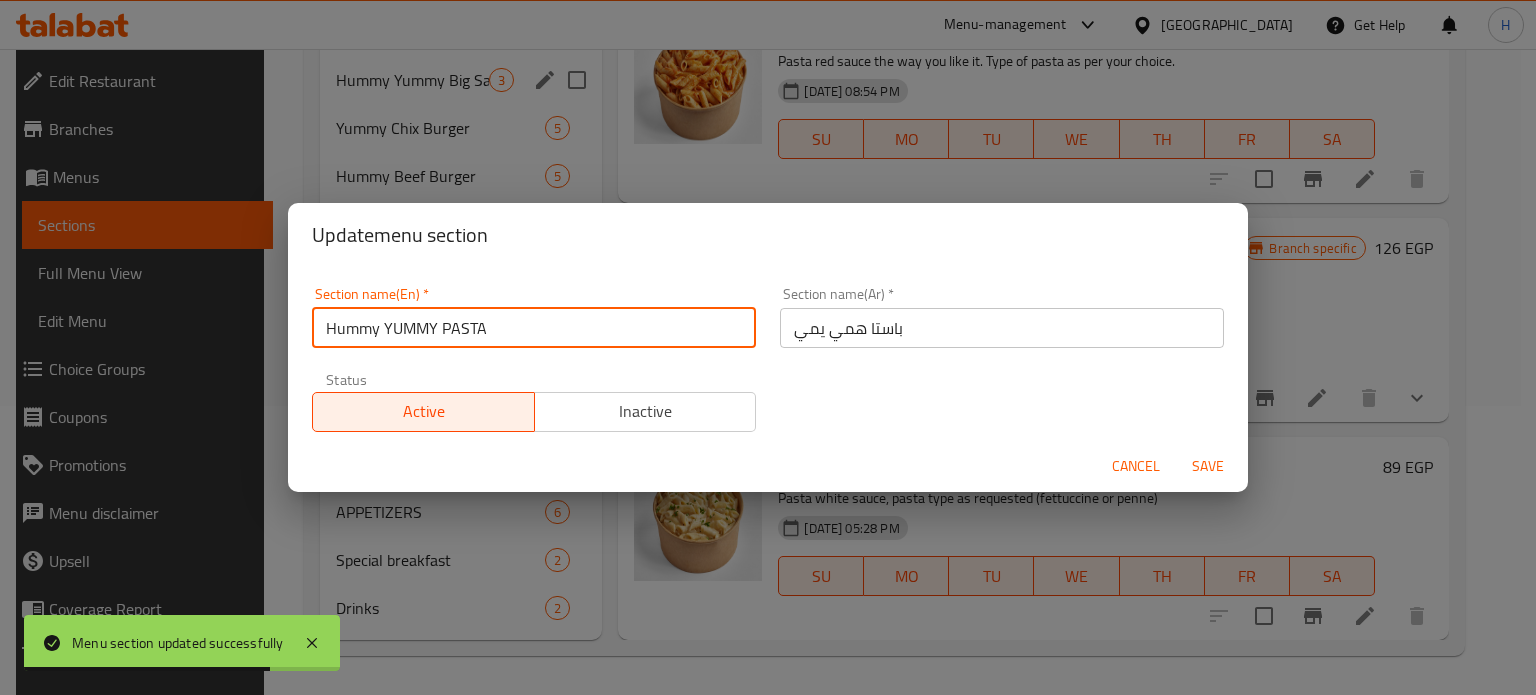 click on "Hummy YUMMY PASTA" at bounding box center (534, 328) 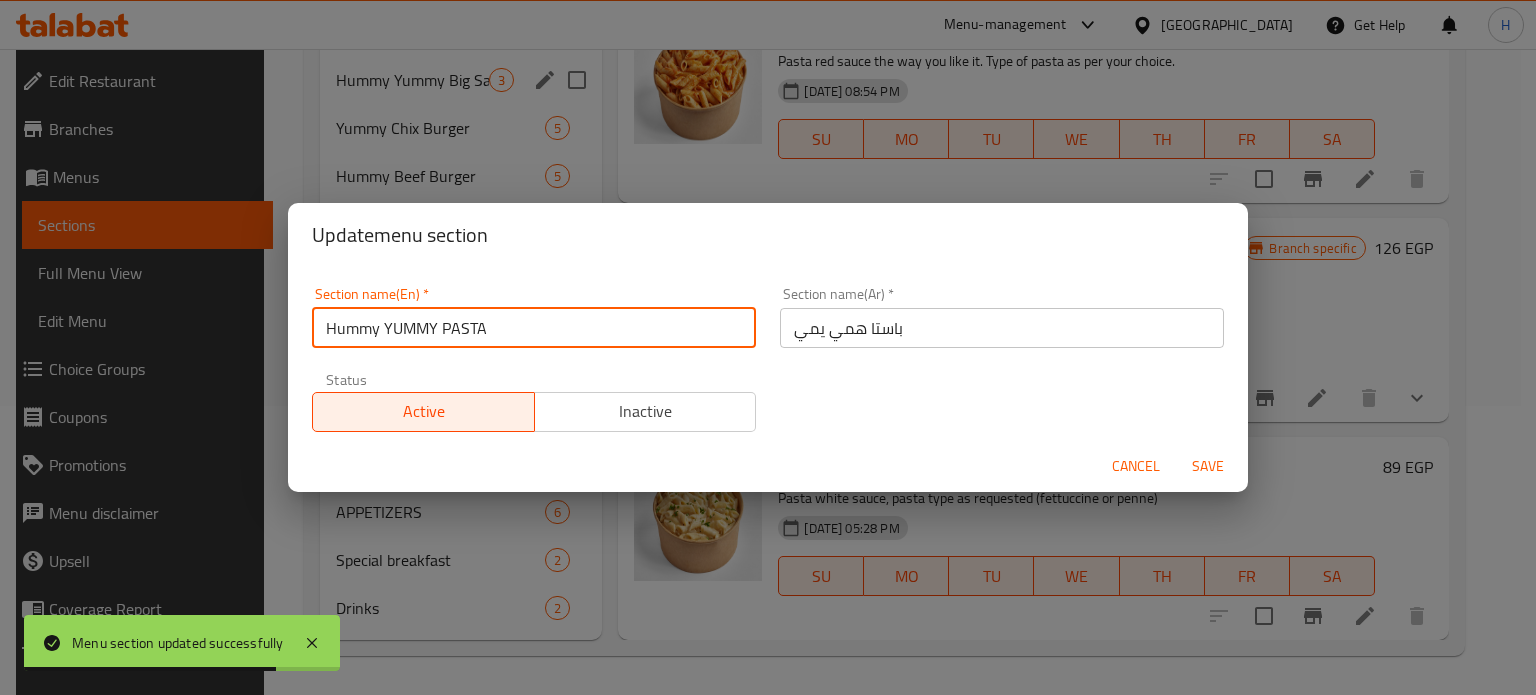 click on "Hummy YUMMY PASTA" at bounding box center (534, 328) 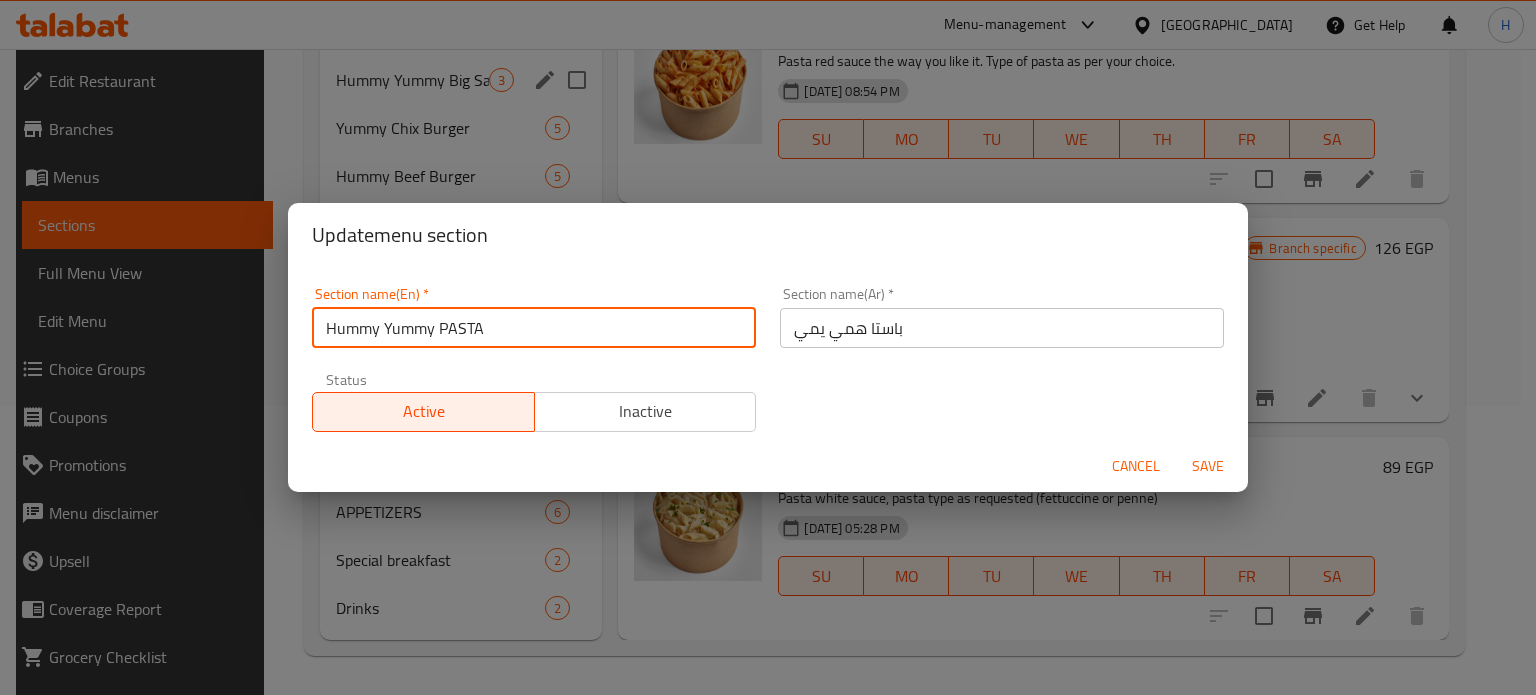 click on "Hummy Yummy PASTA" at bounding box center (534, 328) 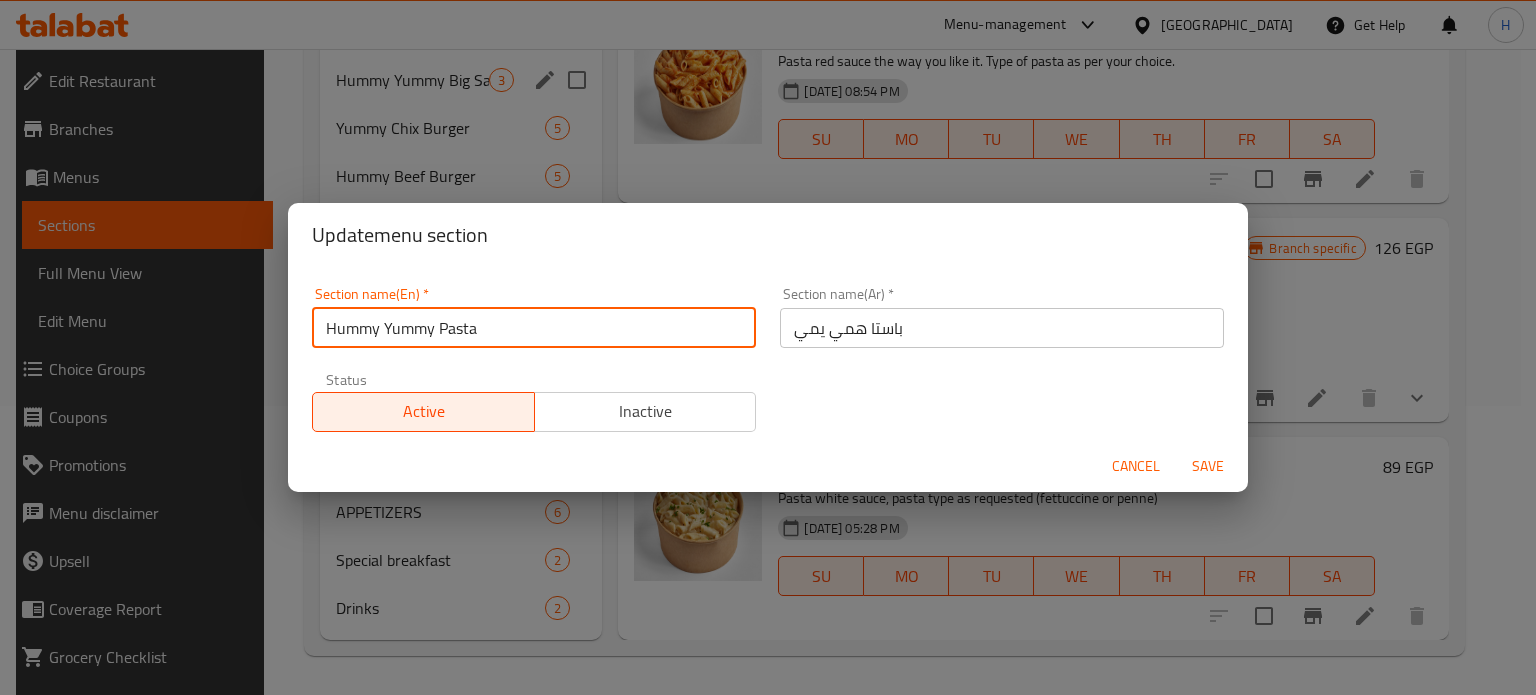 type on "Hummy Yummy Pasta" 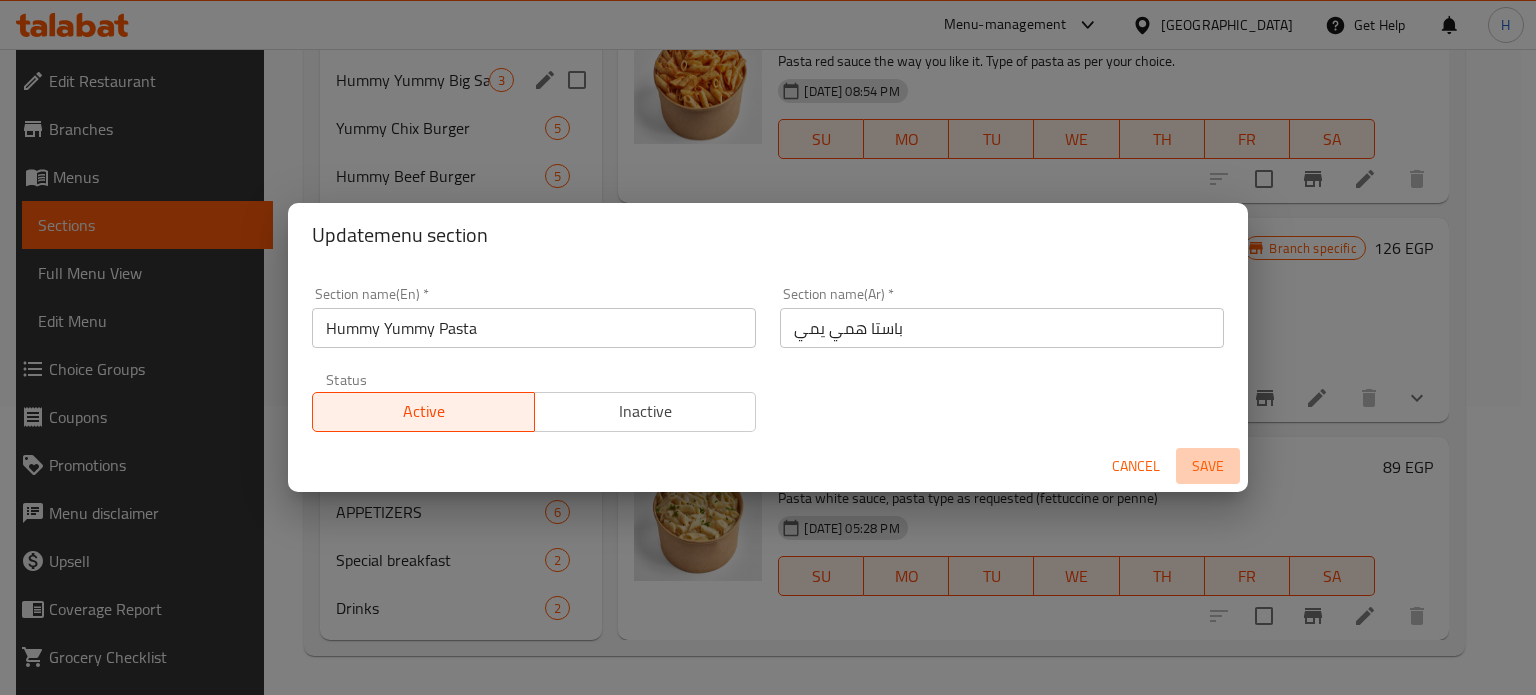 click on "Save" at bounding box center (1208, 466) 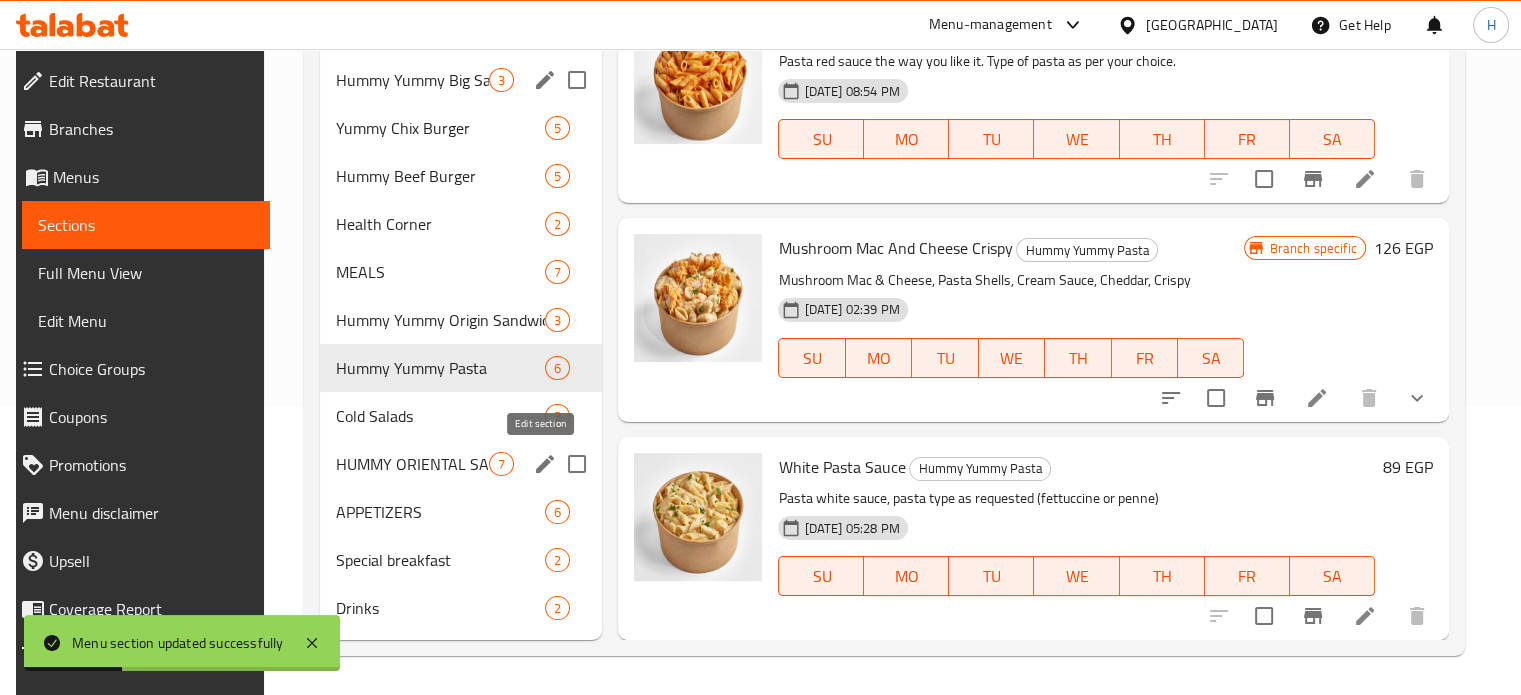 click 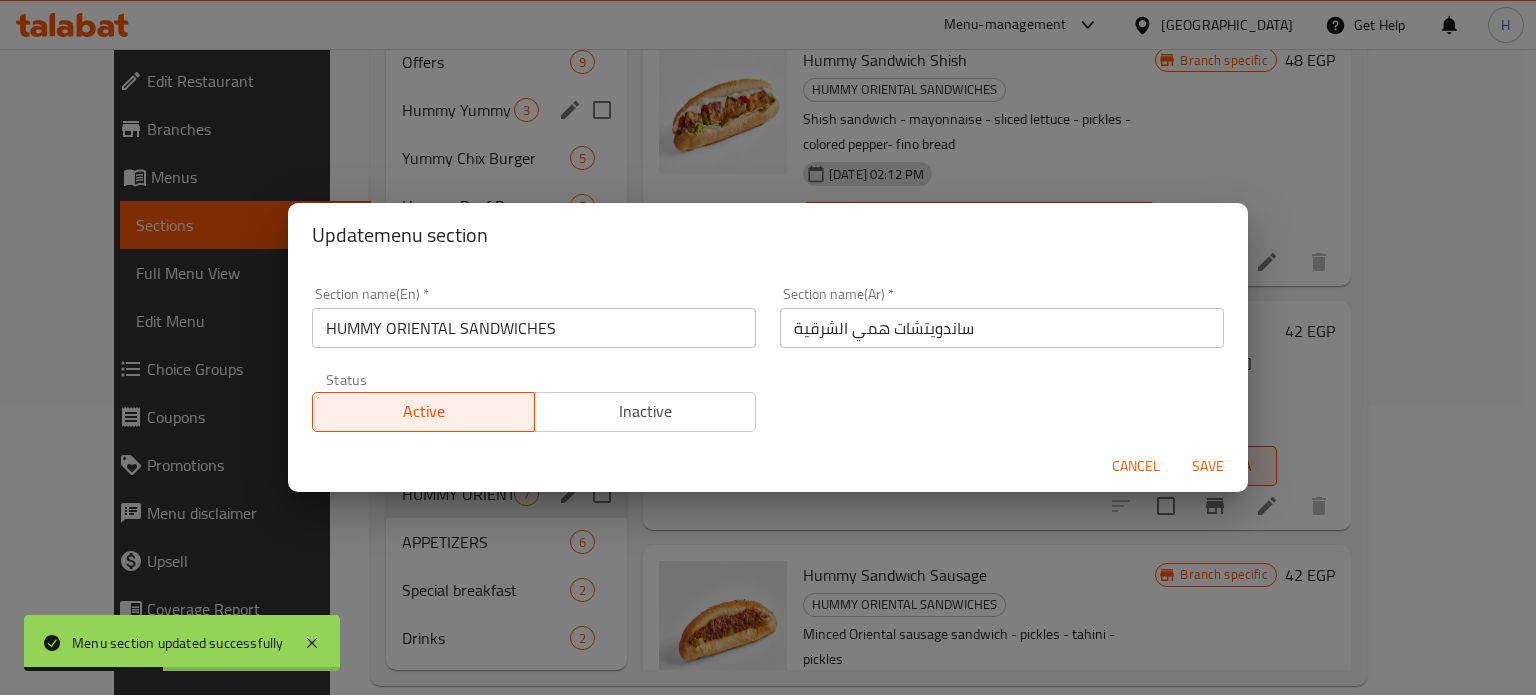 click on "HUMMY ORIENTAL SANDWICHES" at bounding box center [534, 328] 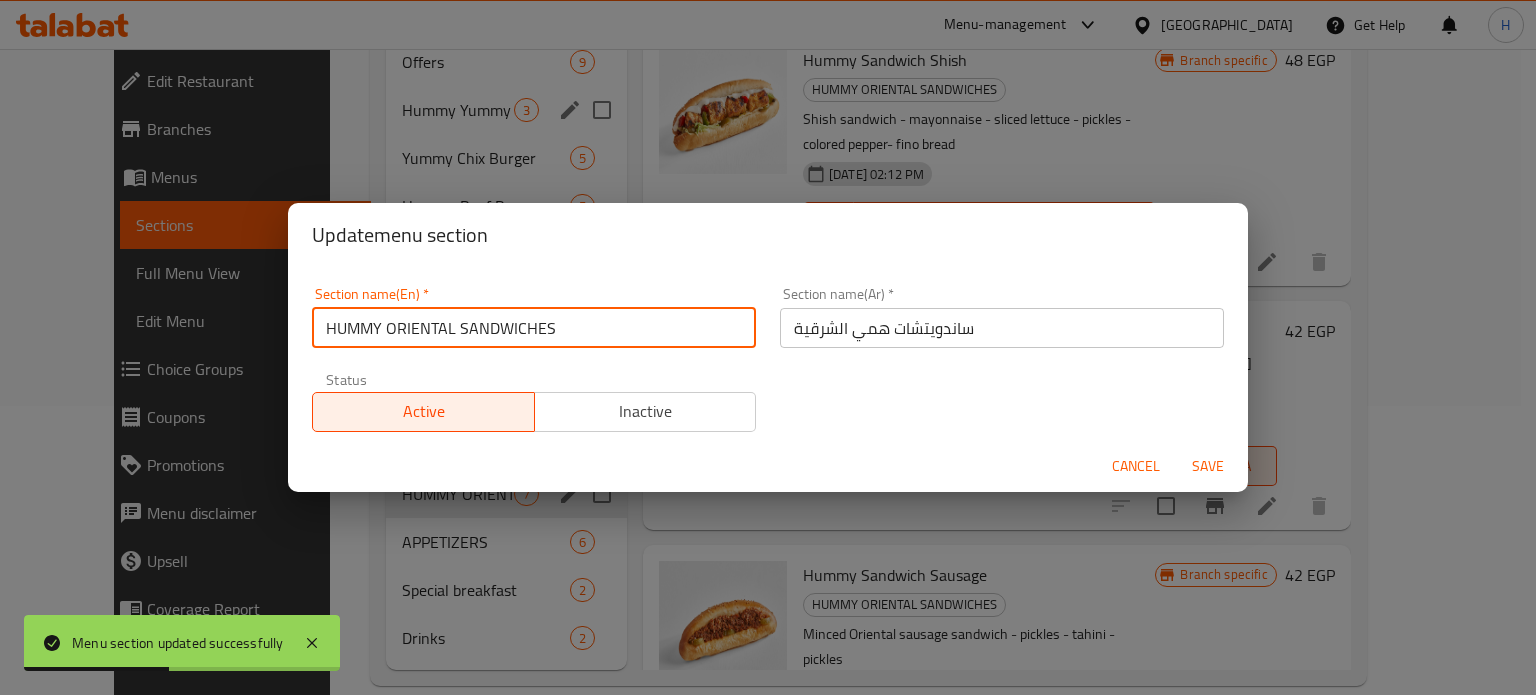 click on "HUMMY ORIENTAL SANDWICHES" at bounding box center (534, 328) 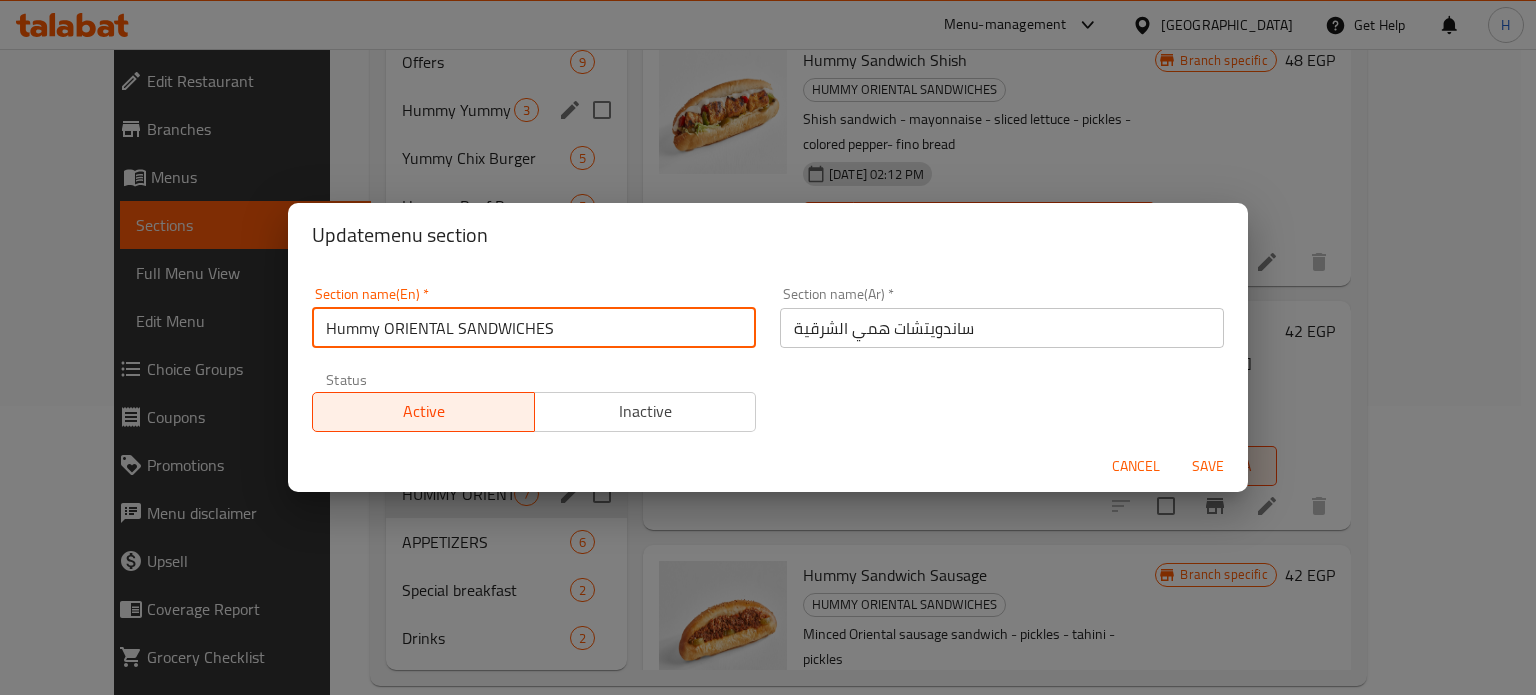 click on "Hummy ORIENTAL SANDWICHES" at bounding box center [534, 328] 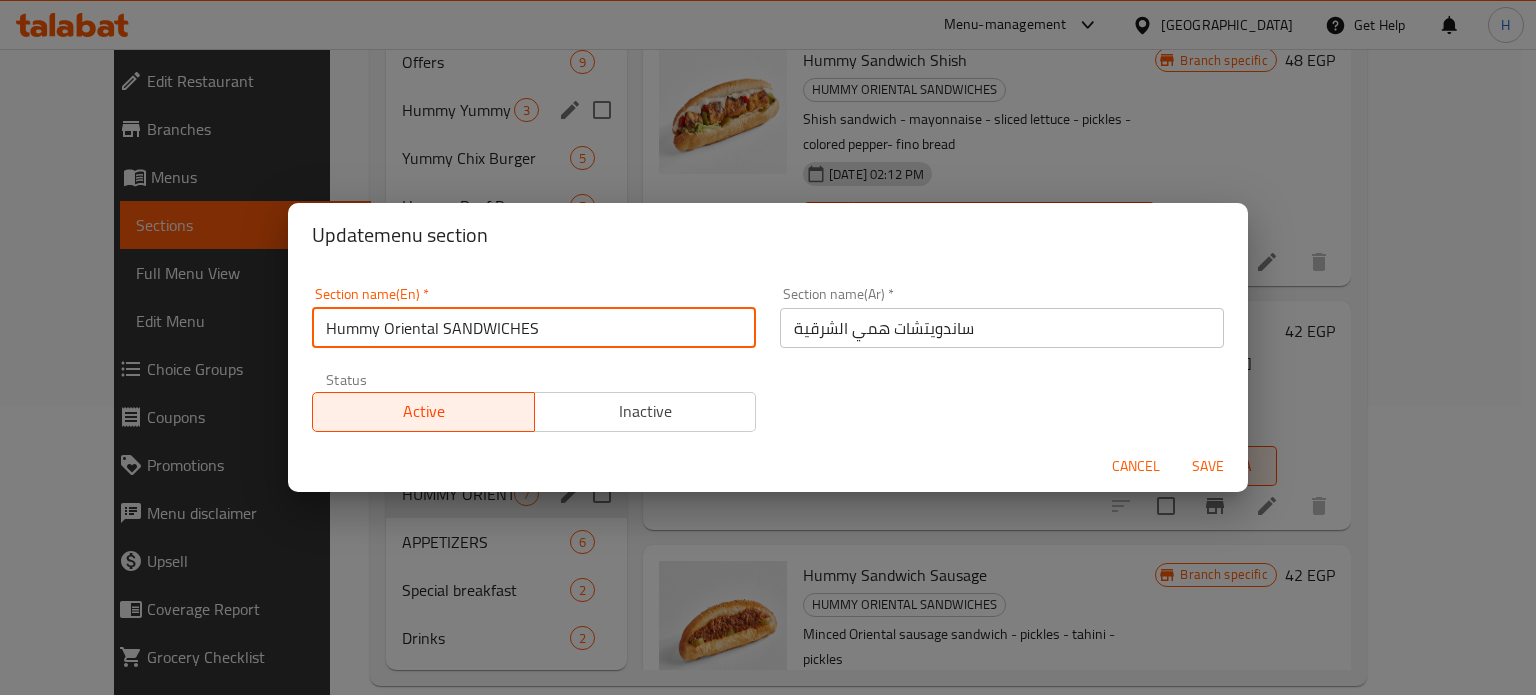 click on "Hummy Oriental SANDWICHES" at bounding box center (534, 328) 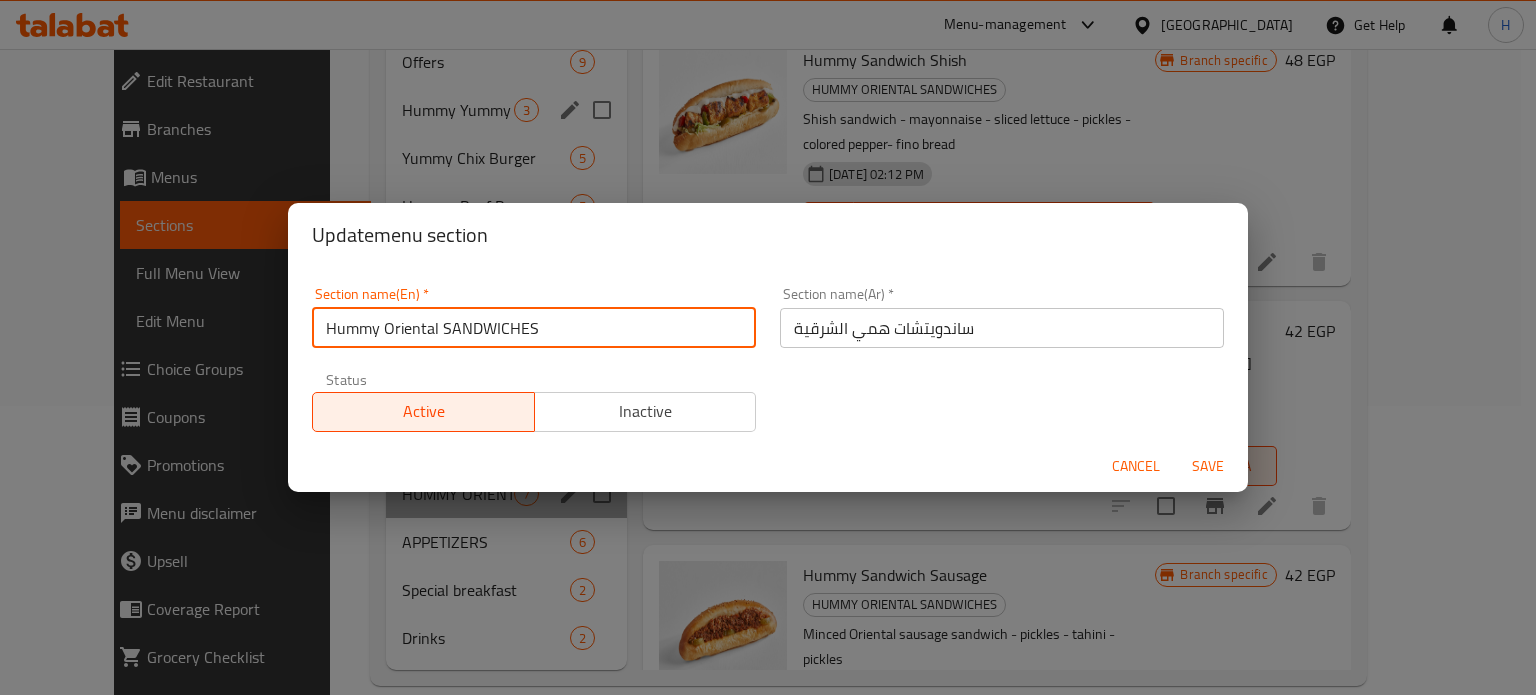 click on "Hummy Oriental SANDWICHES" at bounding box center (534, 328) 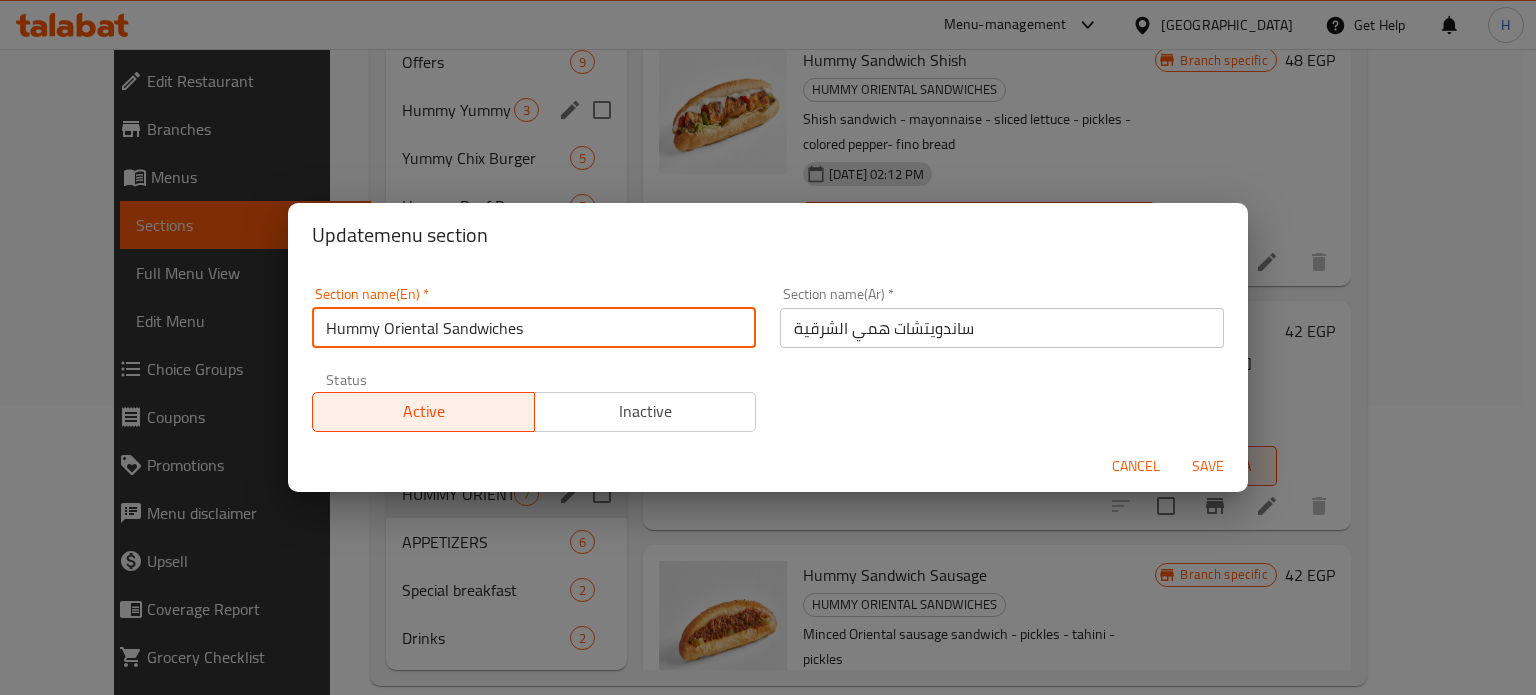 type on "Hummy Oriental Sandwiches" 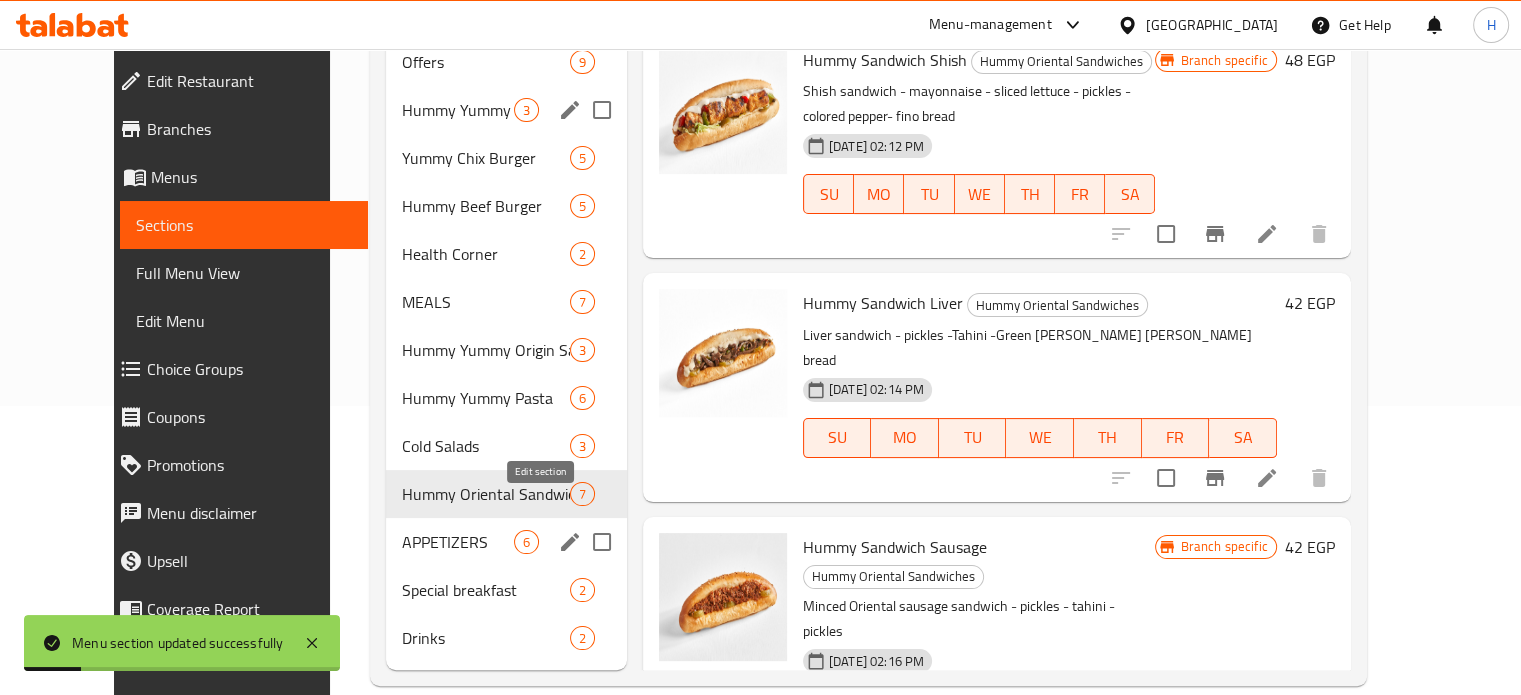 click 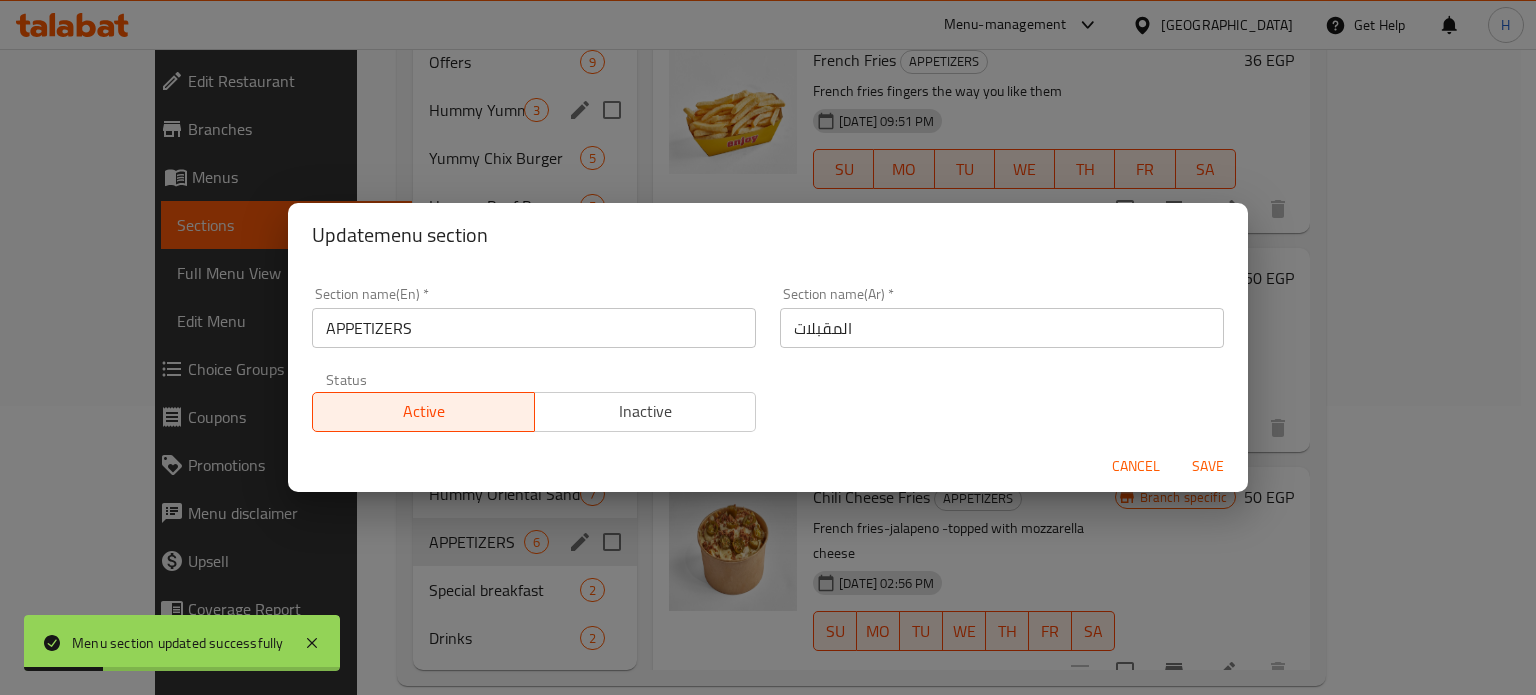 click on "APPETIZERS" at bounding box center (534, 328) 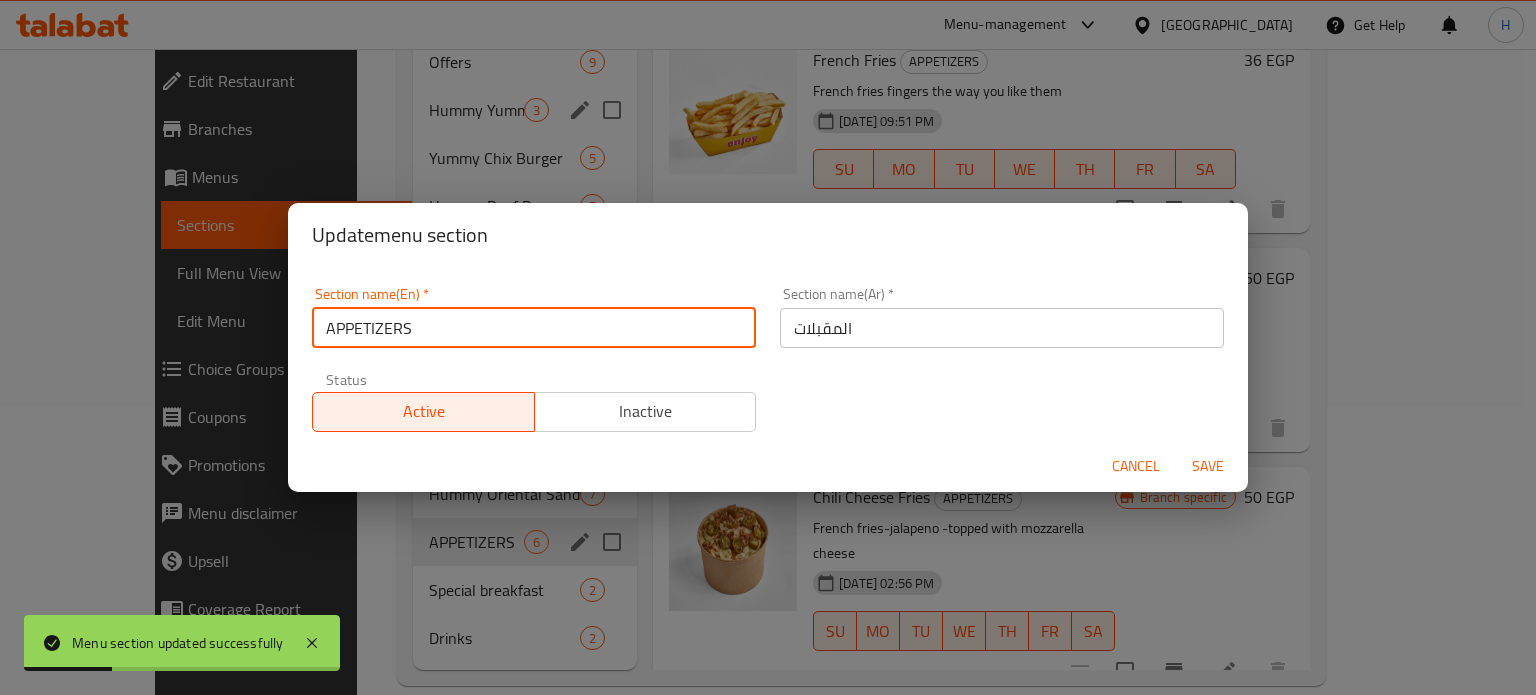 click on "APPETIZERS" at bounding box center [534, 328] 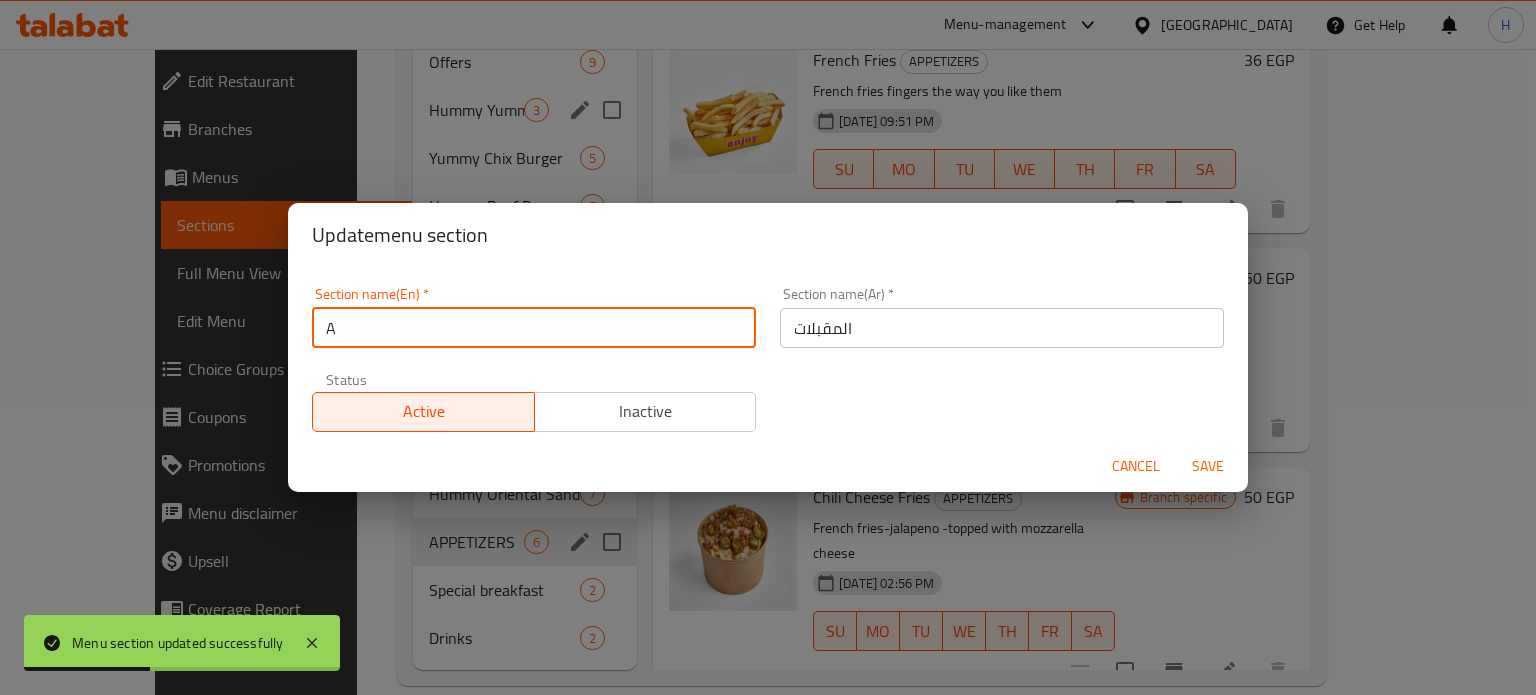 type on "Ap" 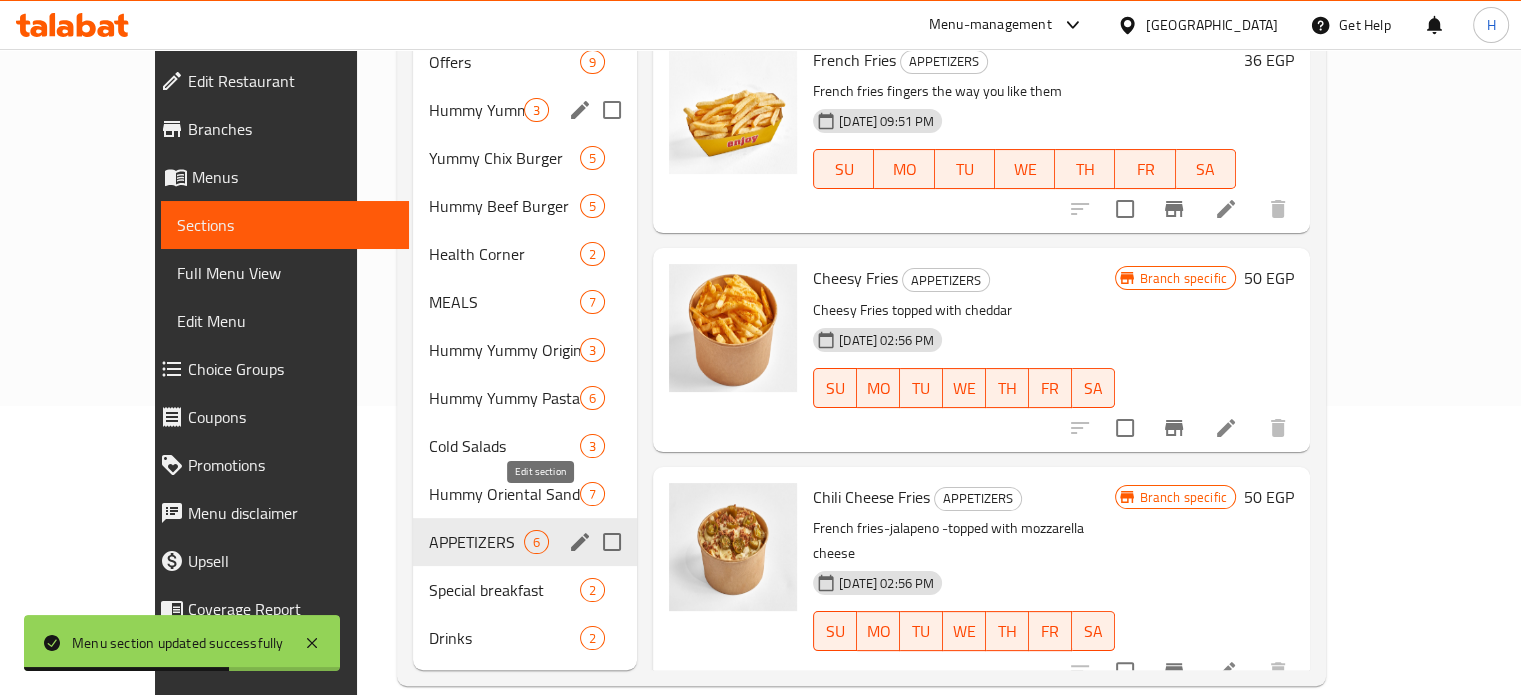 click 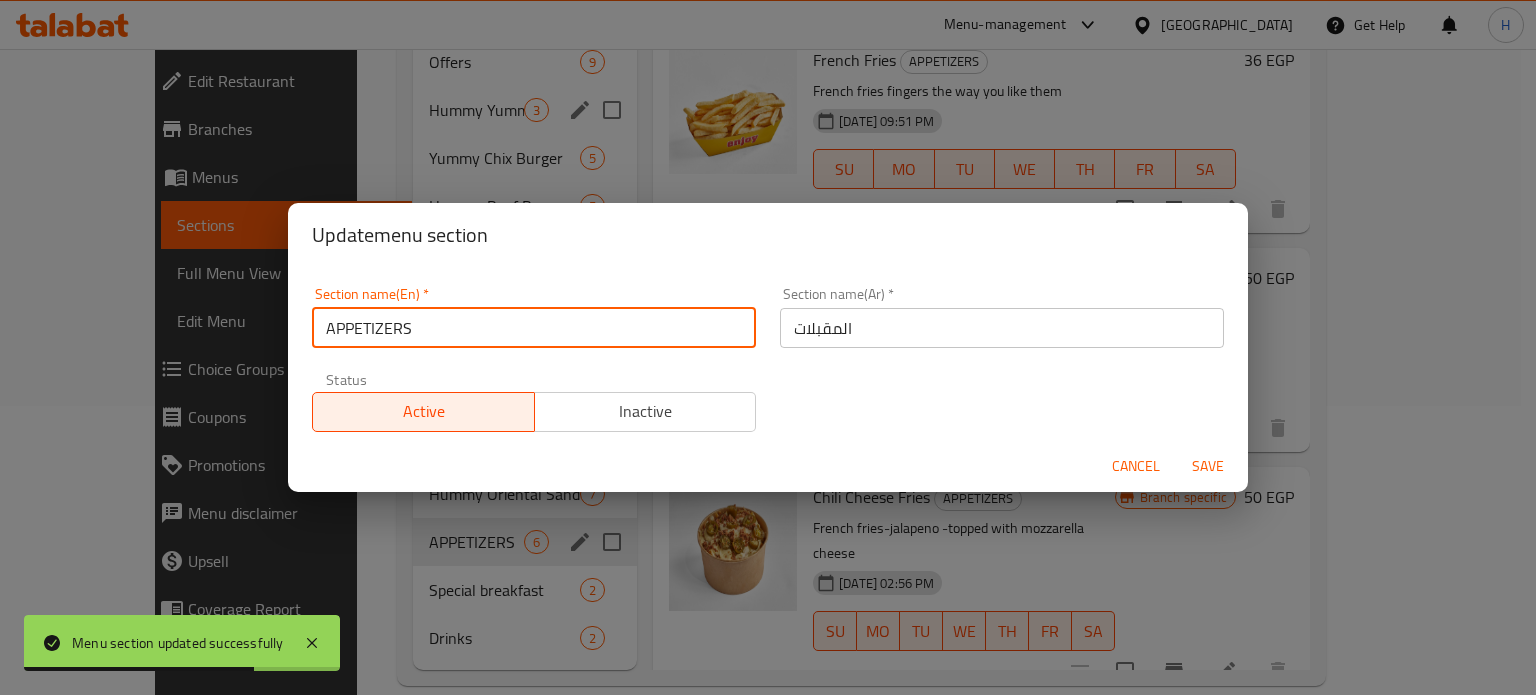 drag, startPoint x: 460, startPoint y: 322, endPoint x: 240, endPoint y: 325, distance: 220.02045 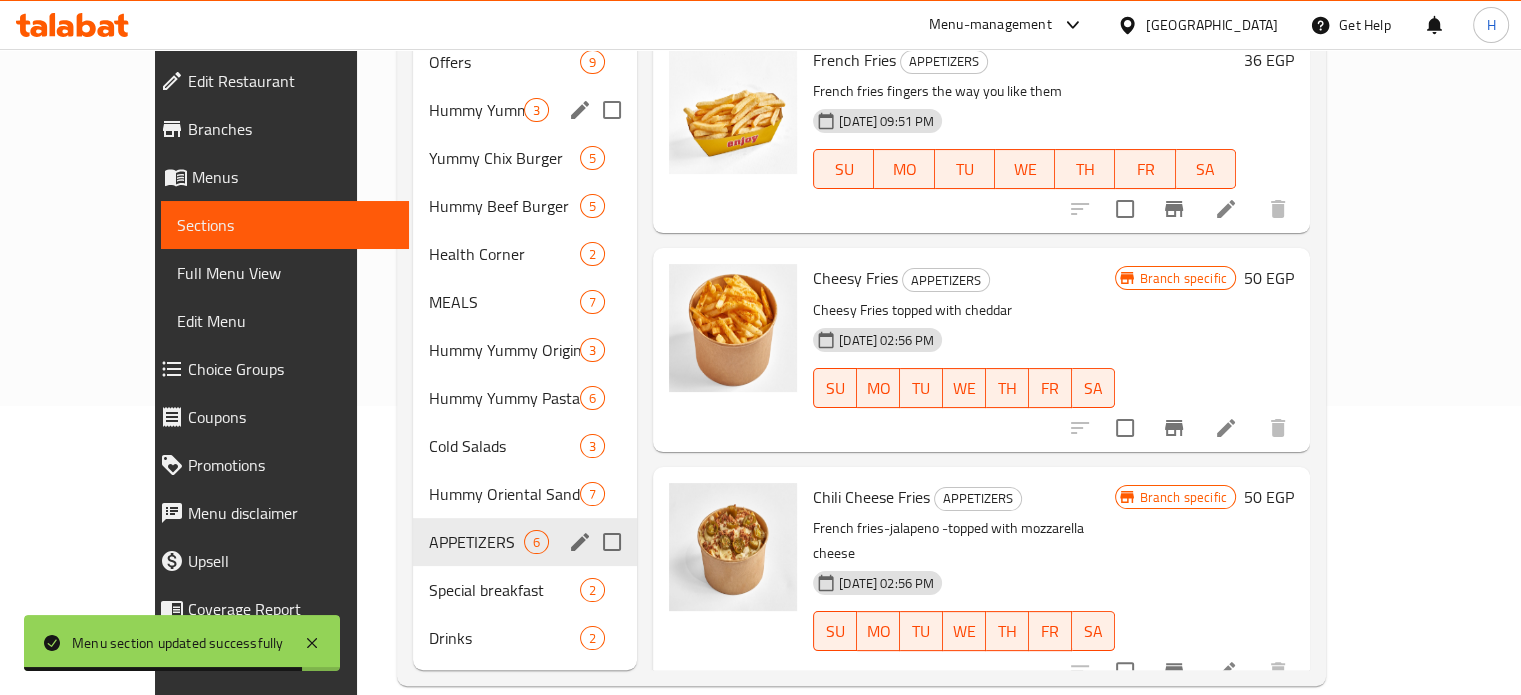 click 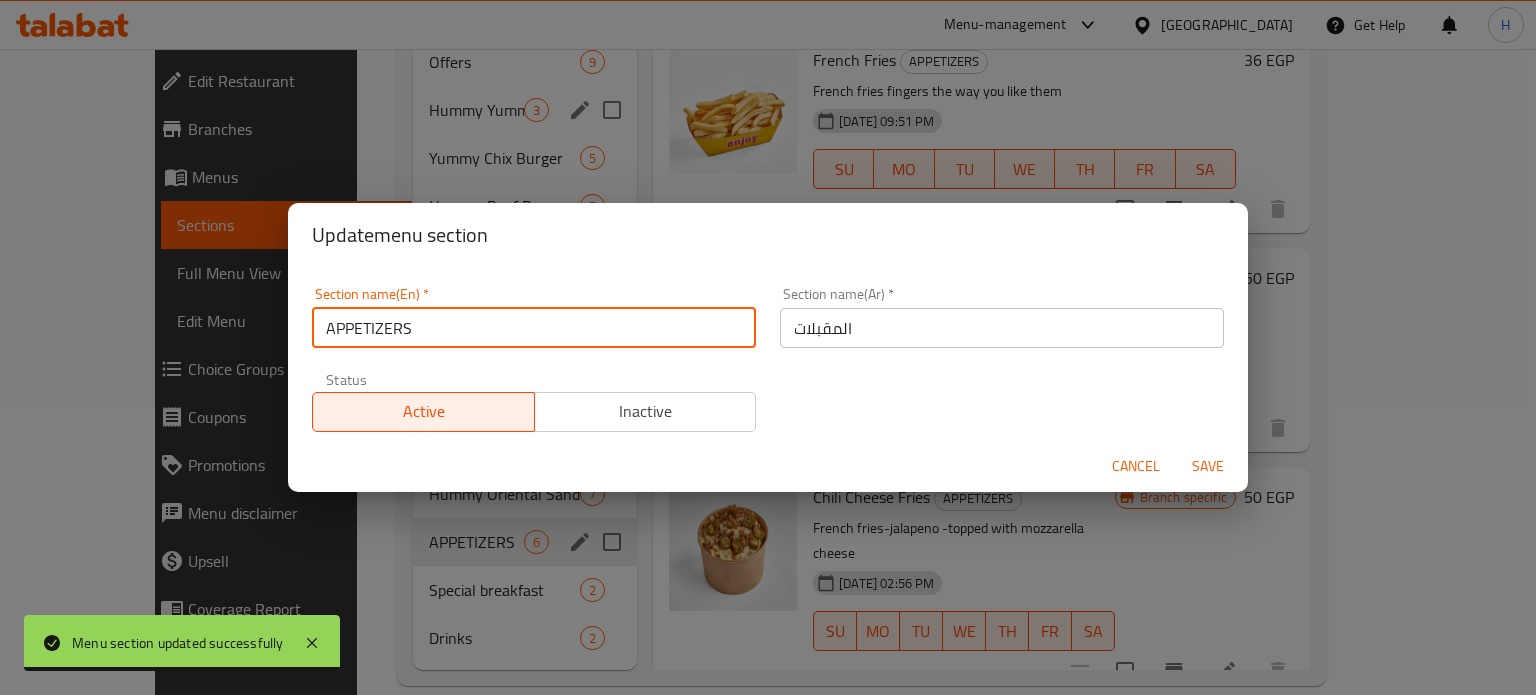 click on "APPETIZERS" at bounding box center (534, 328) 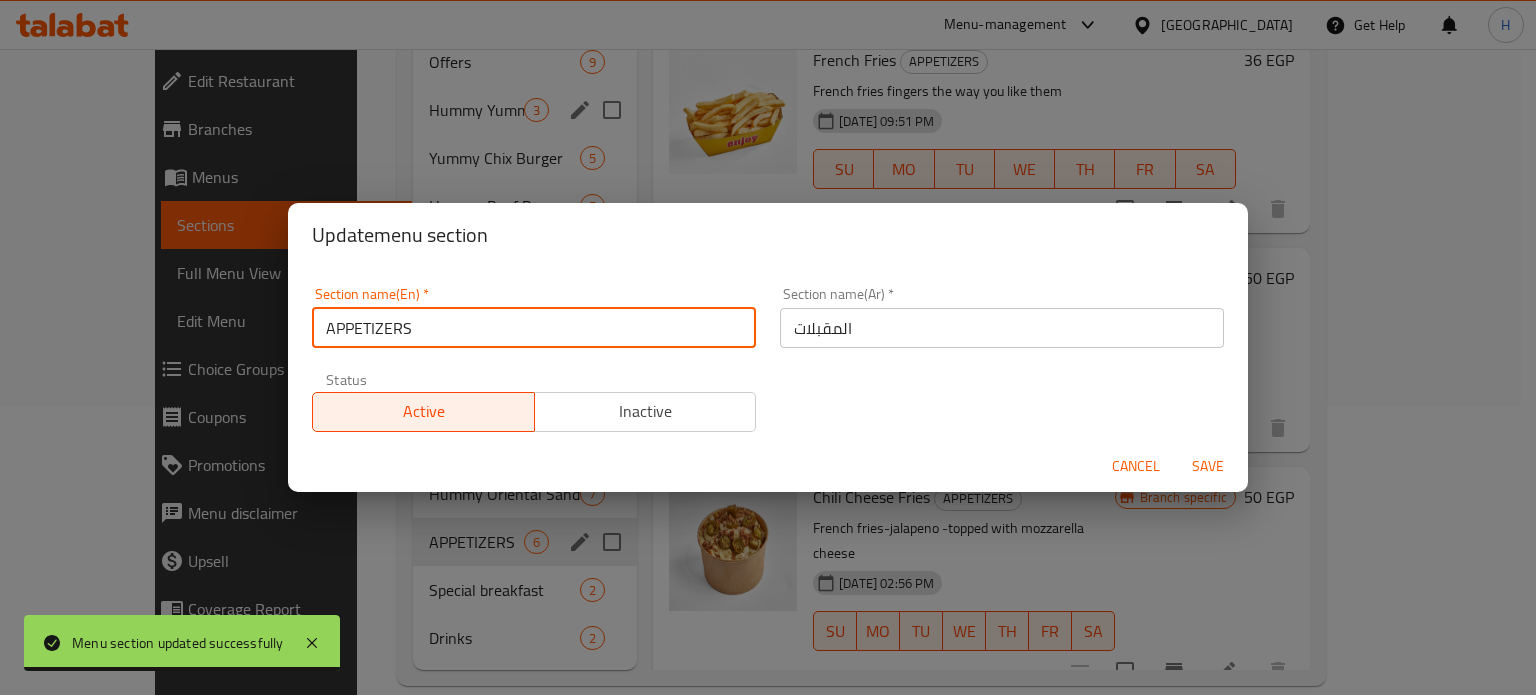 click on "APPETIZERS" at bounding box center [534, 328] 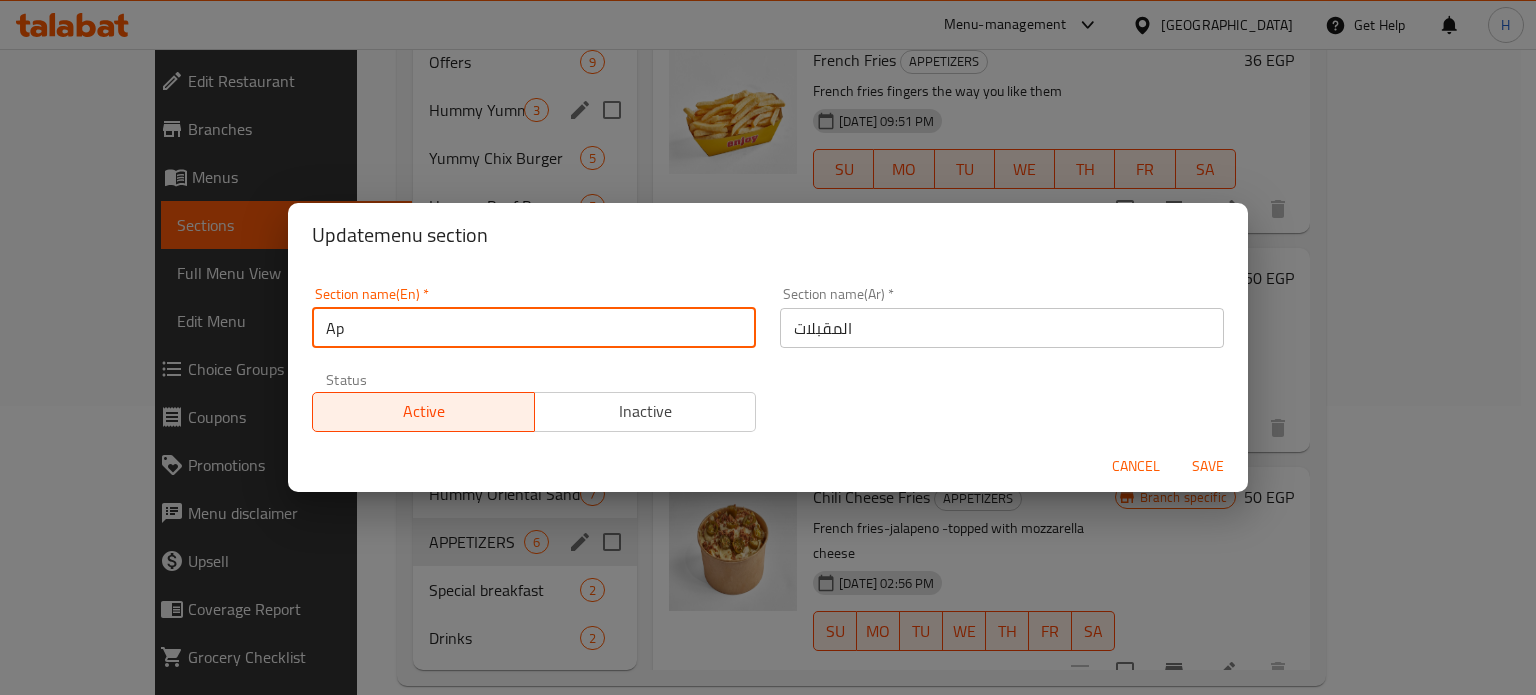 type on "App" 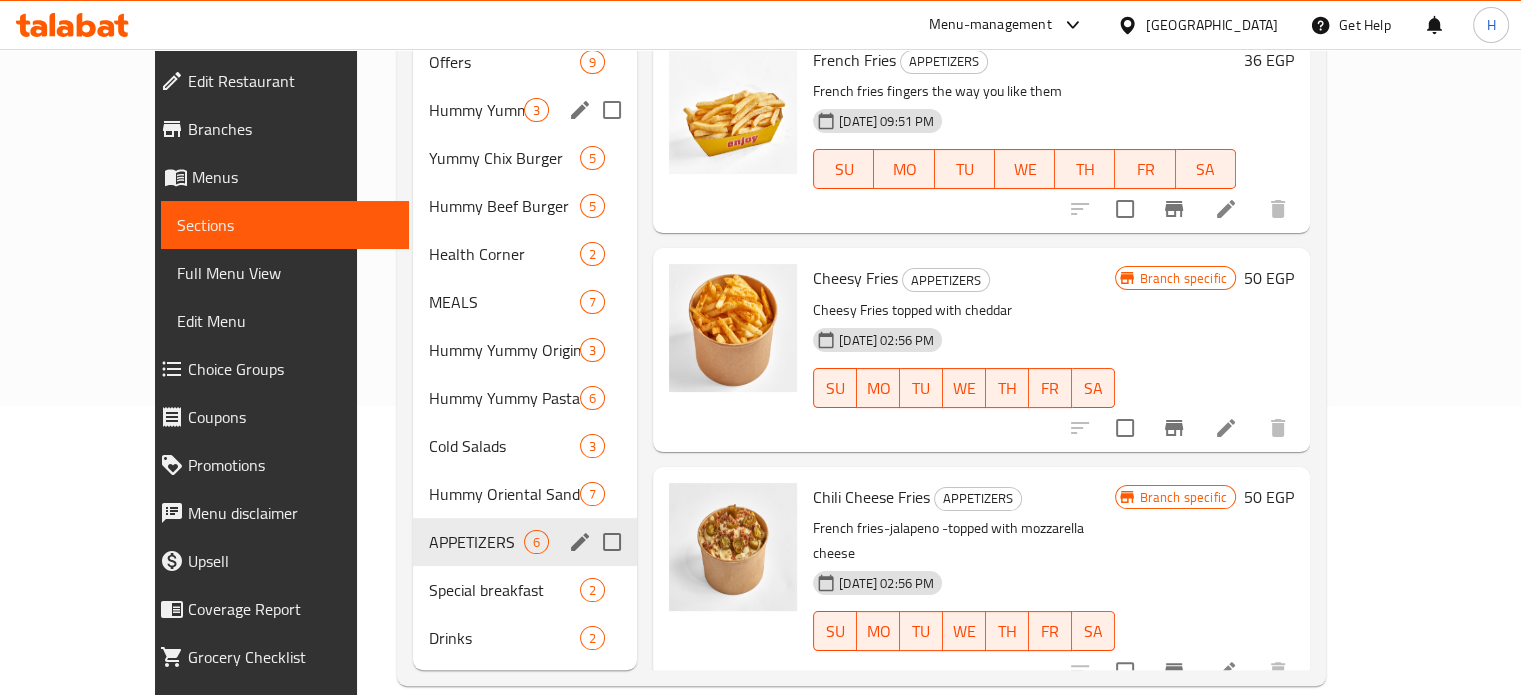 click 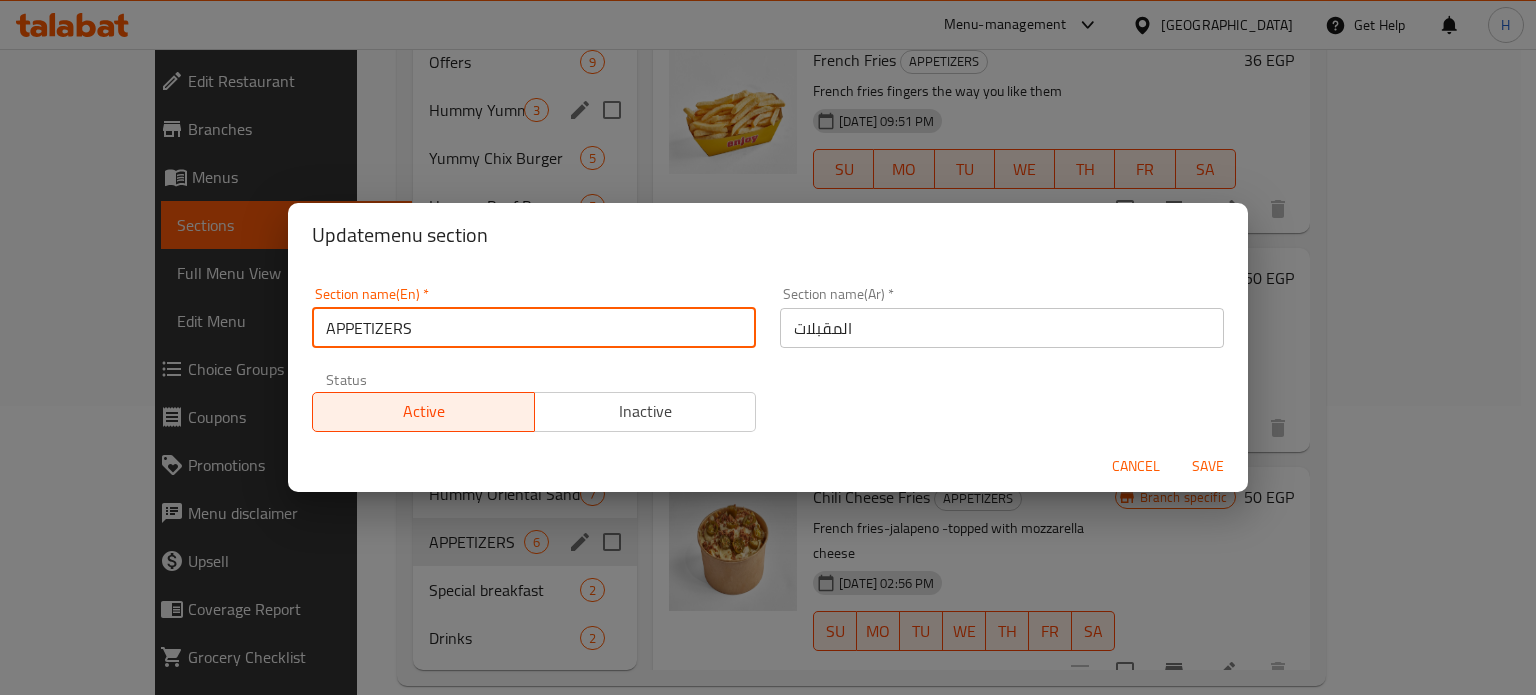 drag, startPoint x: 438, startPoint y: 331, endPoint x: 264, endPoint y: 335, distance: 174.04597 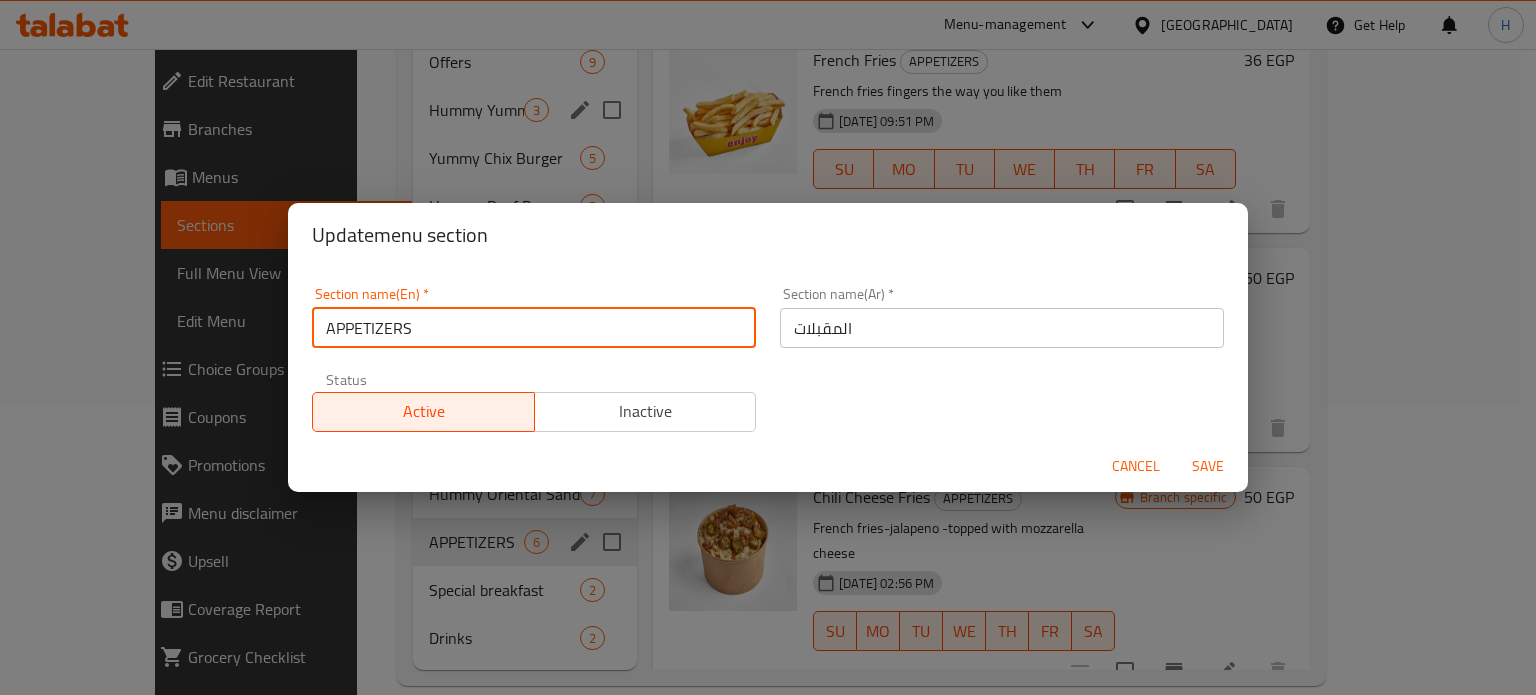click on "APPETIZERS" at bounding box center [534, 328] 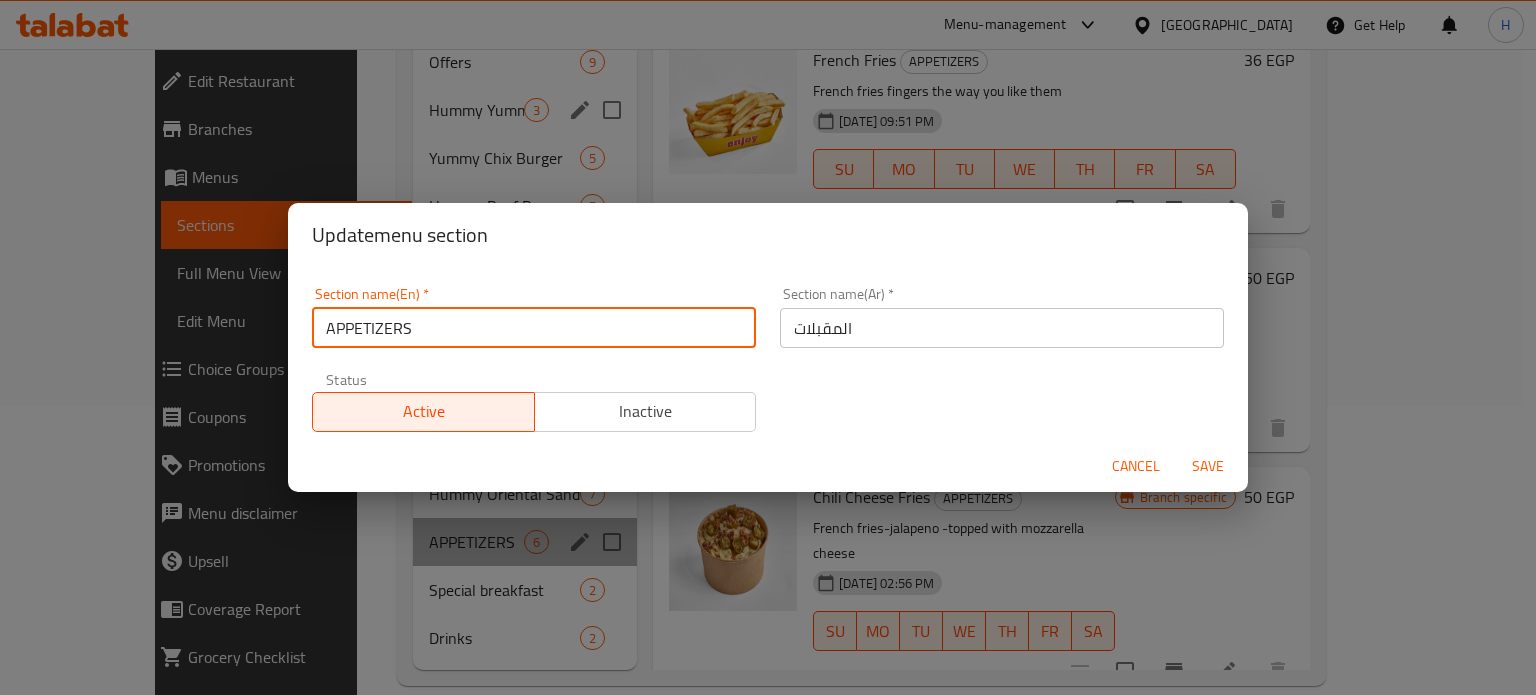 click on "APPETIZERS" at bounding box center (534, 328) 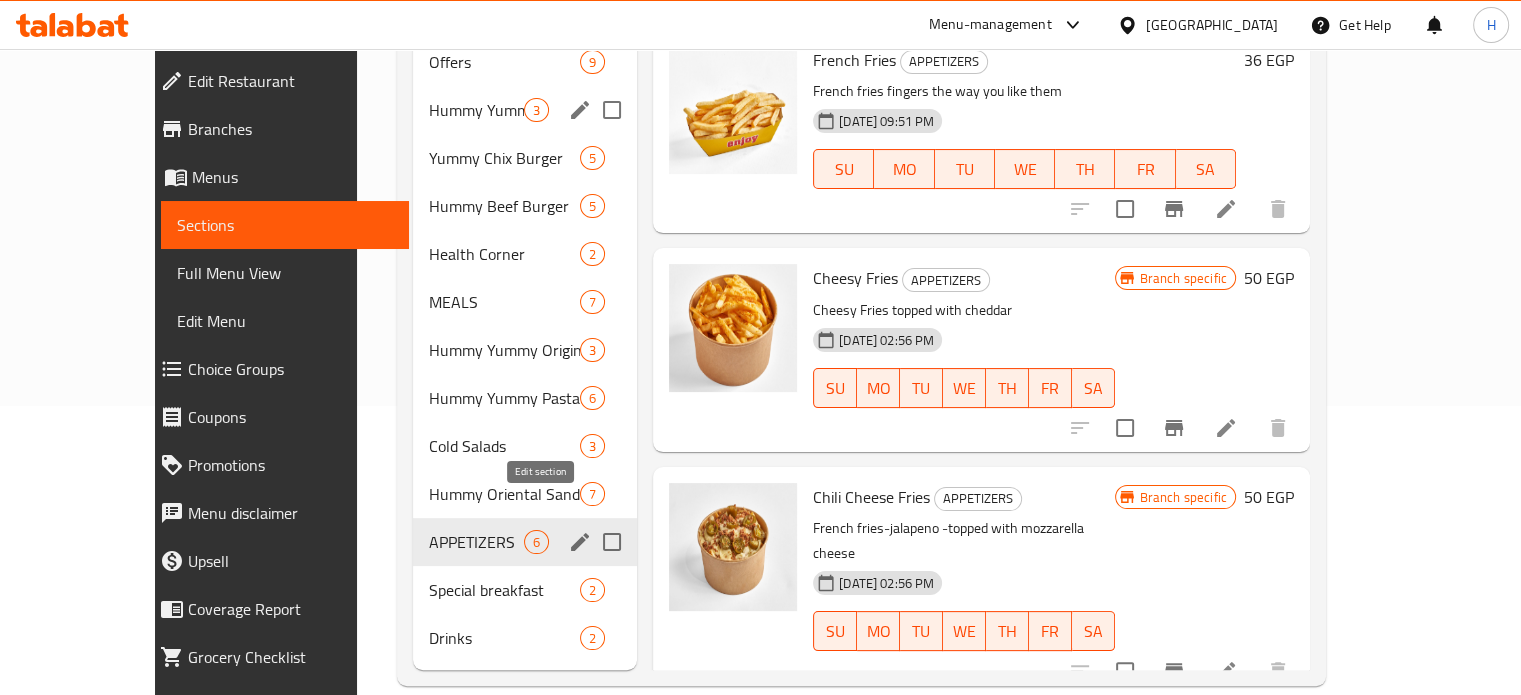 click at bounding box center [580, 542] 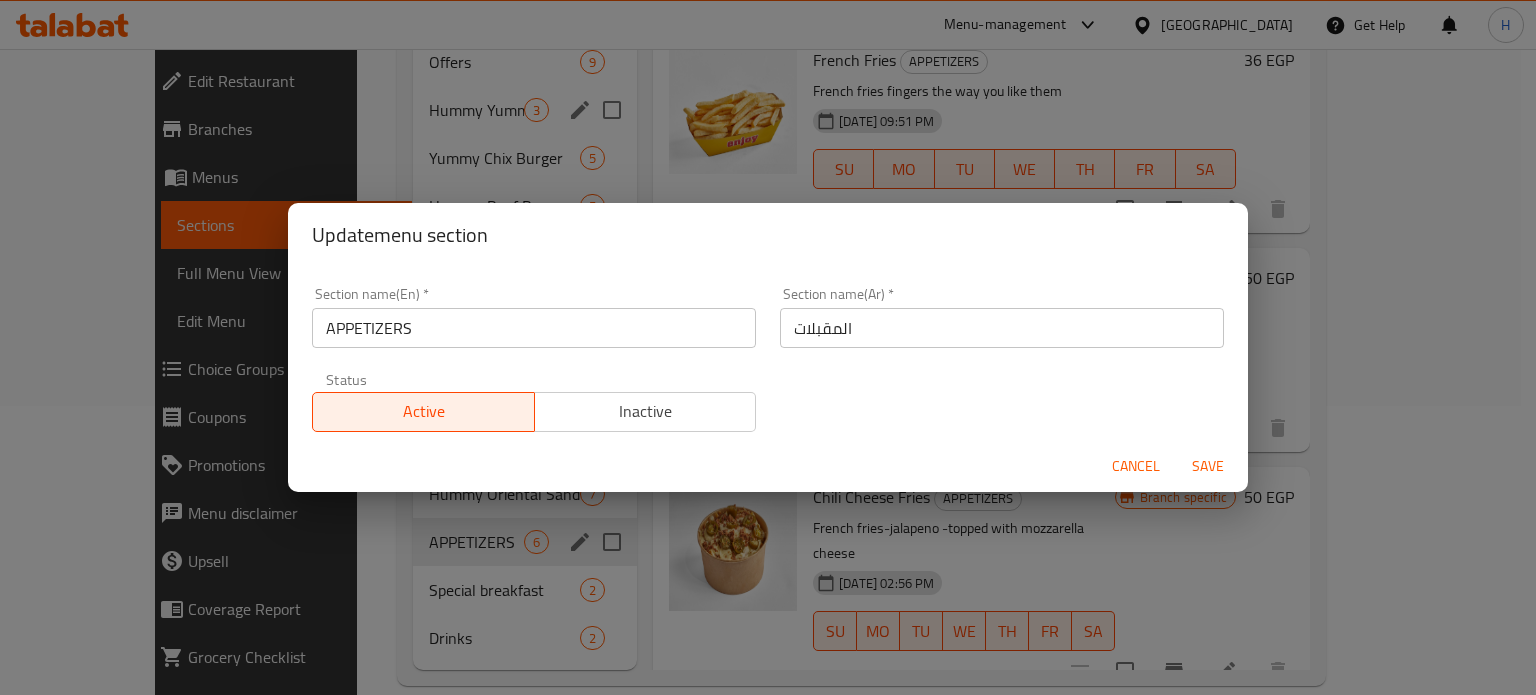drag, startPoint x: 425, startPoint y: 329, endPoint x: 264, endPoint y: 320, distance: 161.25136 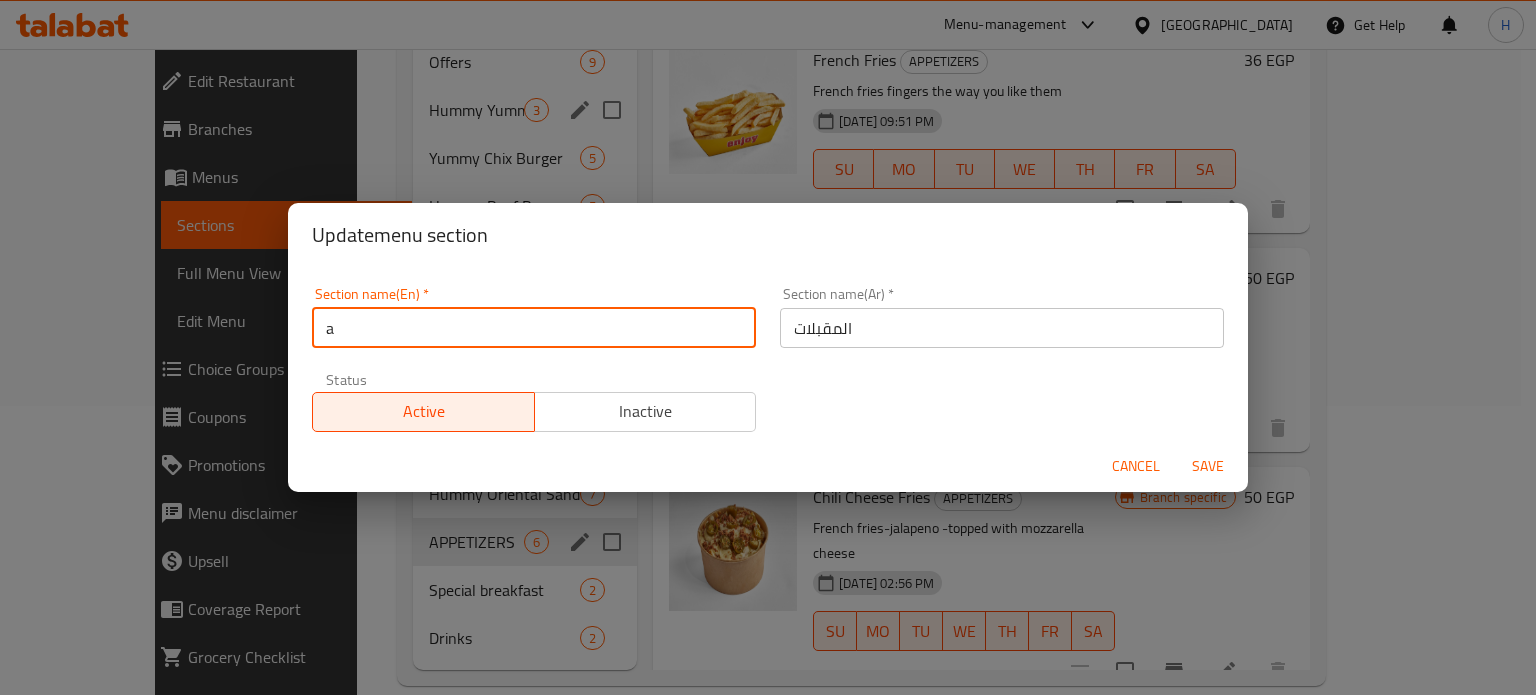 type on "Appetizers" 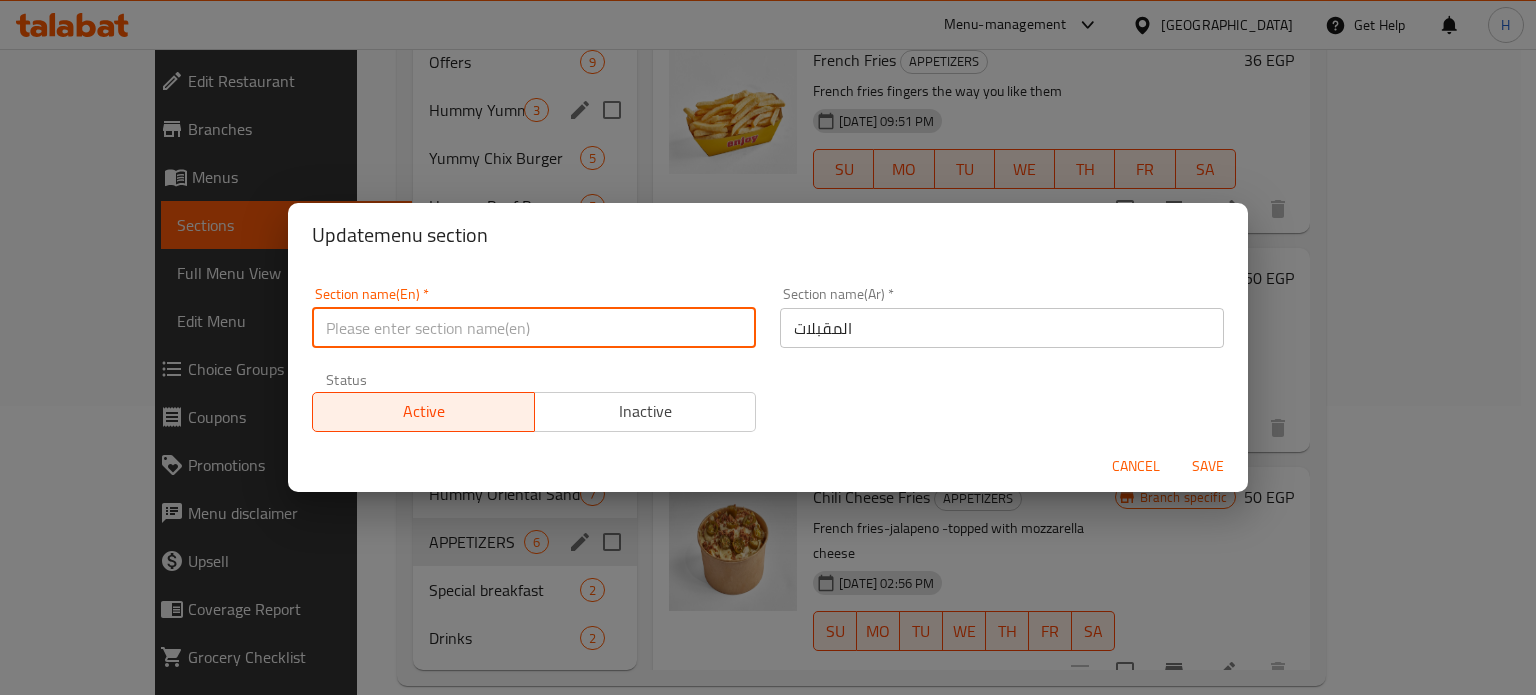 paste on "Appetizers" 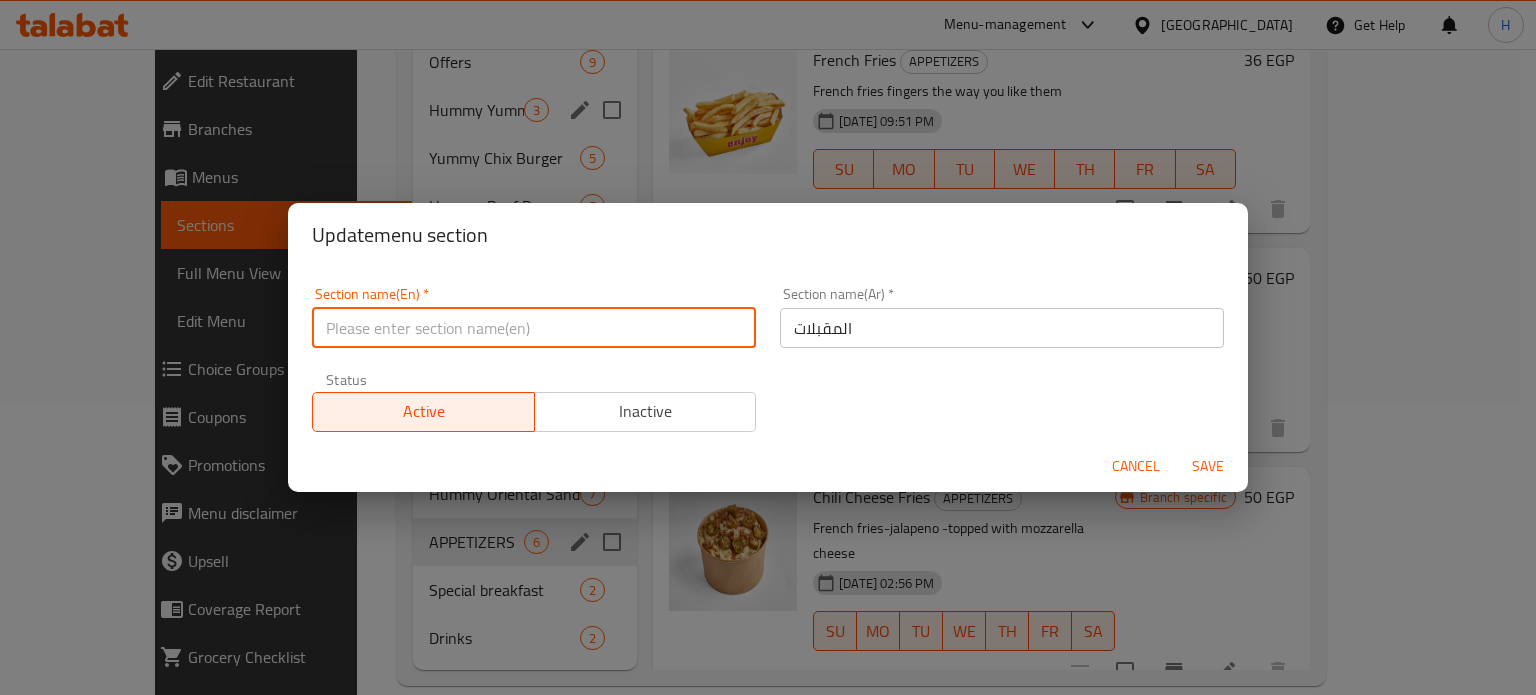 type on "Appetizers" 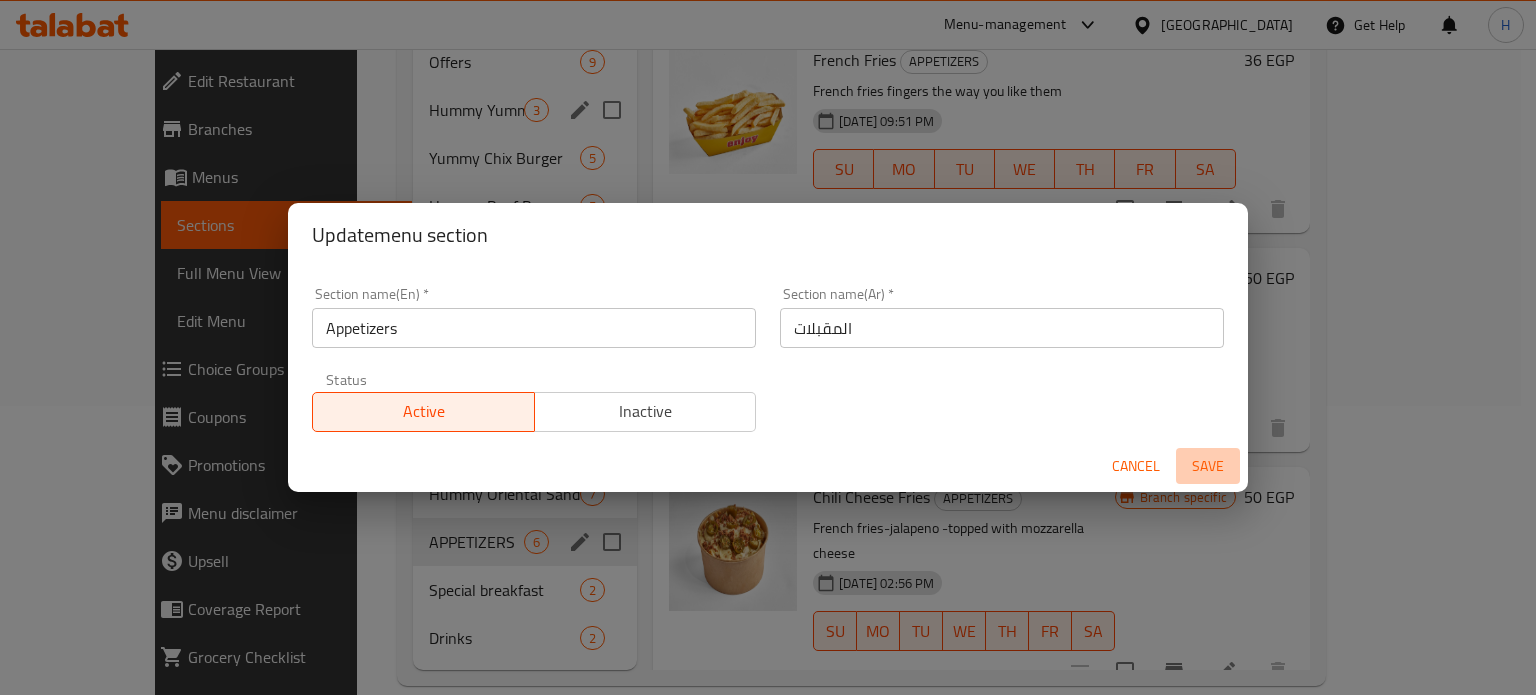 click on "Save" at bounding box center (1208, 466) 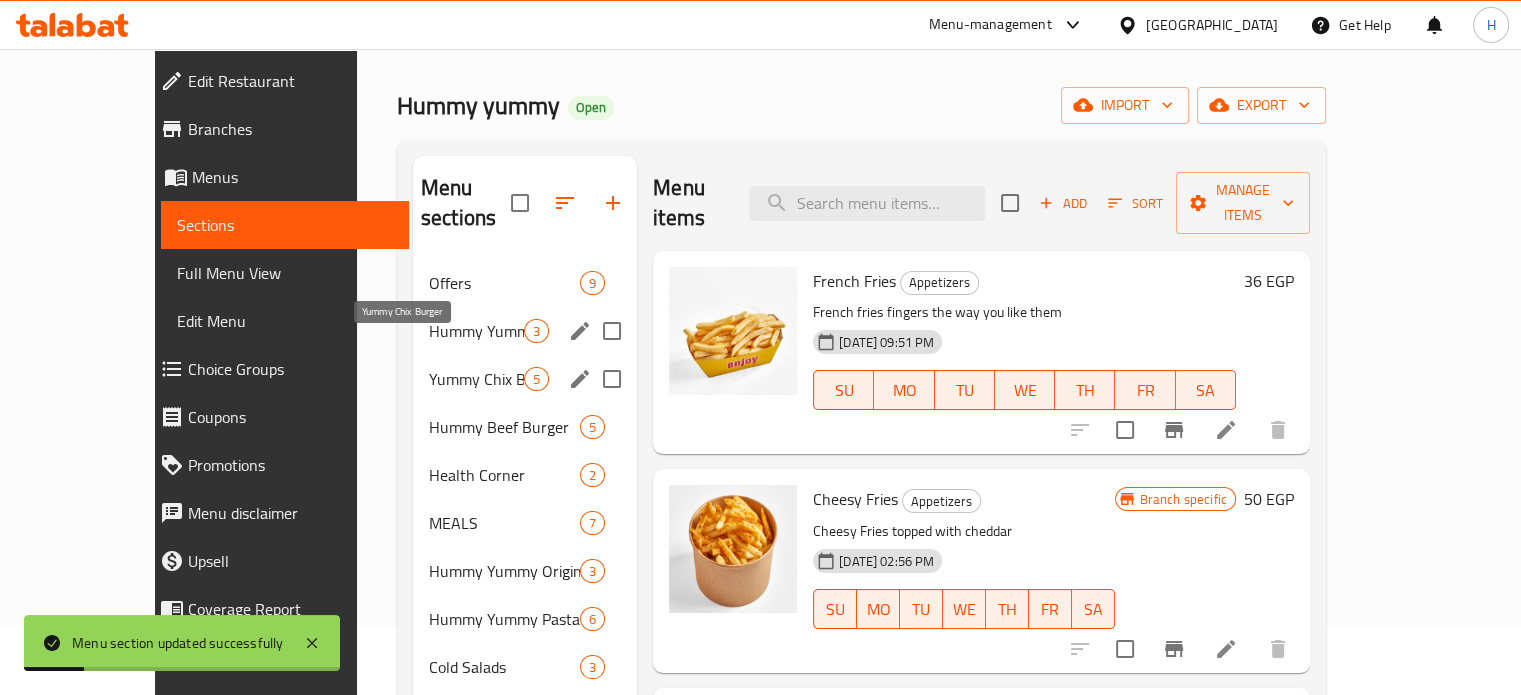 scroll, scrollTop: 0, scrollLeft: 0, axis: both 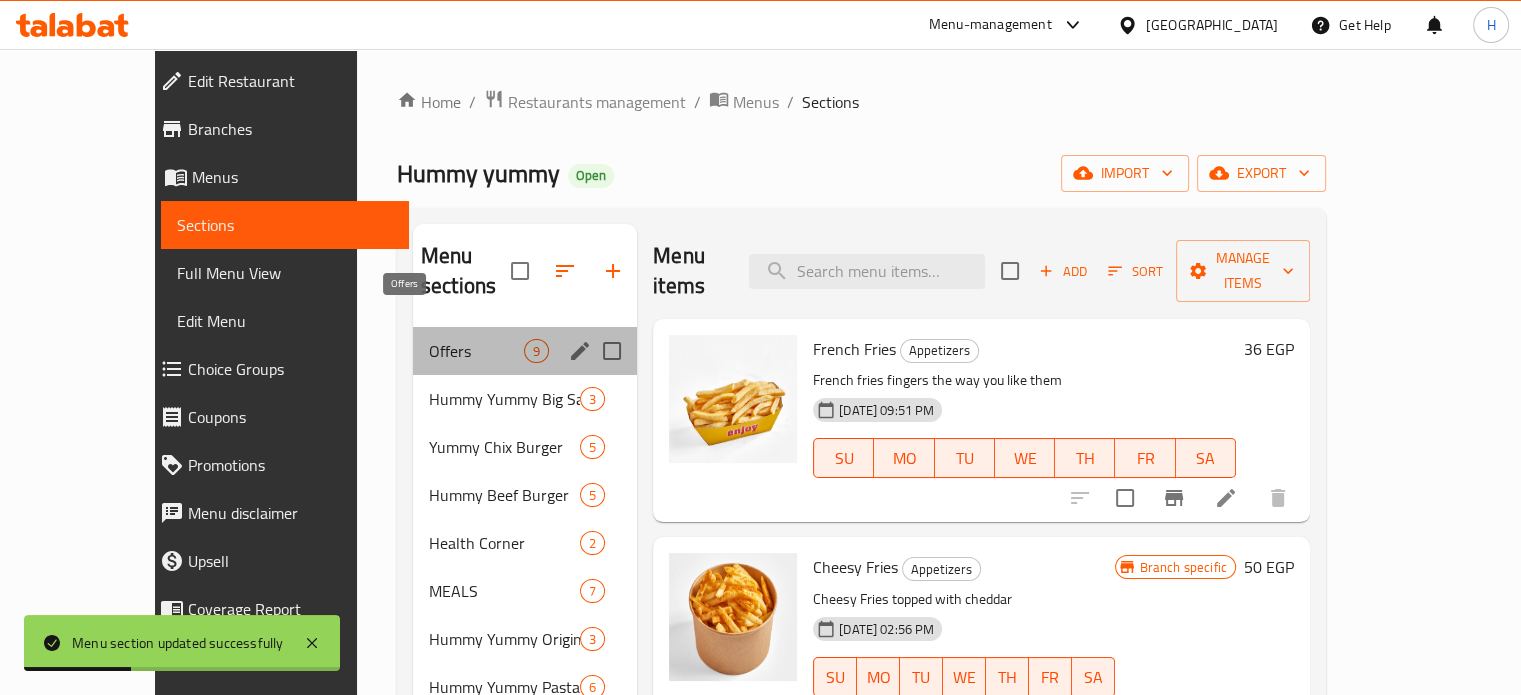 click on "Offers" at bounding box center (476, 351) 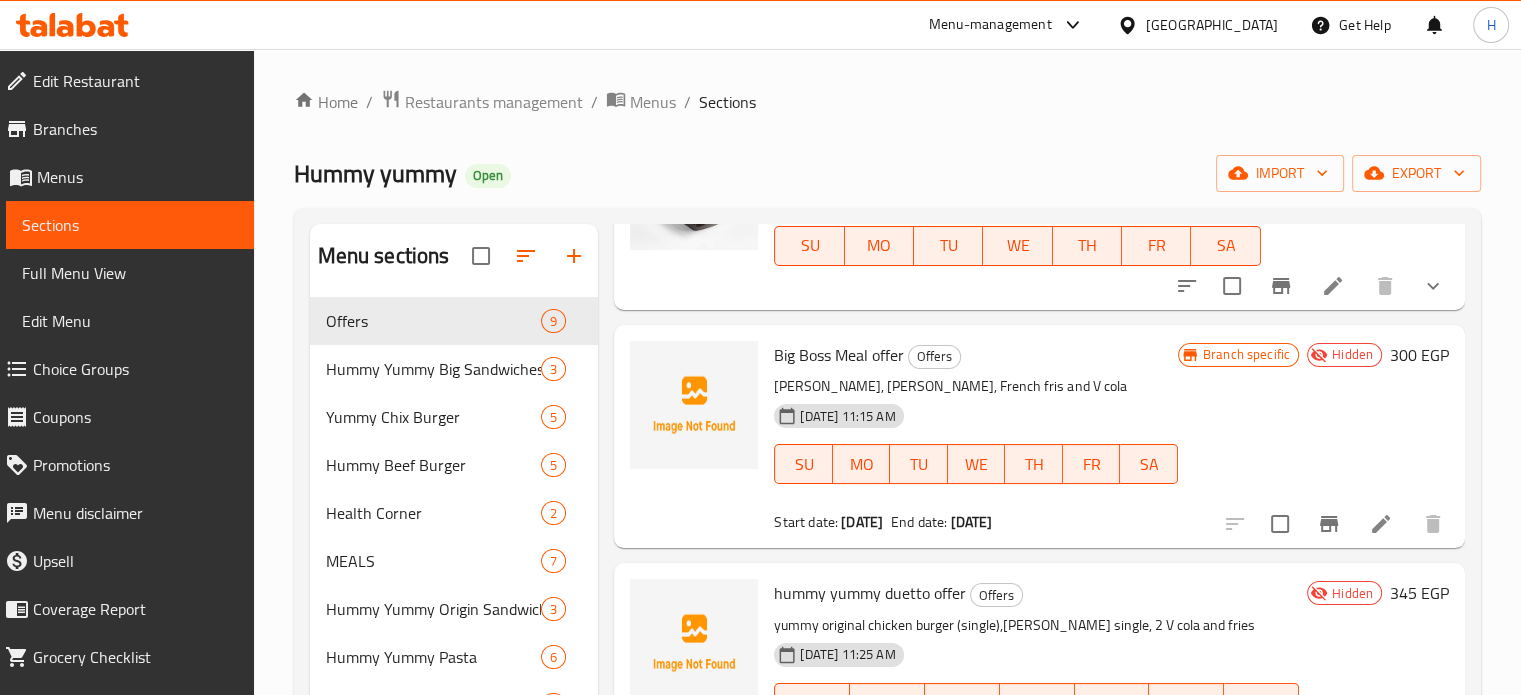 scroll, scrollTop: 1396, scrollLeft: 0, axis: vertical 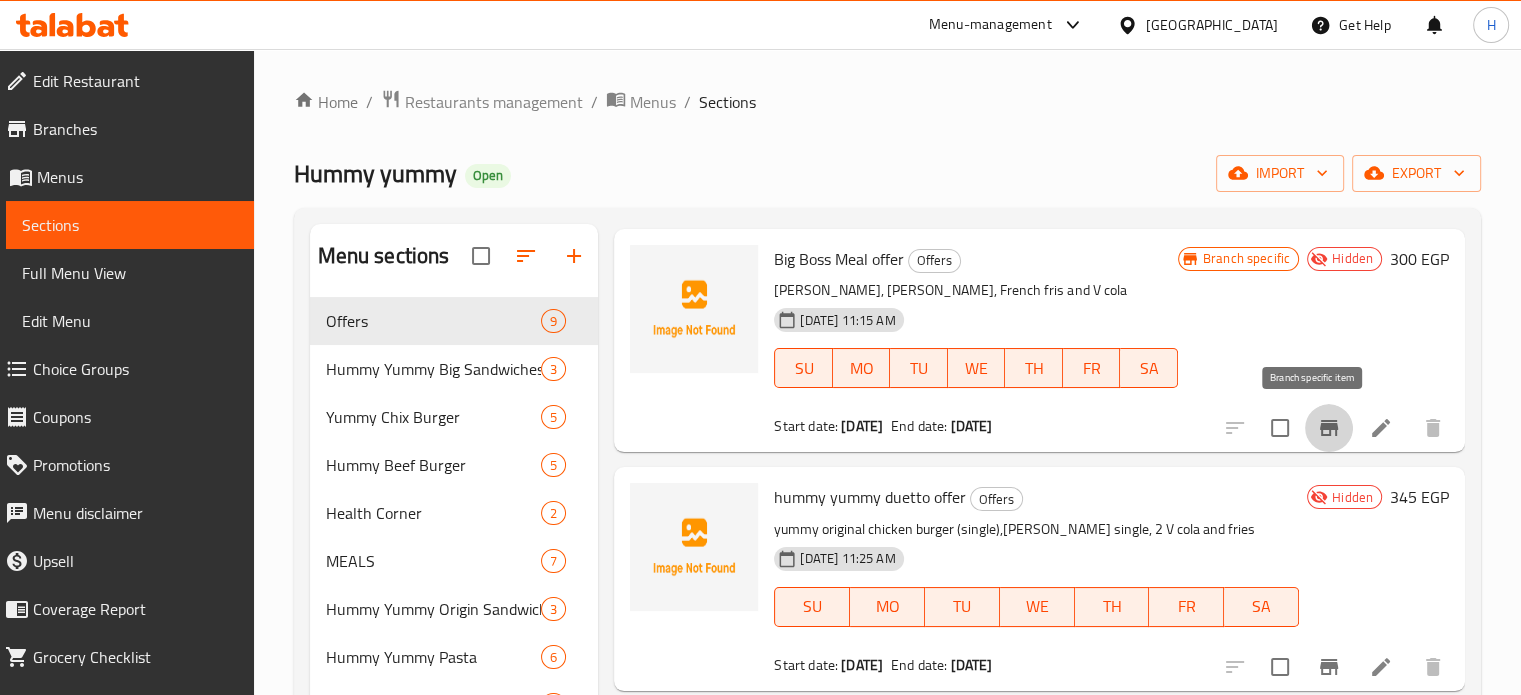click 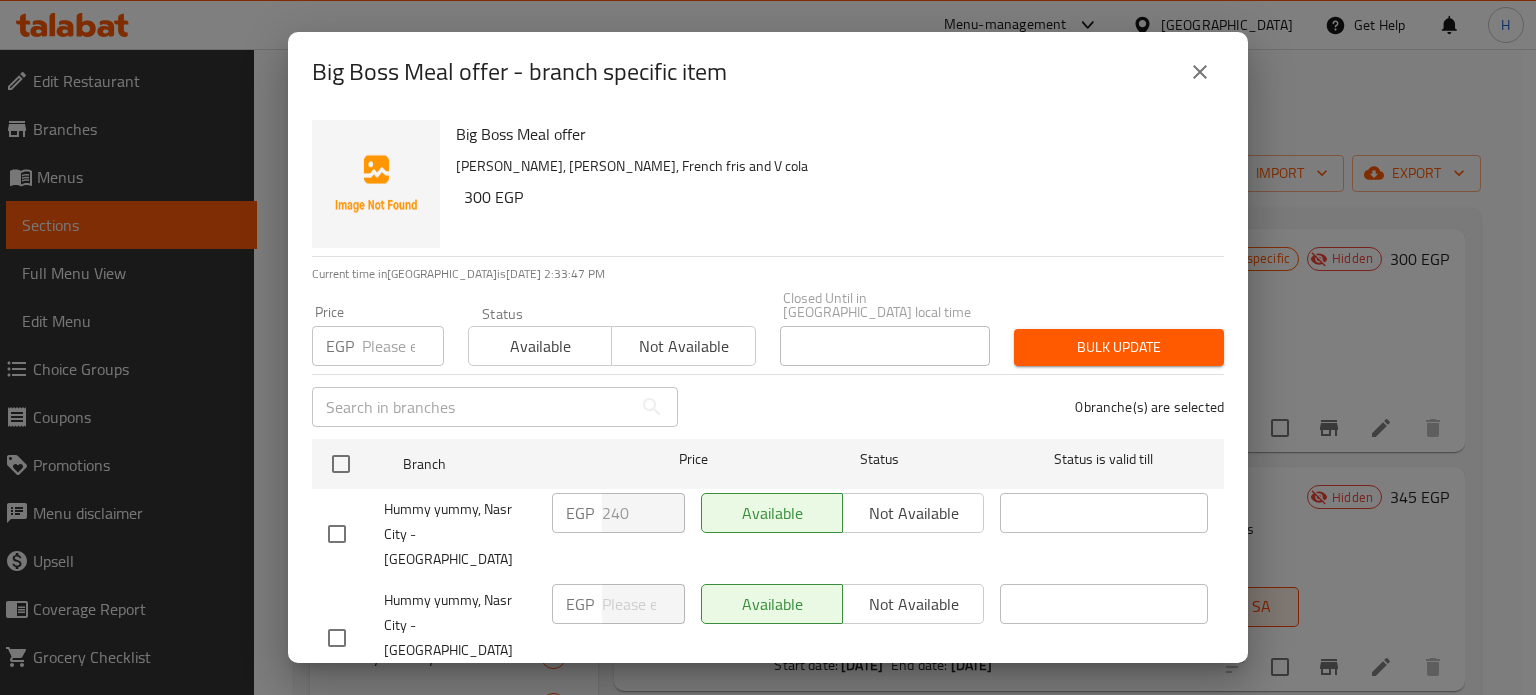 click 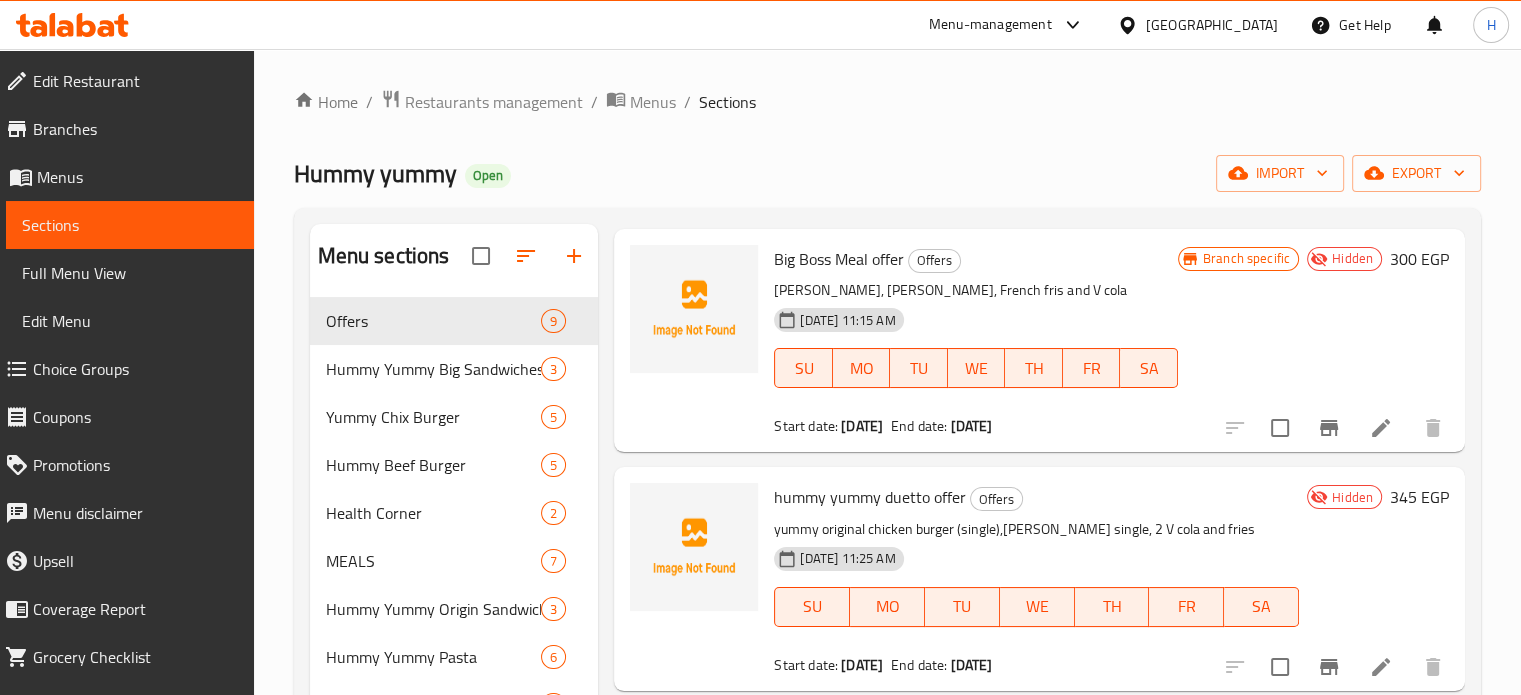 drag, startPoint x: 907, startPoint y: 254, endPoint x: 775, endPoint y: 263, distance: 132.30646 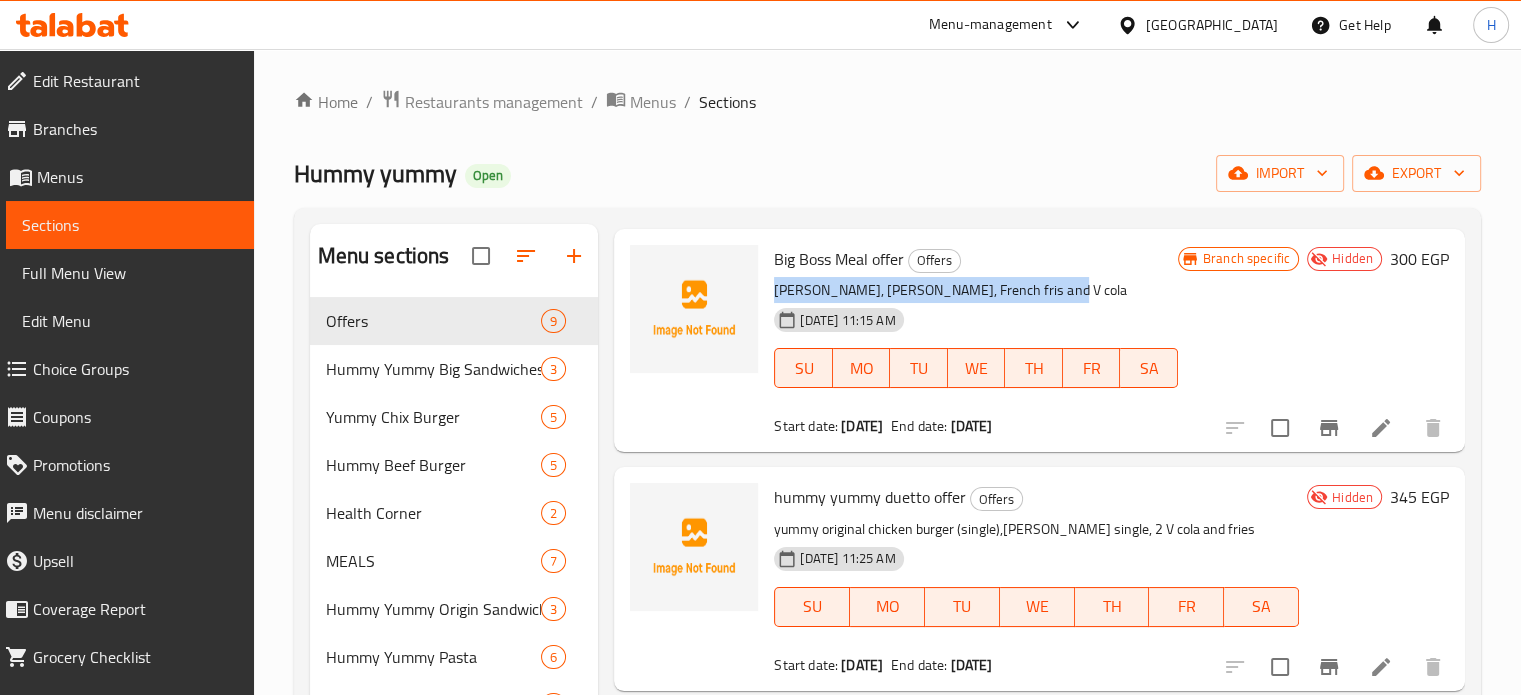 drag, startPoint x: 777, startPoint y: 289, endPoint x: 1048, endPoint y: 295, distance: 271.0664 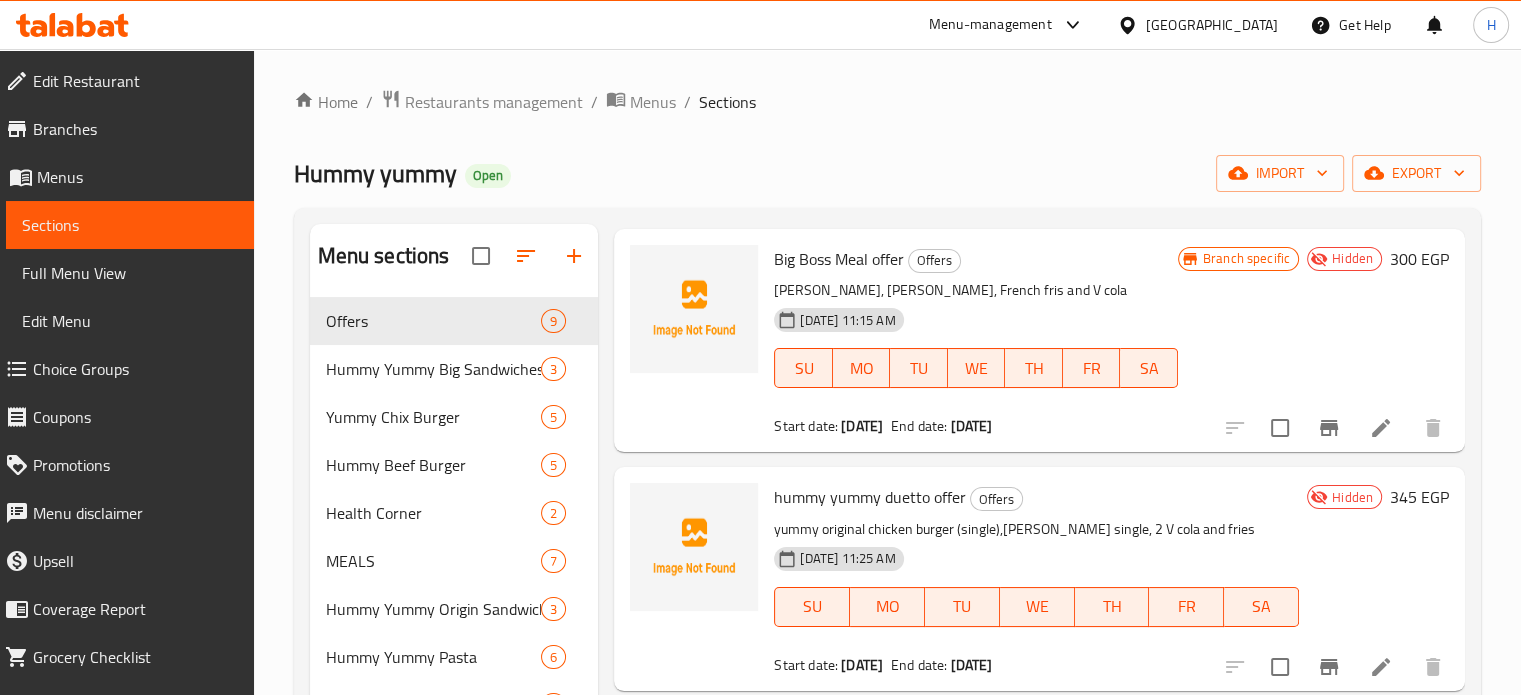 click on "300   EGP" at bounding box center (1419, 259) 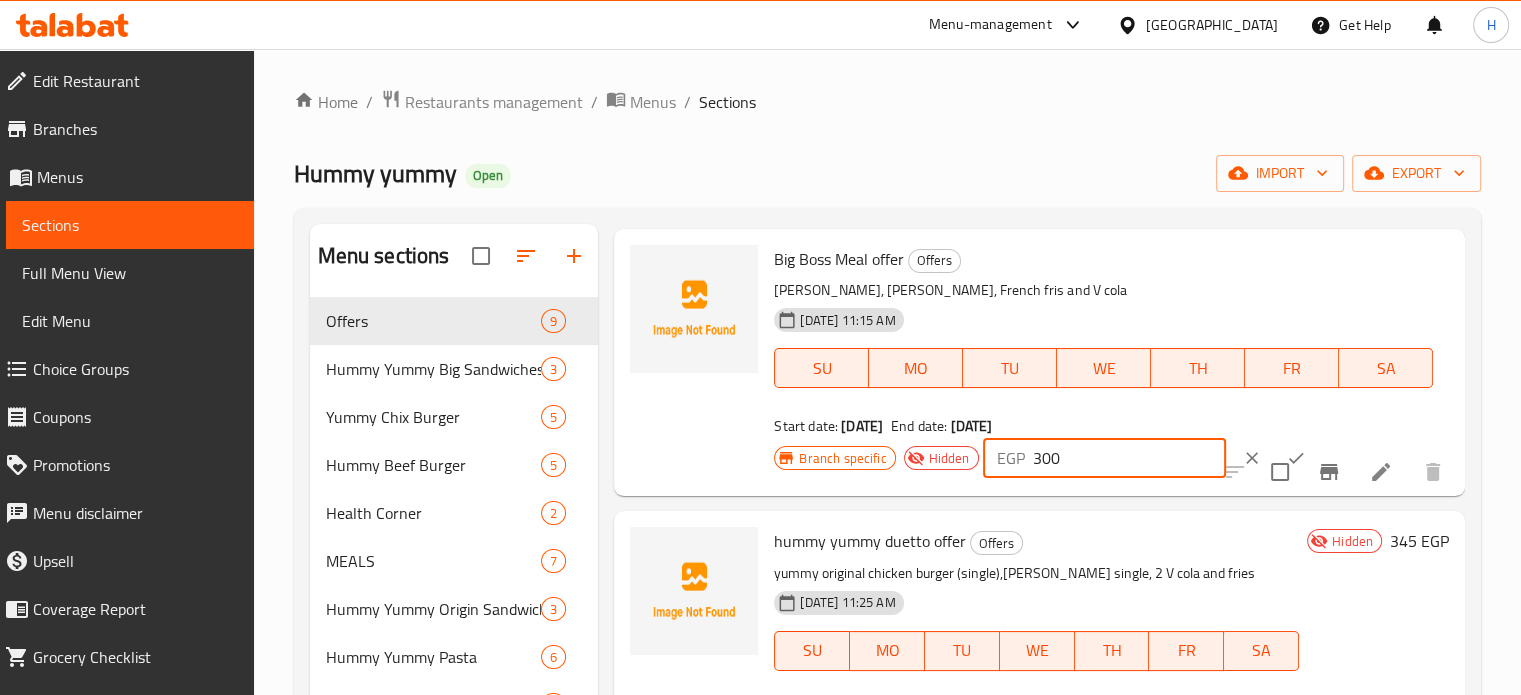 drag, startPoint x: 1078, startPoint y: 456, endPoint x: 998, endPoint y: 457, distance: 80.00625 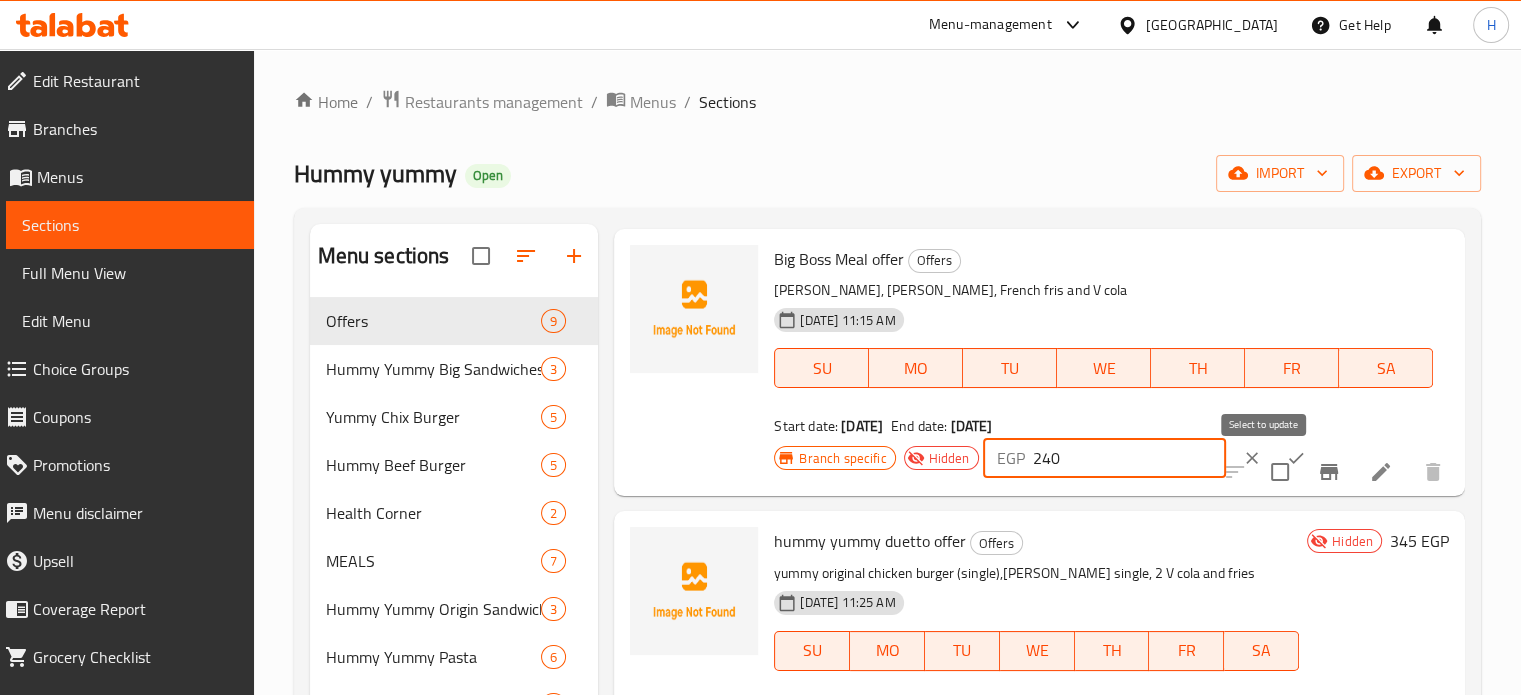 type on "240" 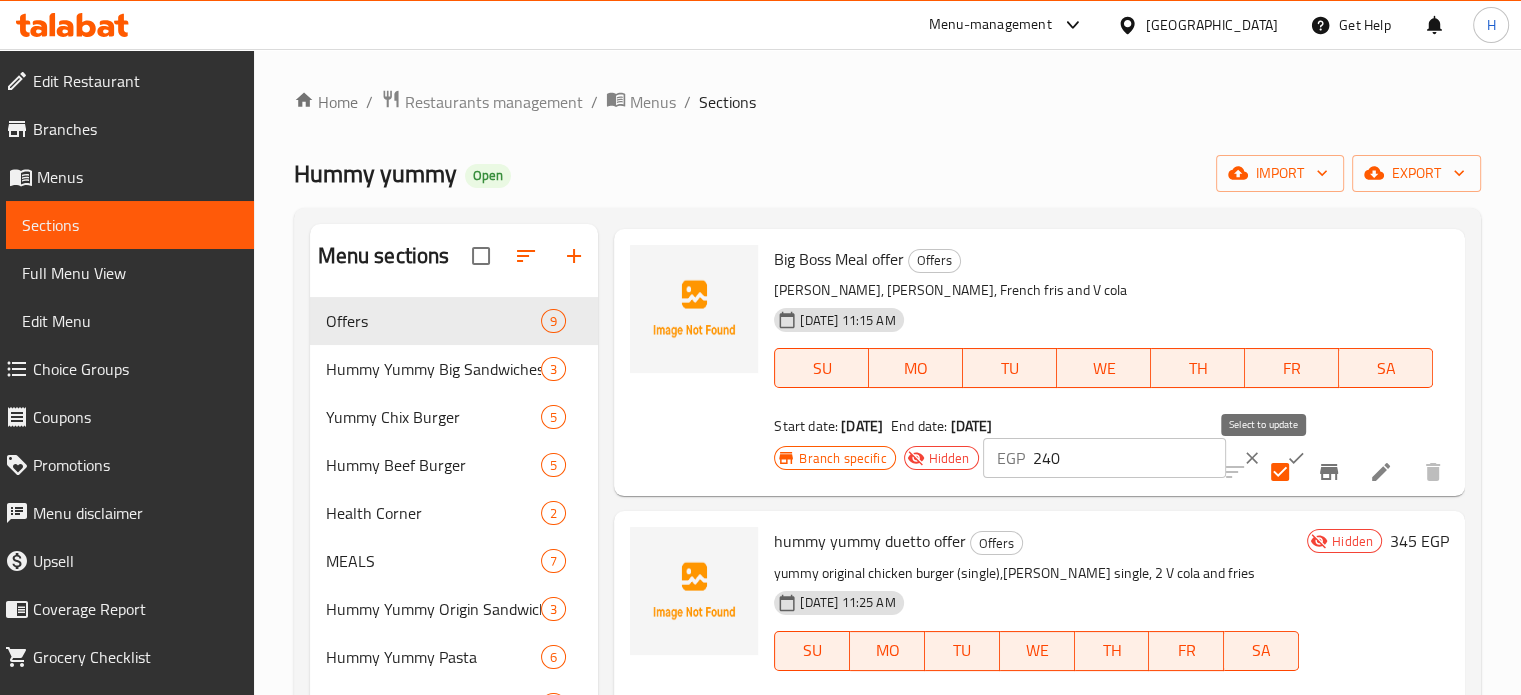 click at bounding box center (1280, 472) 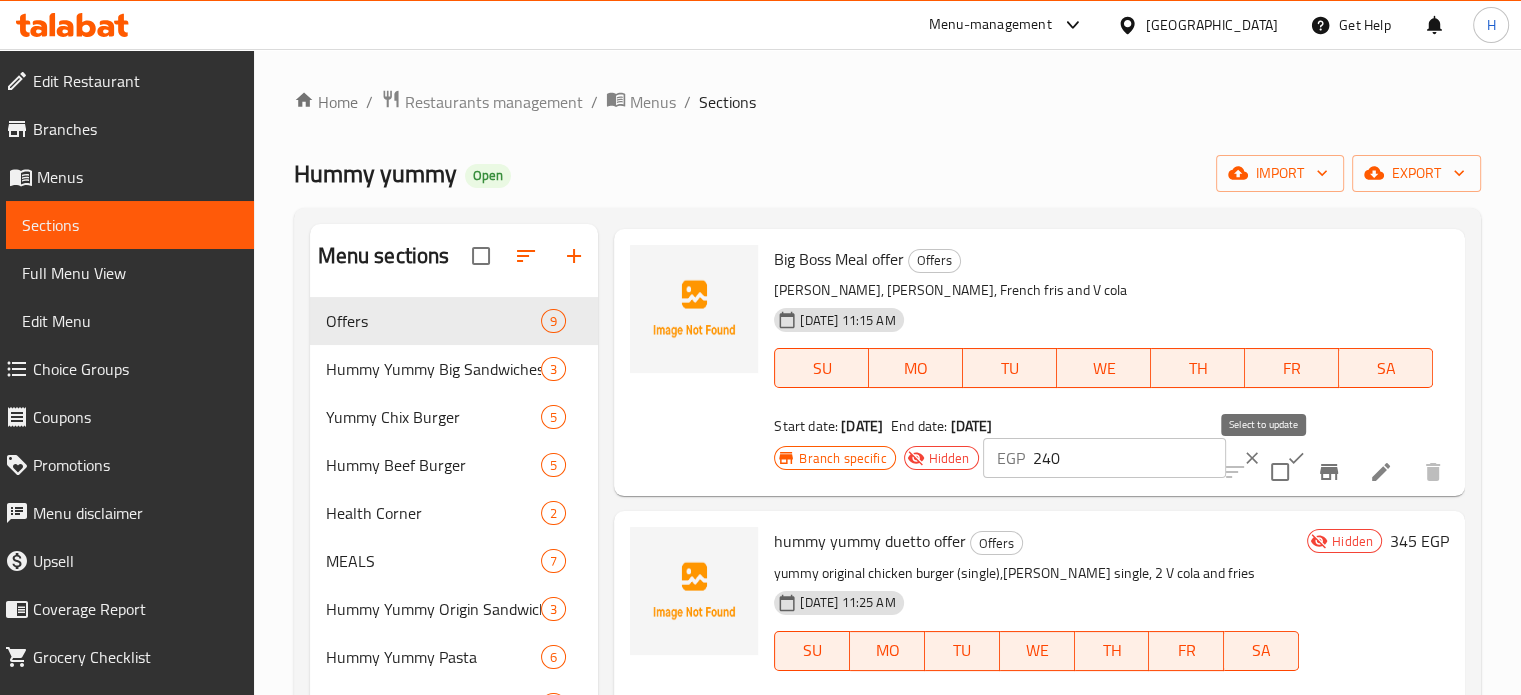 click at bounding box center [1280, 472] 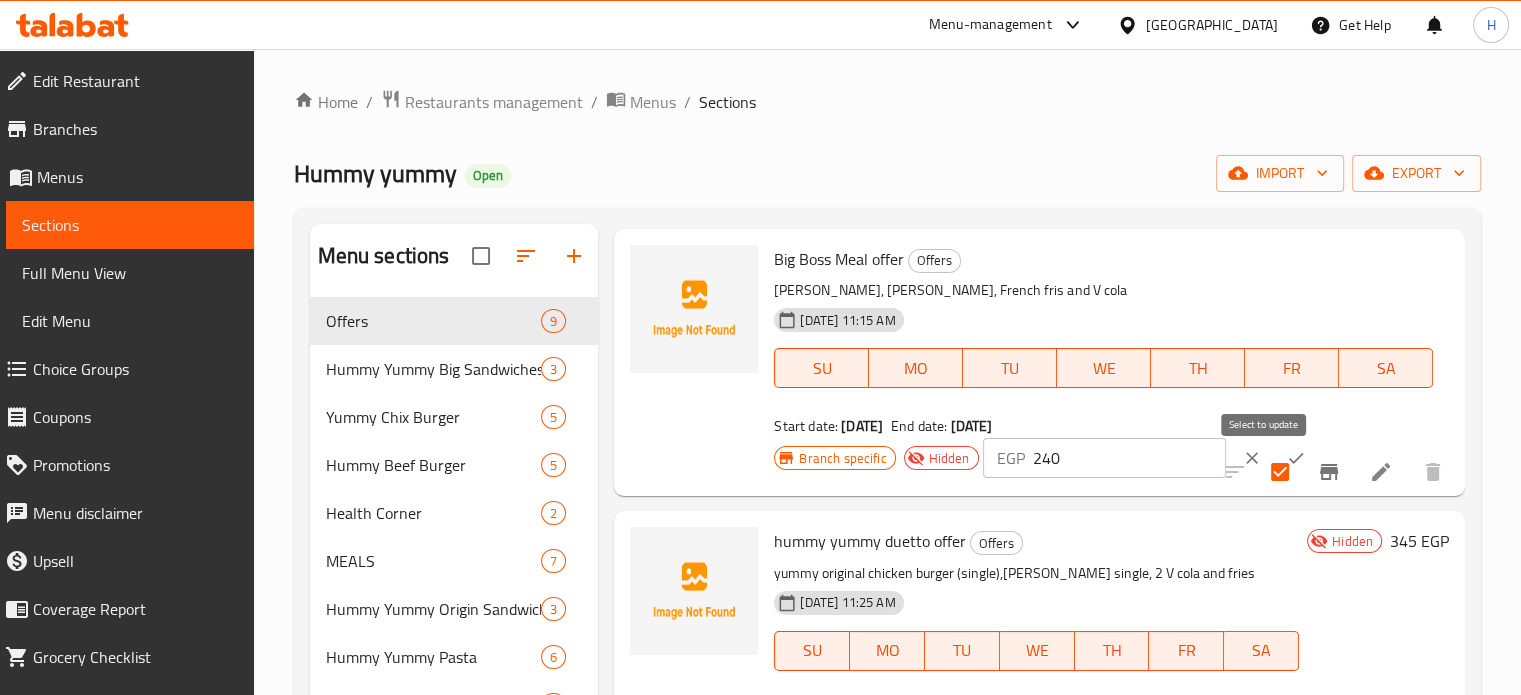 click at bounding box center (1280, 472) 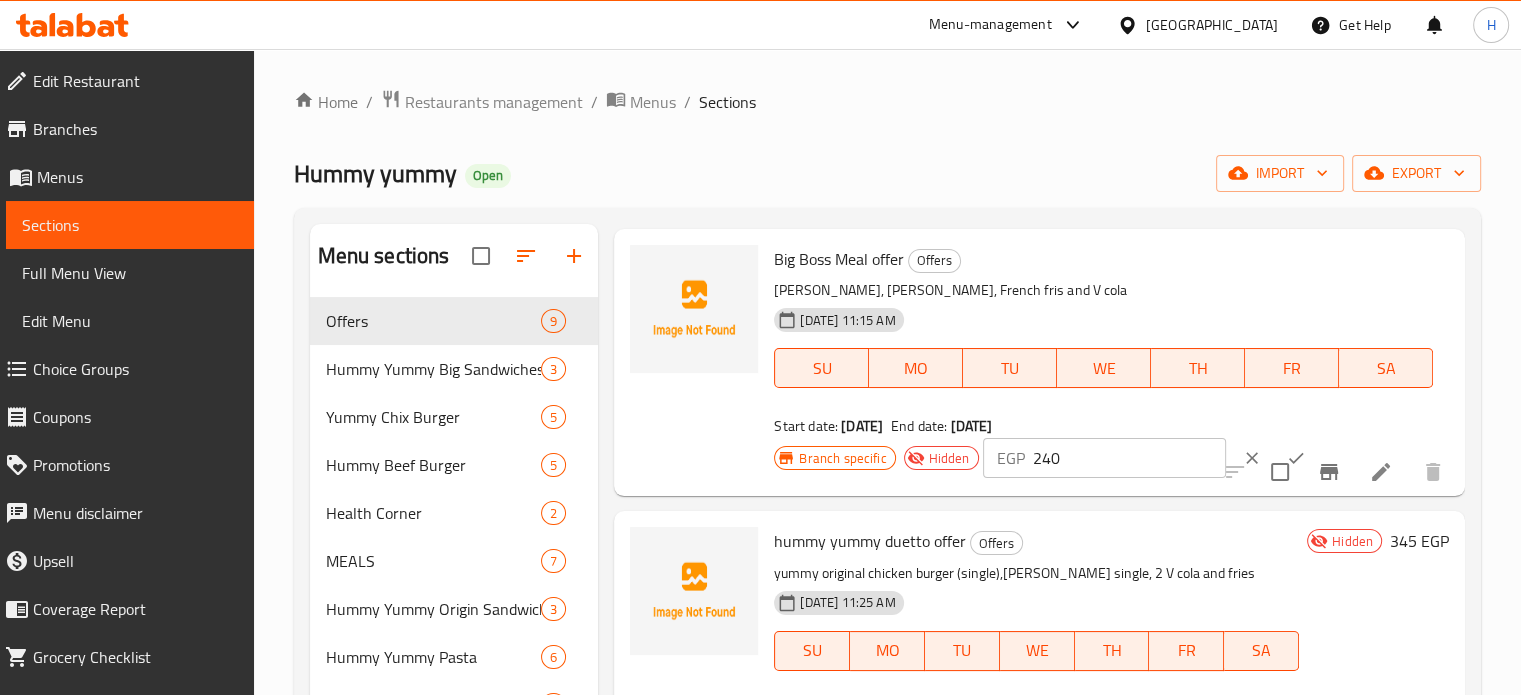 click 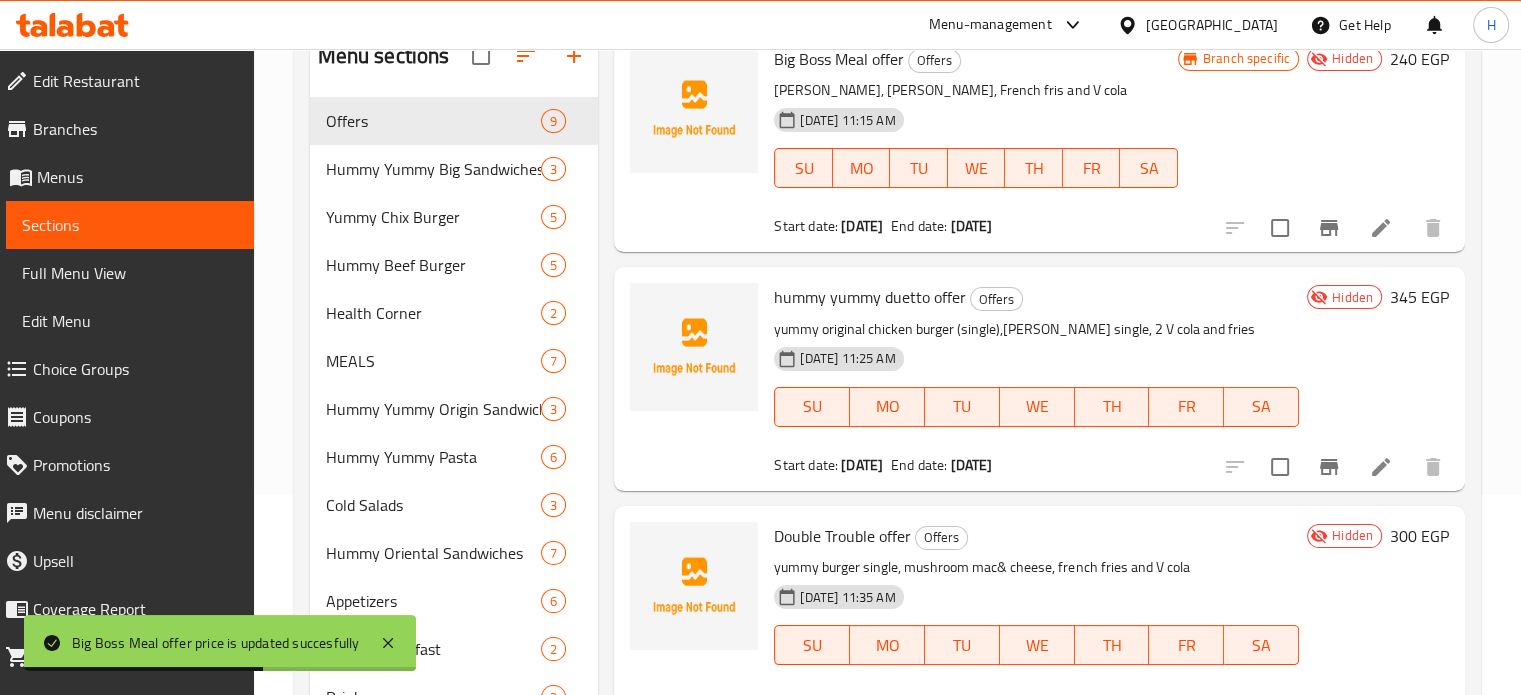 scroll, scrollTop: 289, scrollLeft: 0, axis: vertical 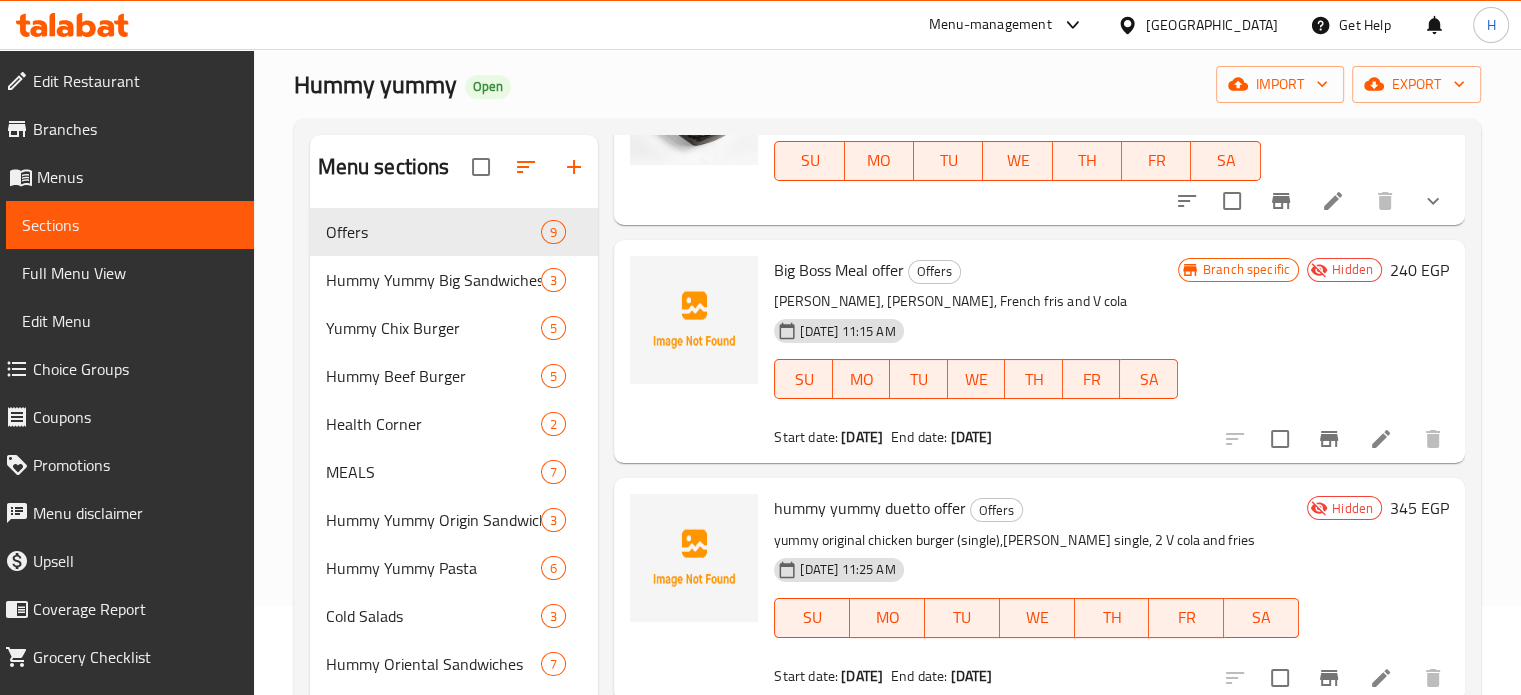 copy on "Big Boss Meal offer" 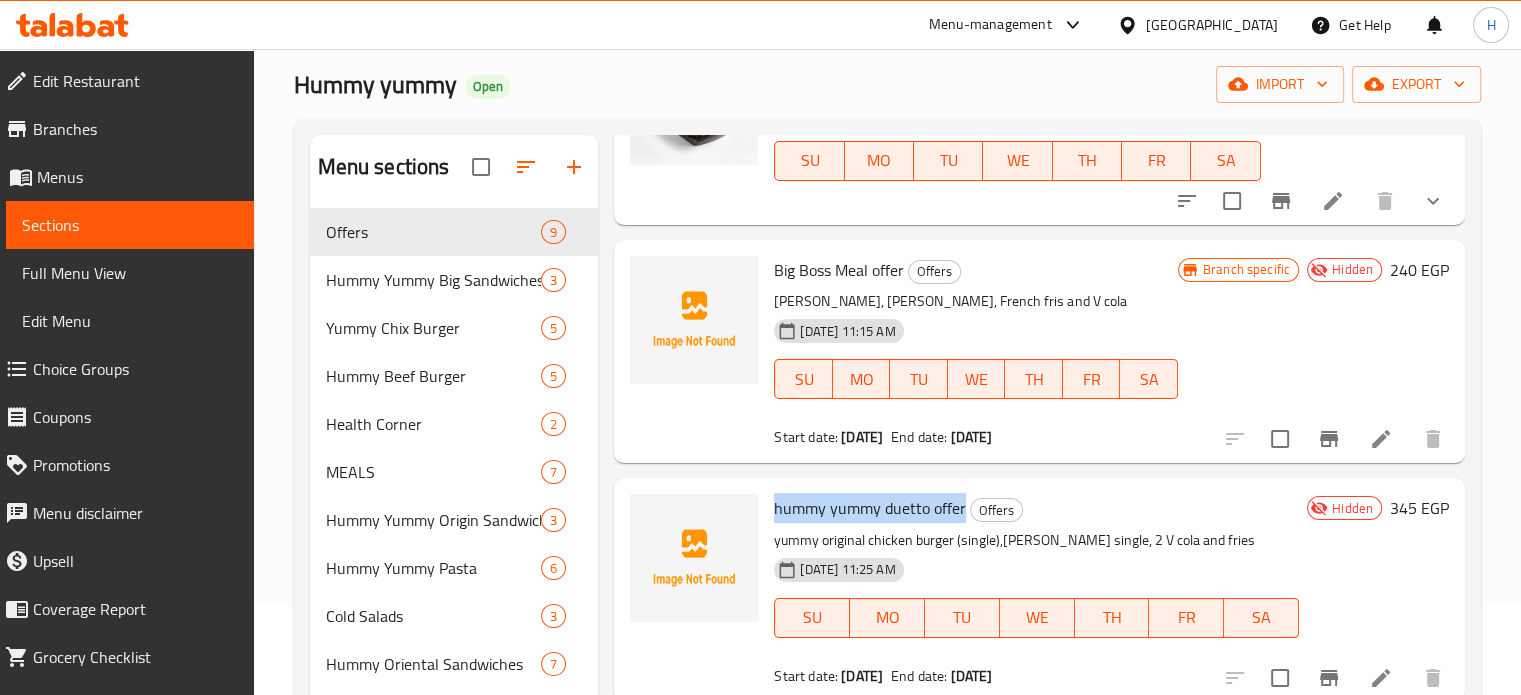 drag, startPoint x: 964, startPoint y: 505, endPoint x: 776, endPoint y: 507, distance: 188.01064 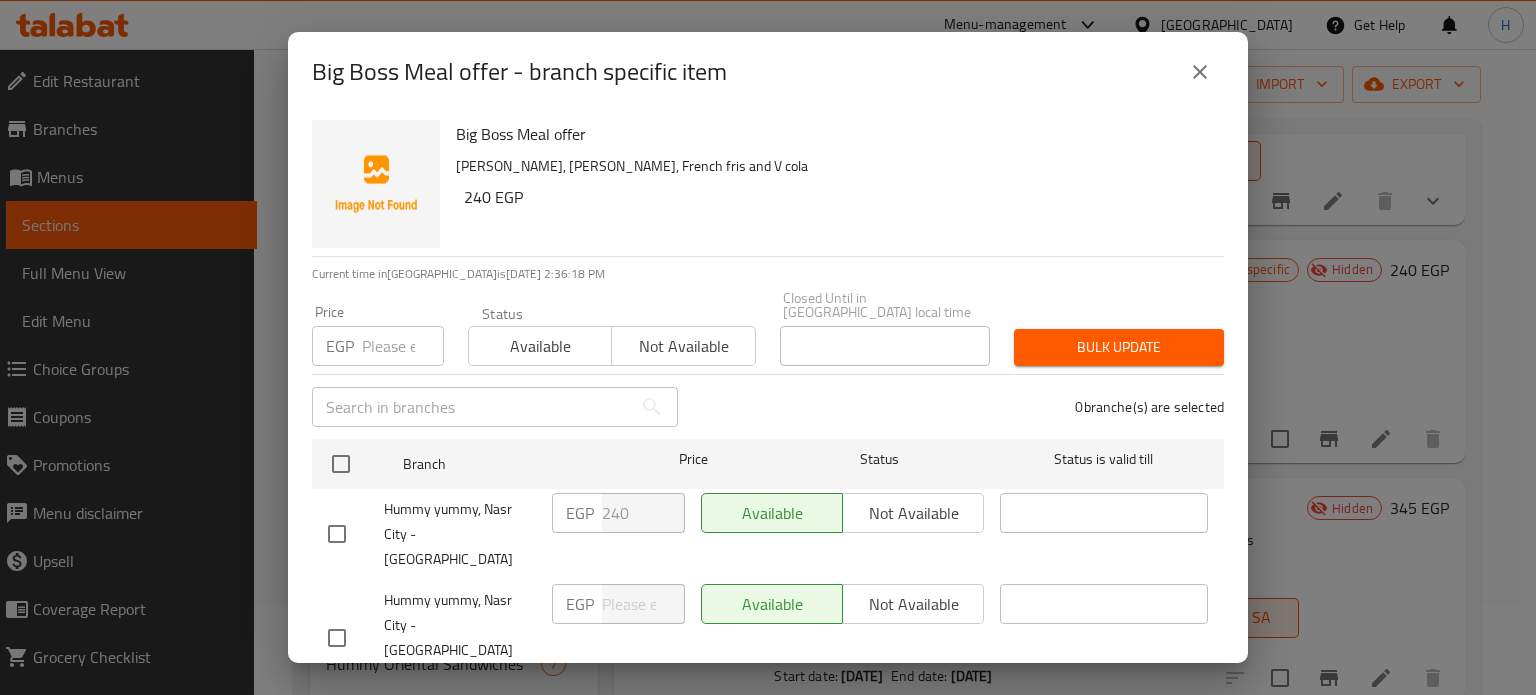 click at bounding box center (337, 534) 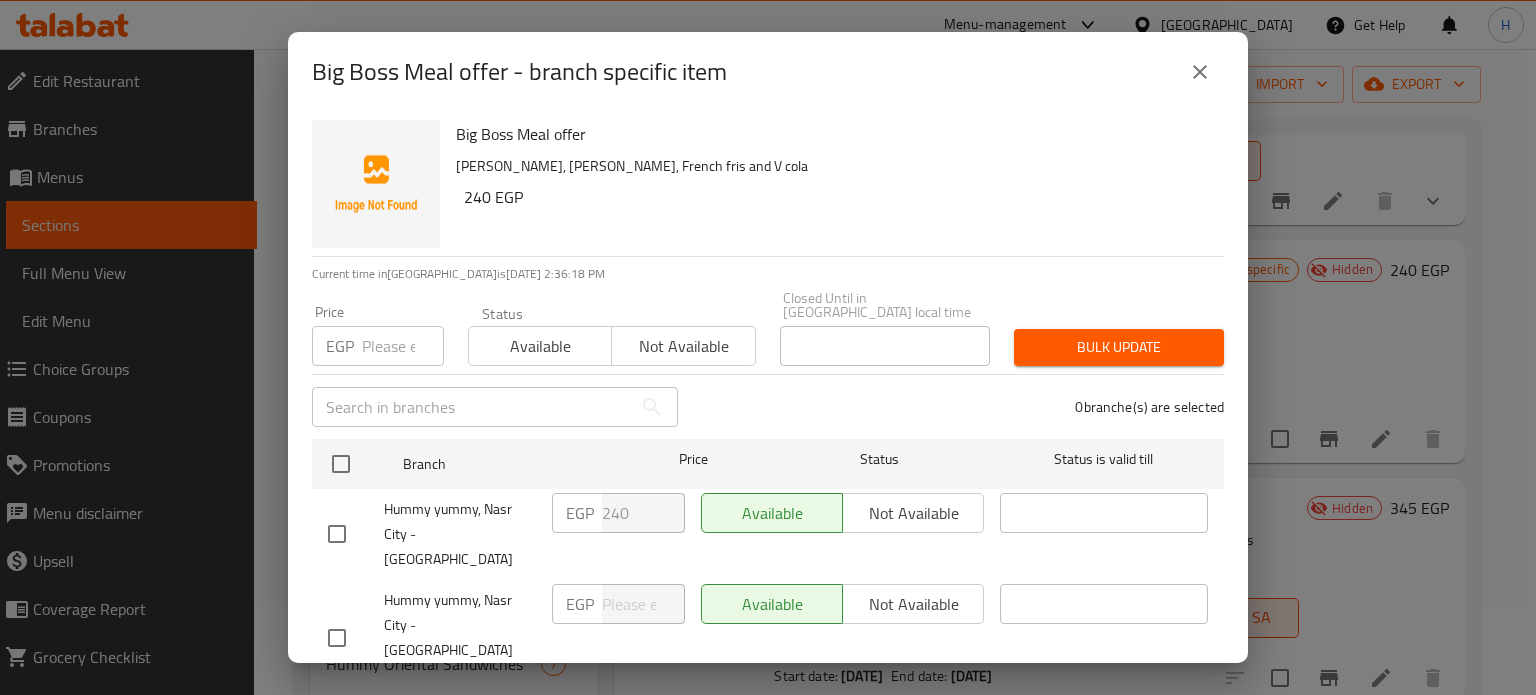 checkbox on "true" 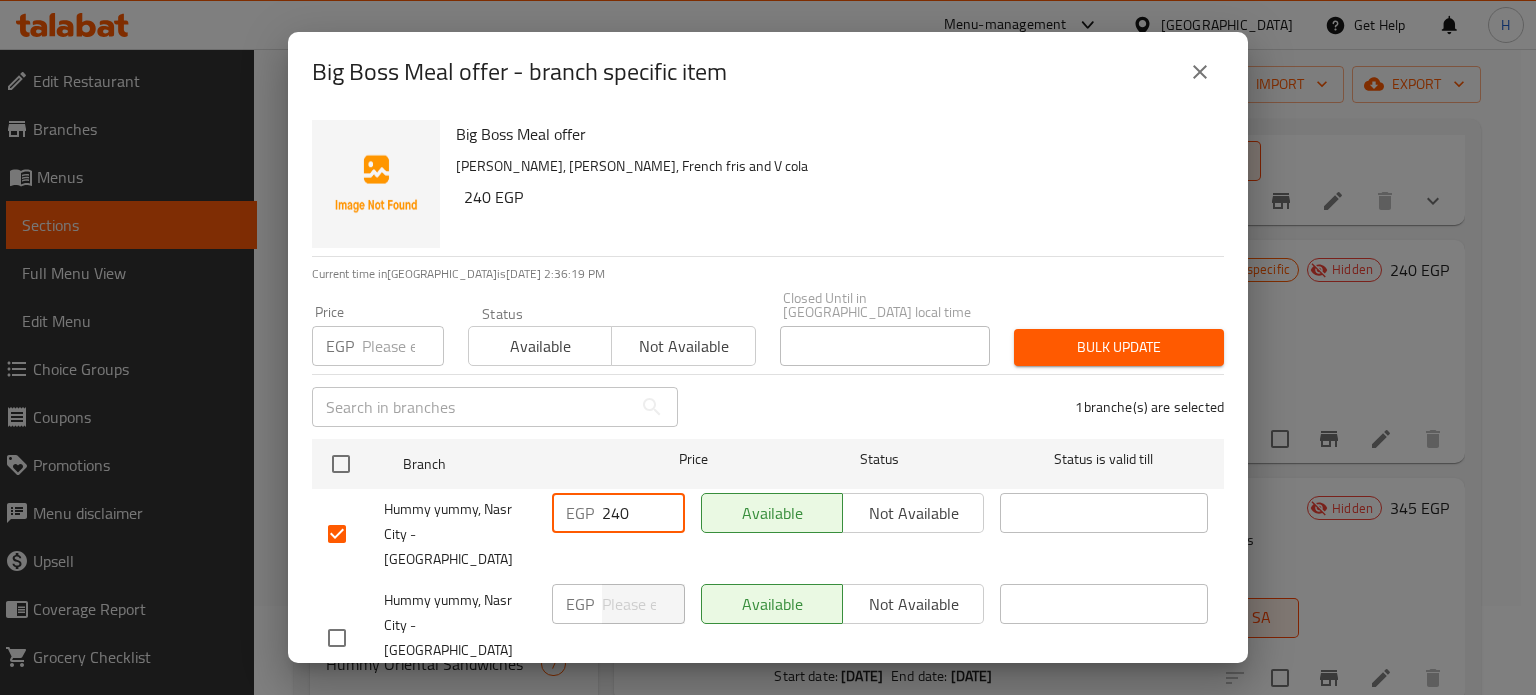 drag, startPoint x: 631, startPoint y: 503, endPoint x: 556, endPoint y: 503, distance: 75 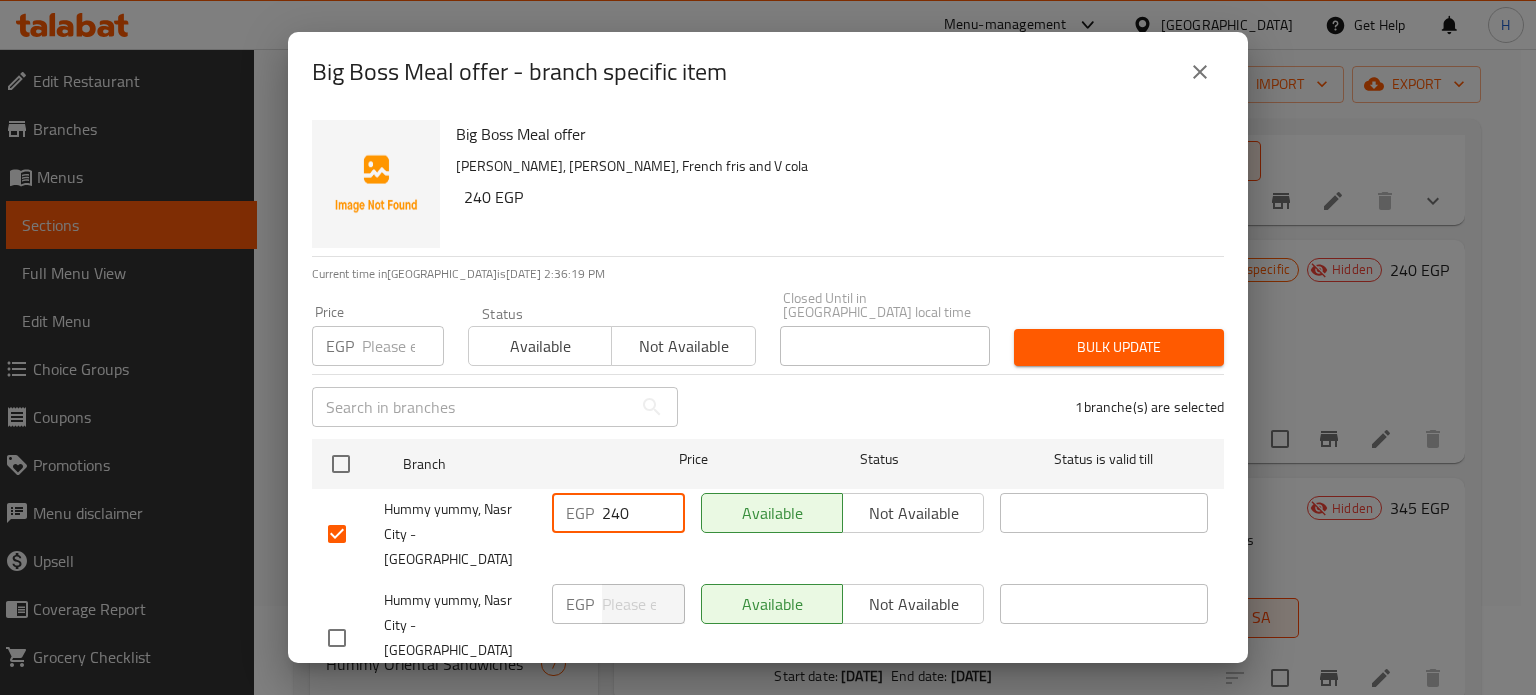 click on "EGP 240 ​" at bounding box center (618, 513) 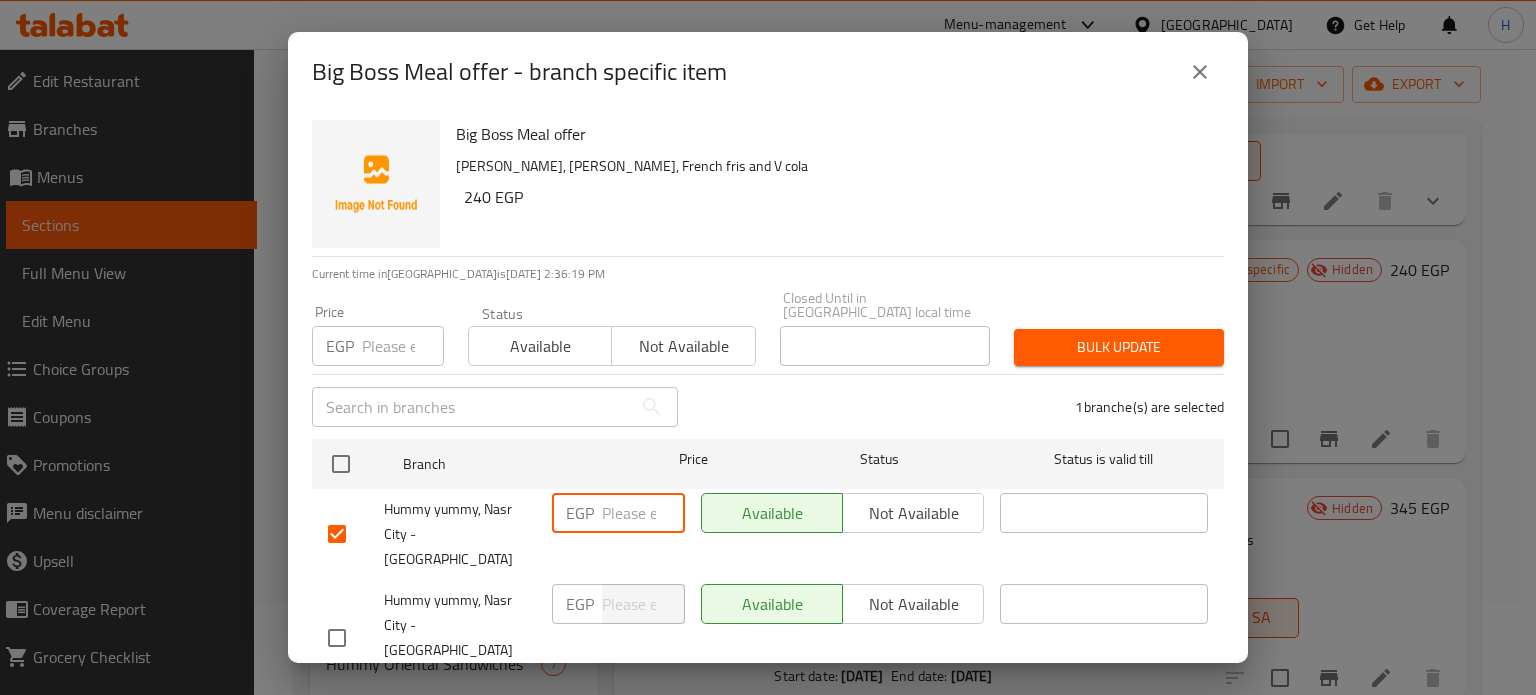 type 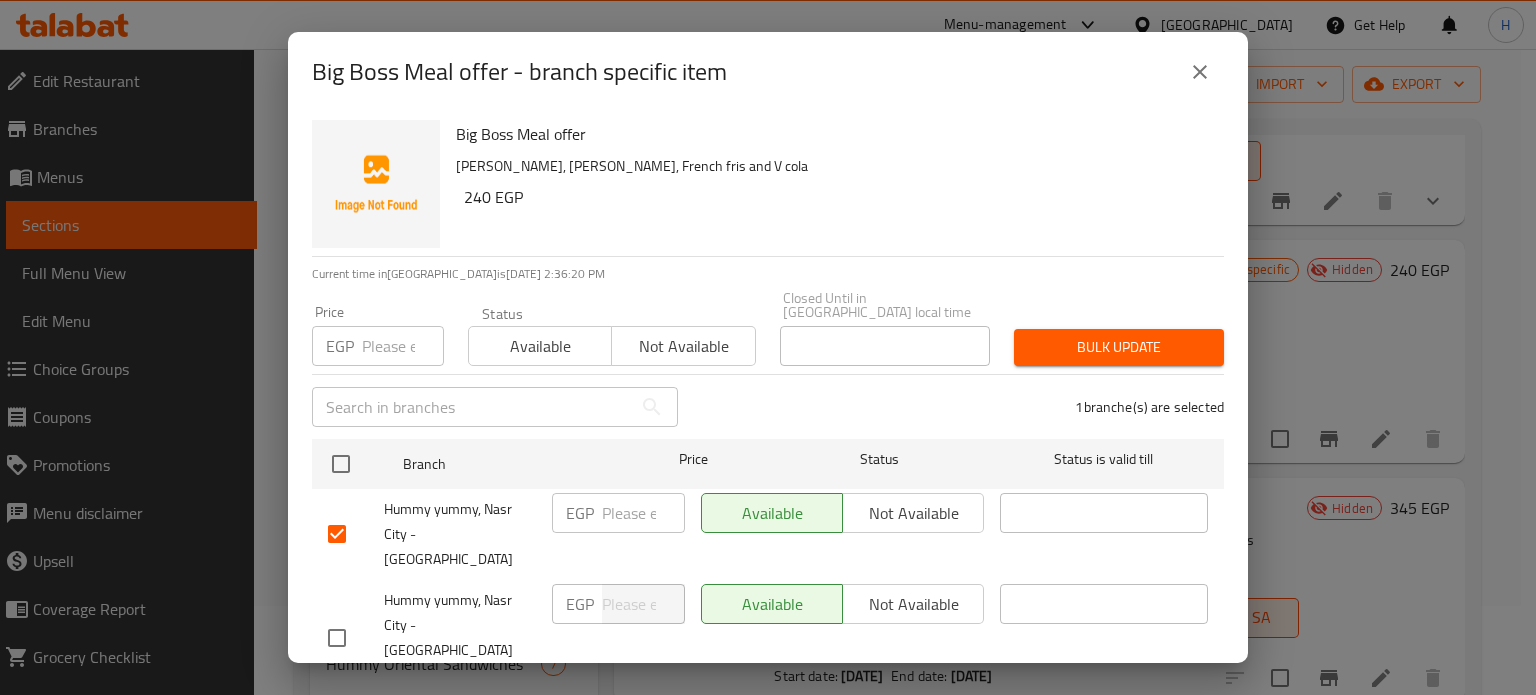 click on "Branch Price Status Status is valid till Hummy yummy, [GEOGRAPHIC_DATA] - [GEOGRAPHIC_DATA] EGP ​ Available Not available ​ Hummy yummy, [GEOGRAPHIC_DATA] - [GEOGRAPHIC_DATA] TMP EGP ​ Available Not available ​" at bounding box center [768, 567] 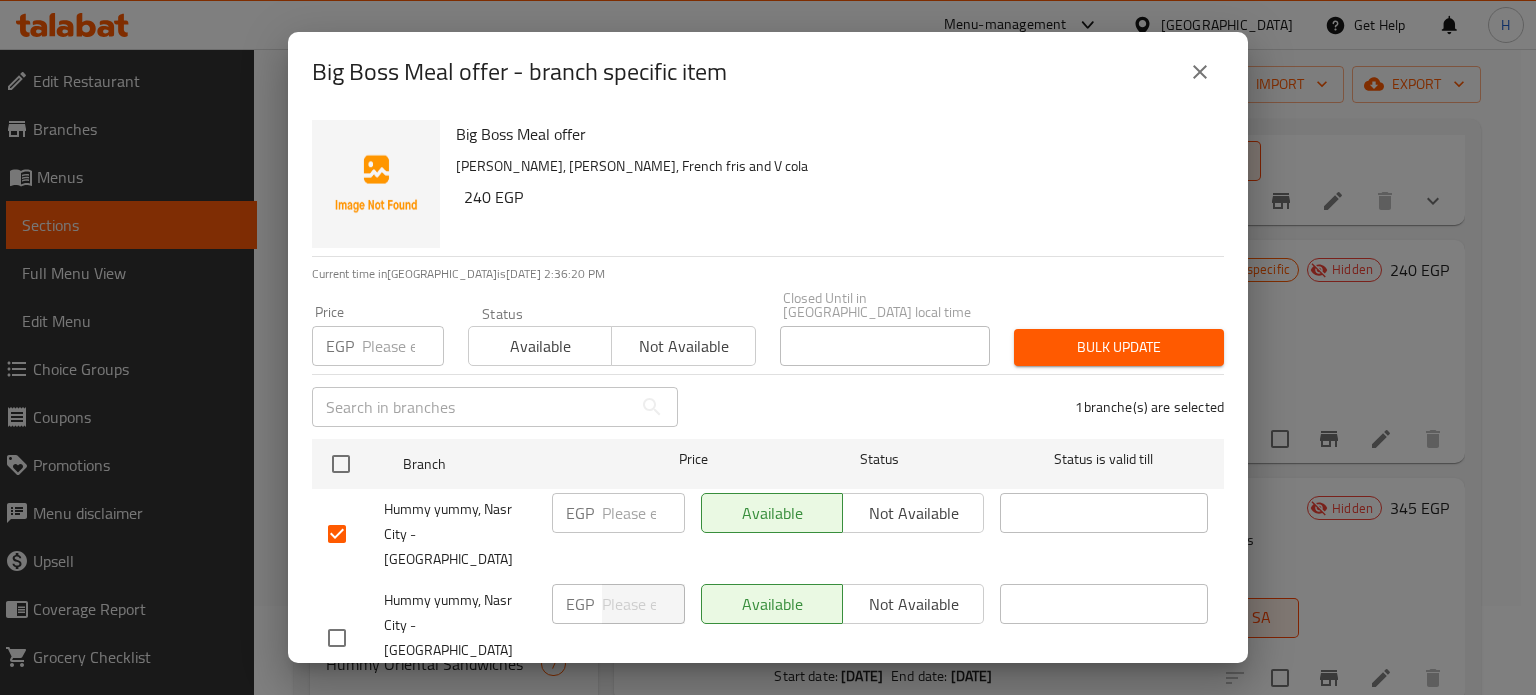 click on "Save" at bounding box center [768, 722] 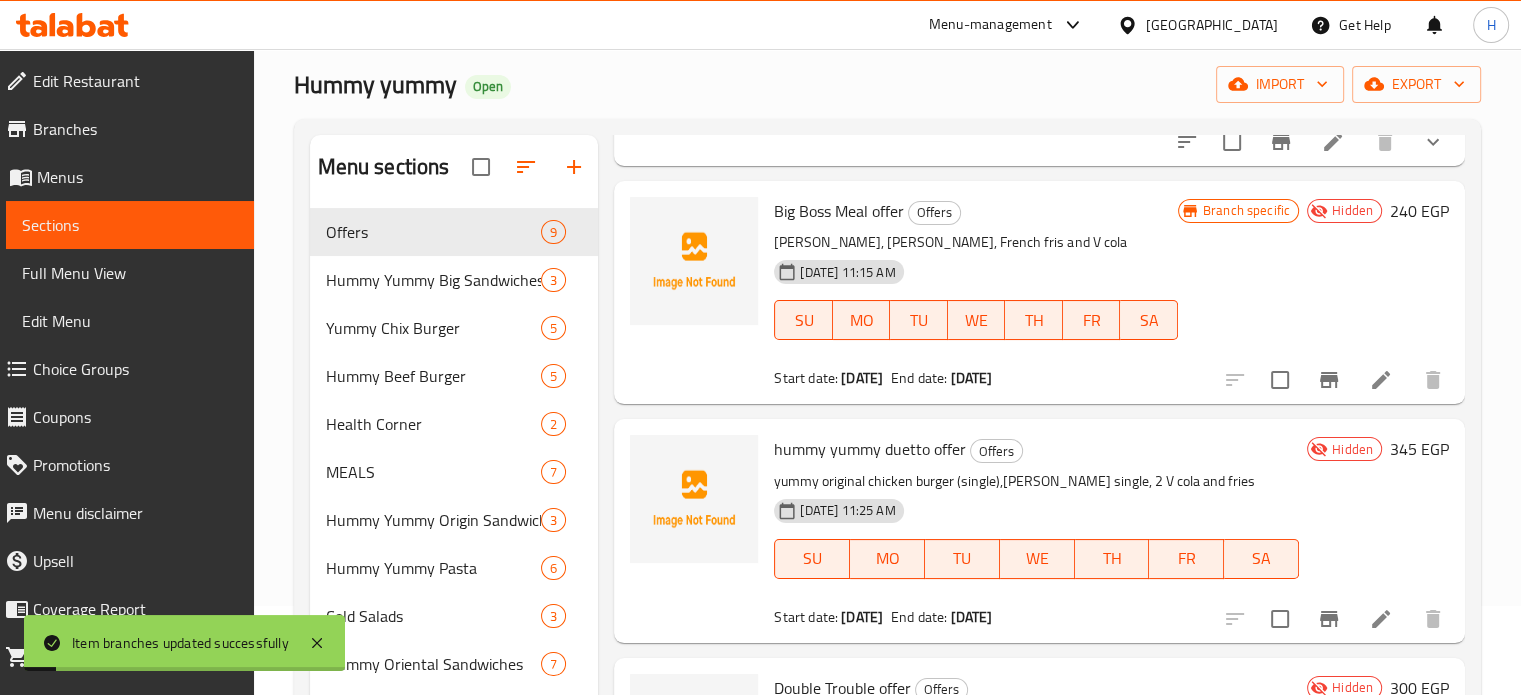 scroll, scrollTop: 1396, scrollLeft: 0, axis: vertical 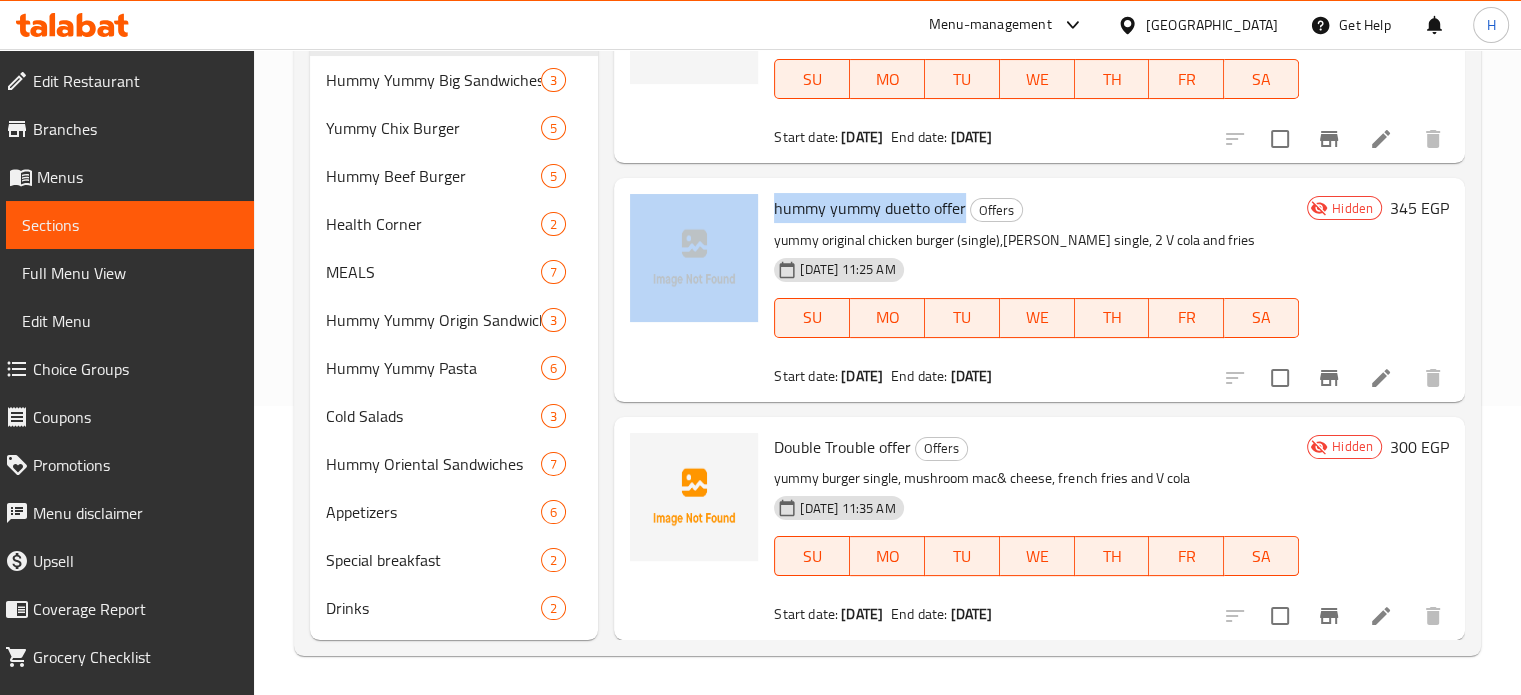copy on "hummy yummy duetto offer" 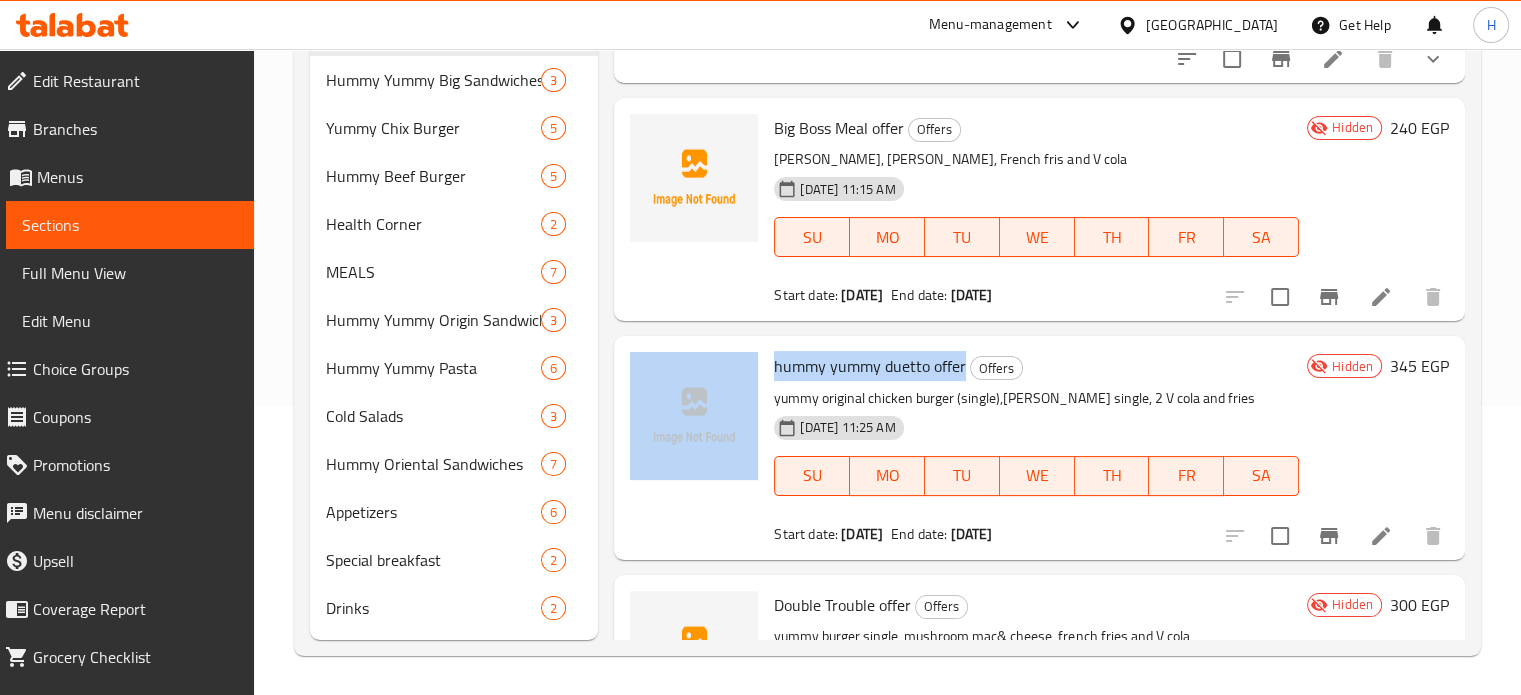 scroll, scrollTop: 1196, scrollLeft: 0, axis: vertical 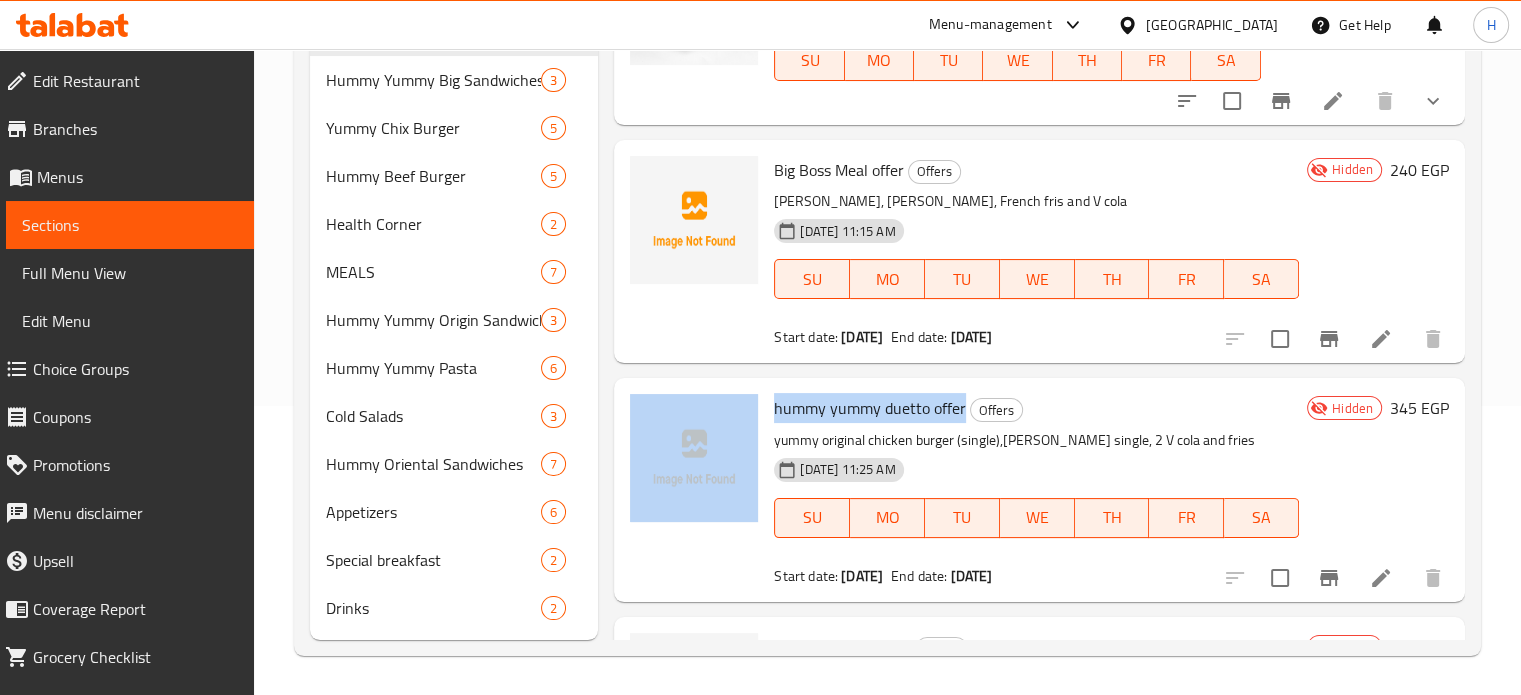 copy on "hummy yummy duetto offer" 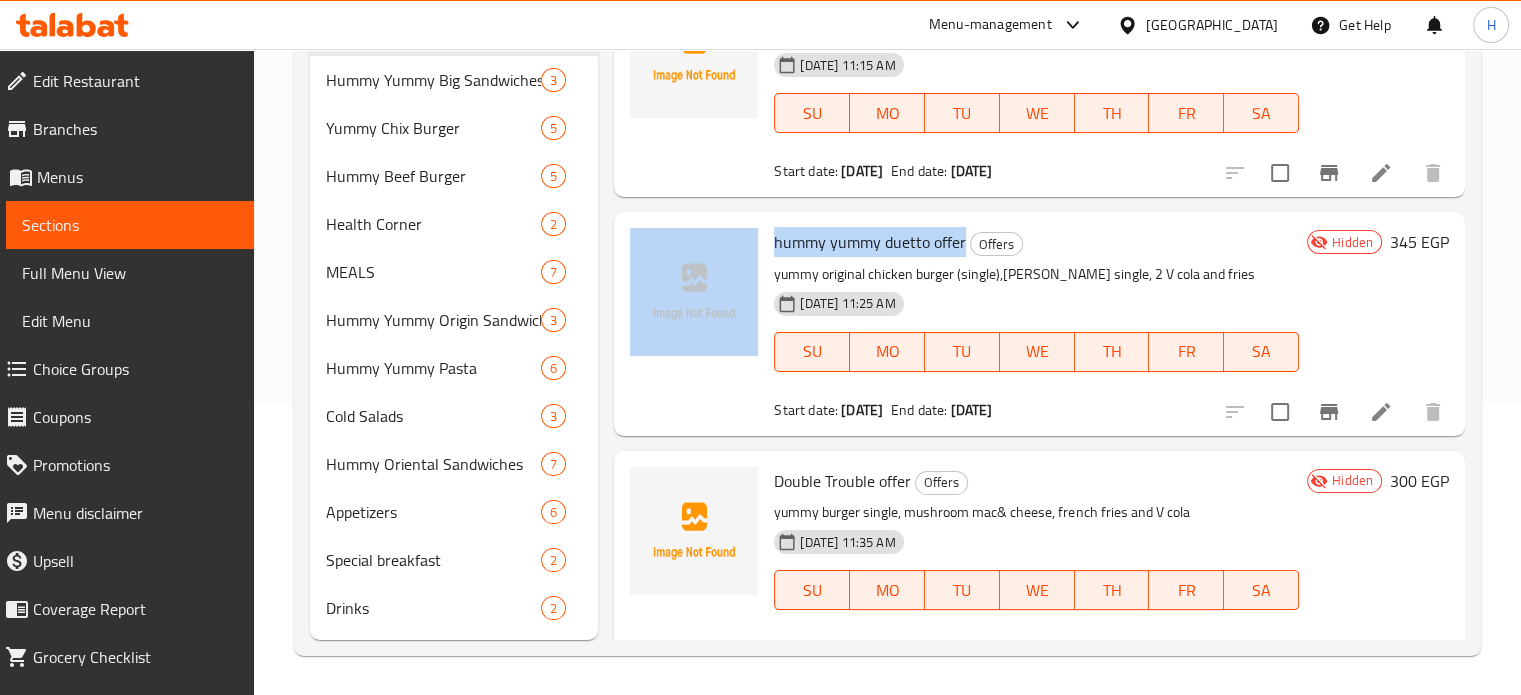 scroll, scrollTop: 1396, scrollLeft: 0, axis: vertical 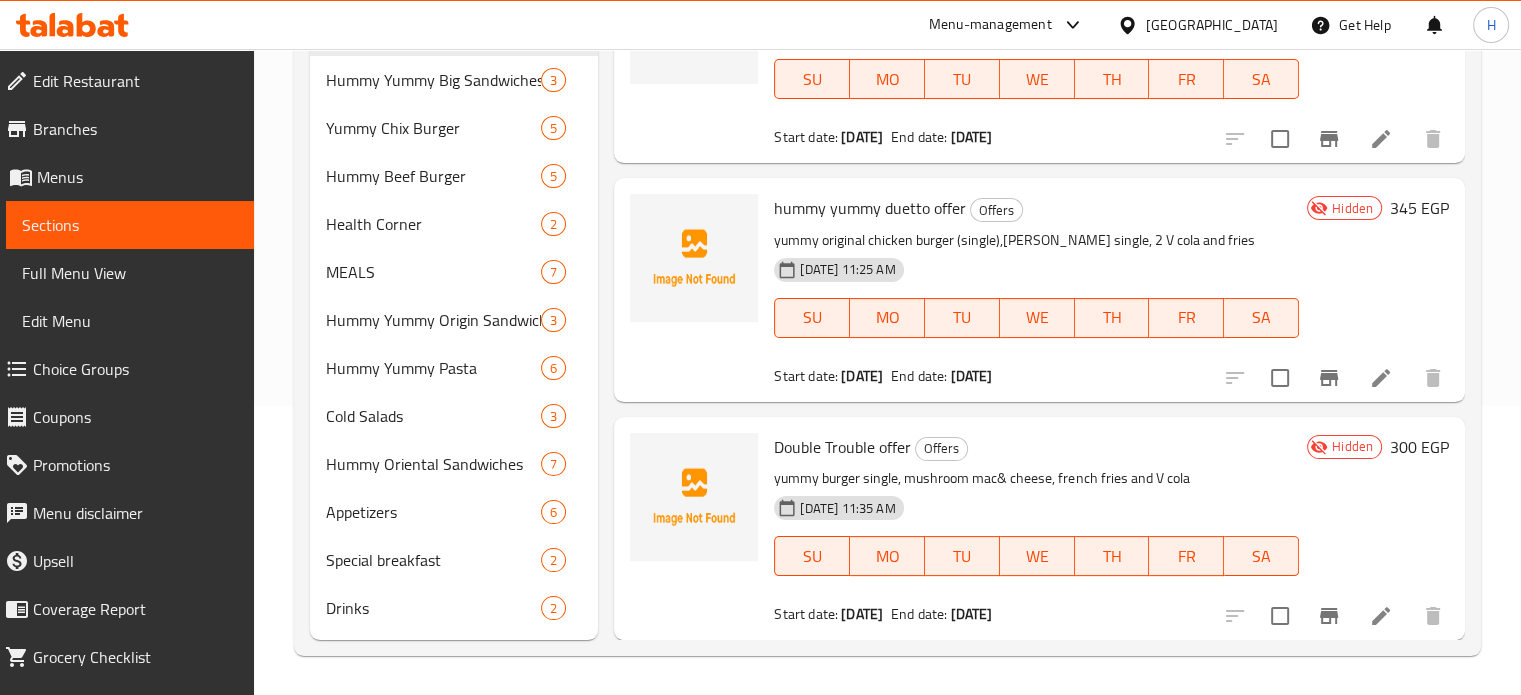 click on "300   EGP" at bounding box center (1419, 447) 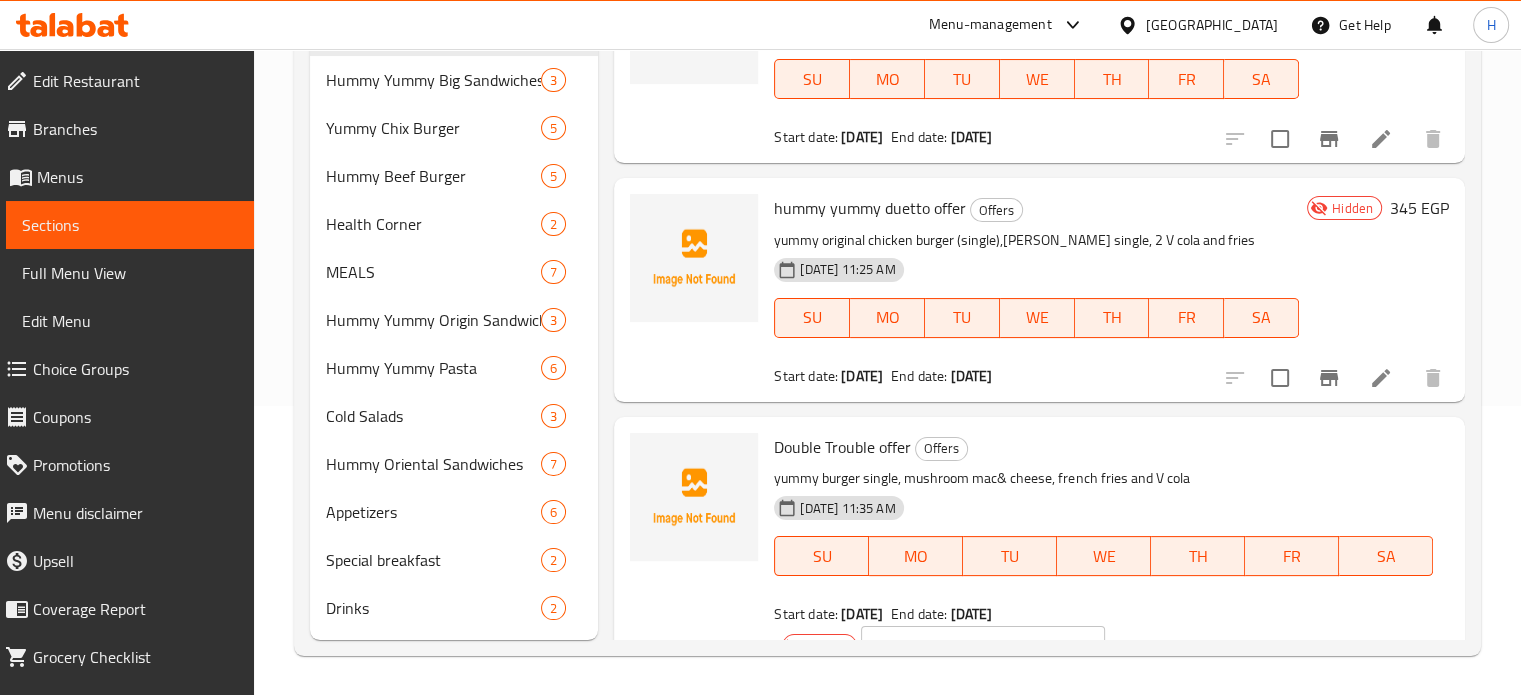 scroll, scrollTop: 1440, scrollLeft: 0, axis: vertical 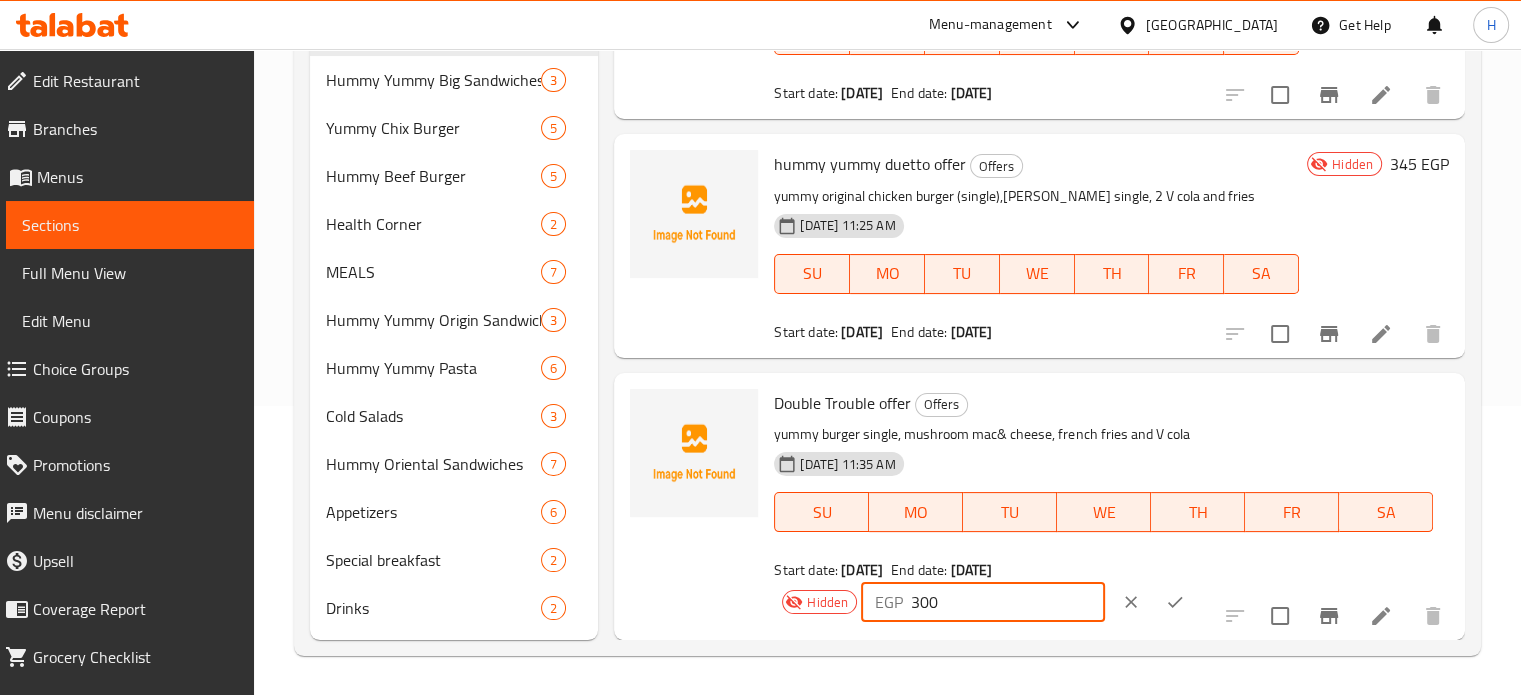 drag, startPoint x: 952, startPoint y: 607, endPoint x: 878, endPoint y: 600, distance: 74.330345 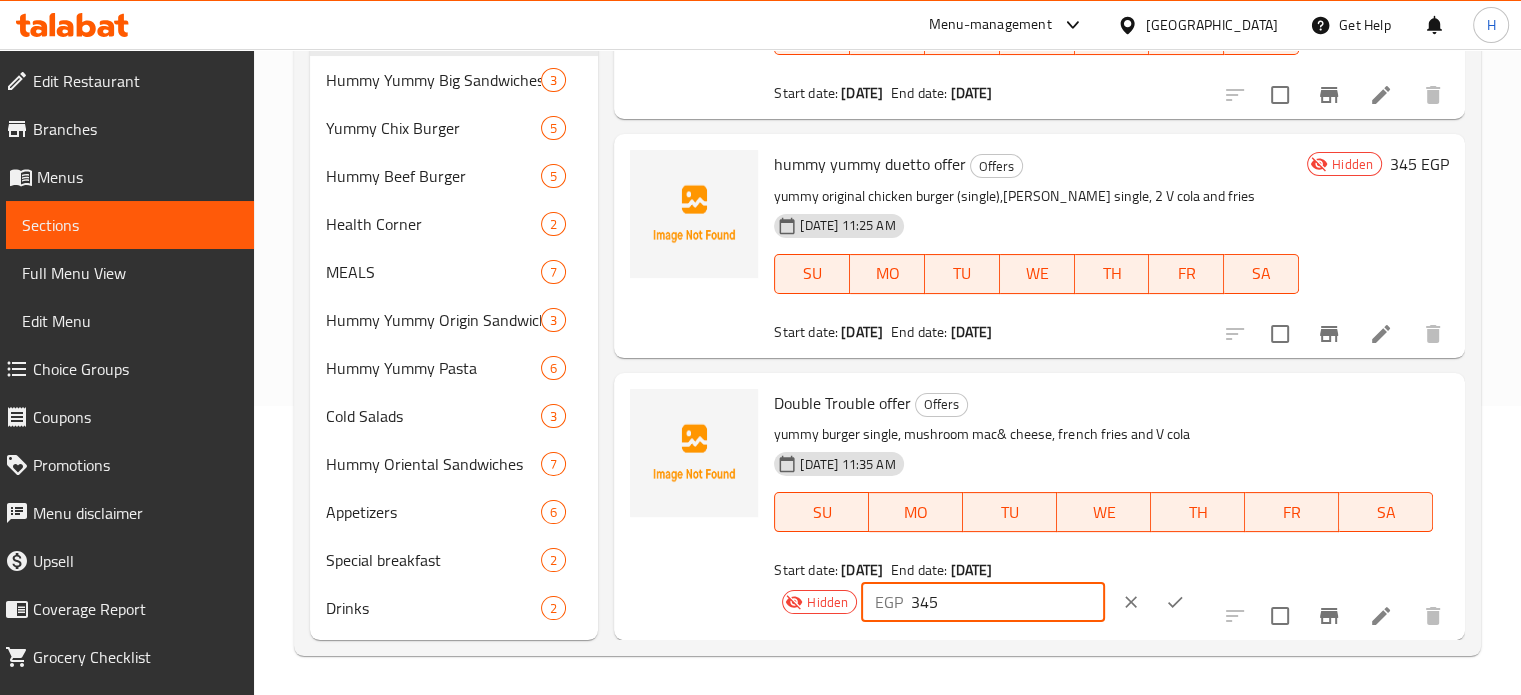 type on "345" 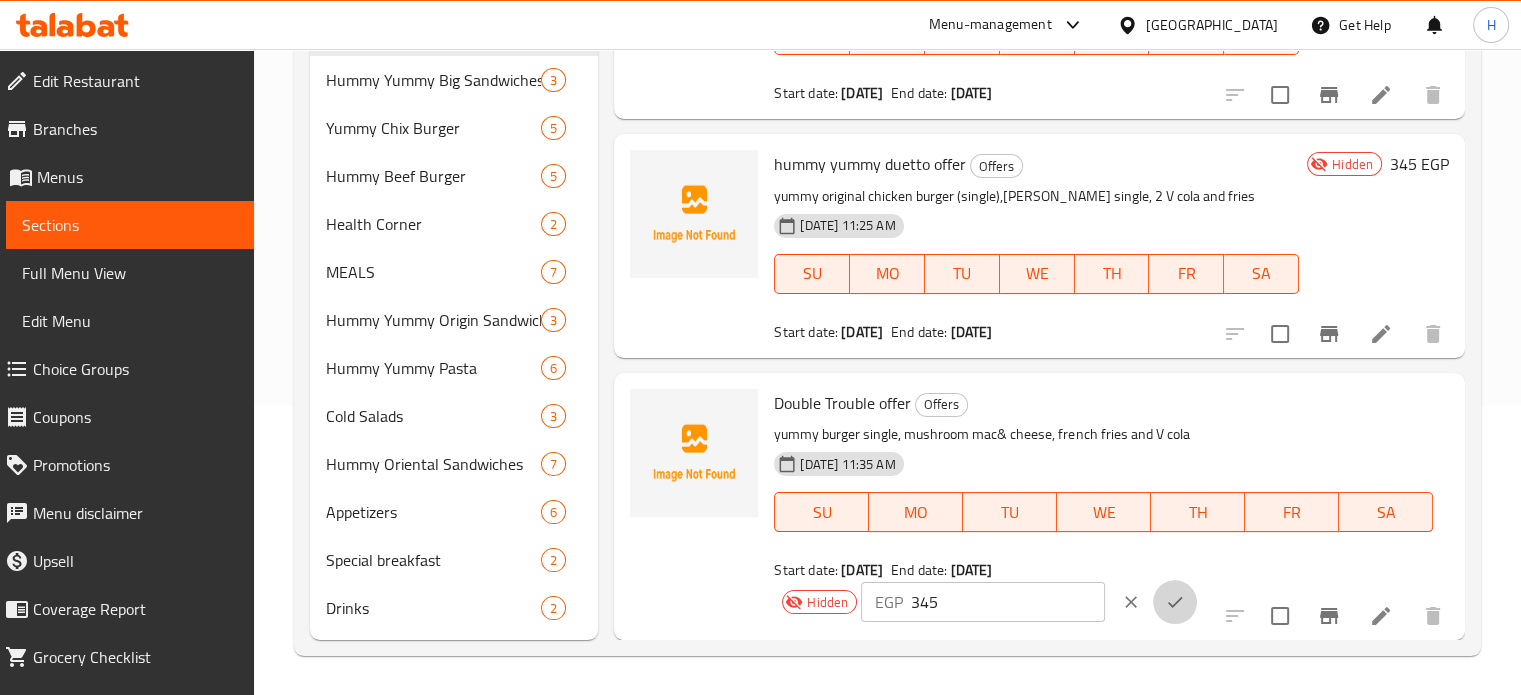 click 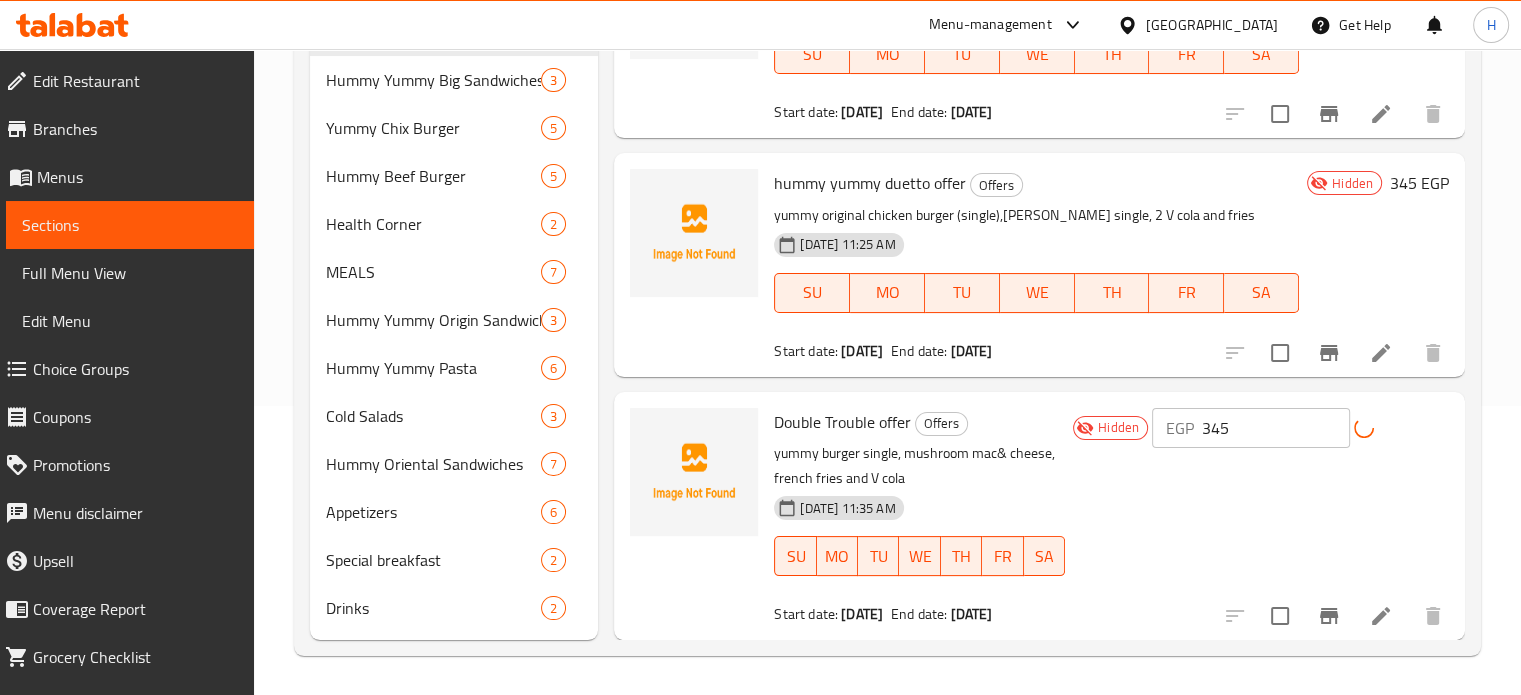 scroll, scrollTop: 1396, scrollLeft: 0, axis: vertical 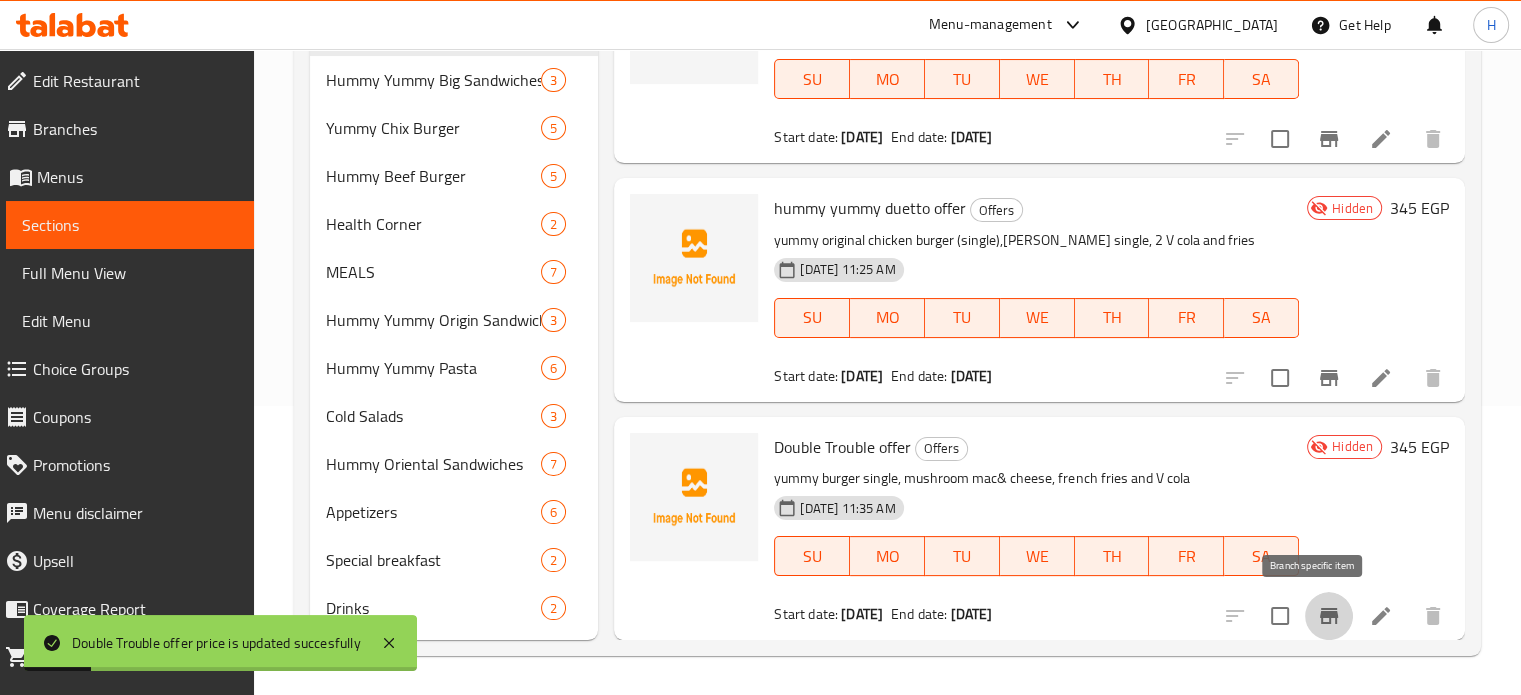 click 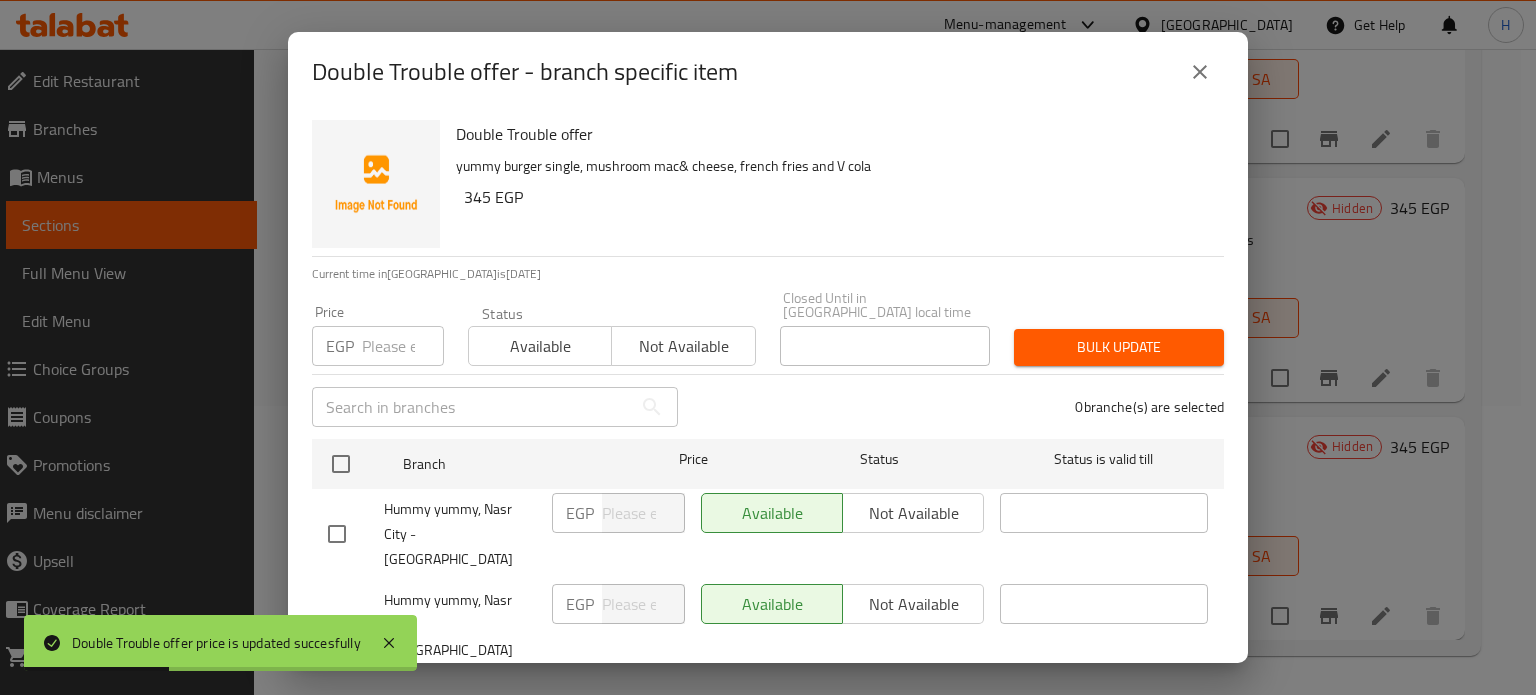 click 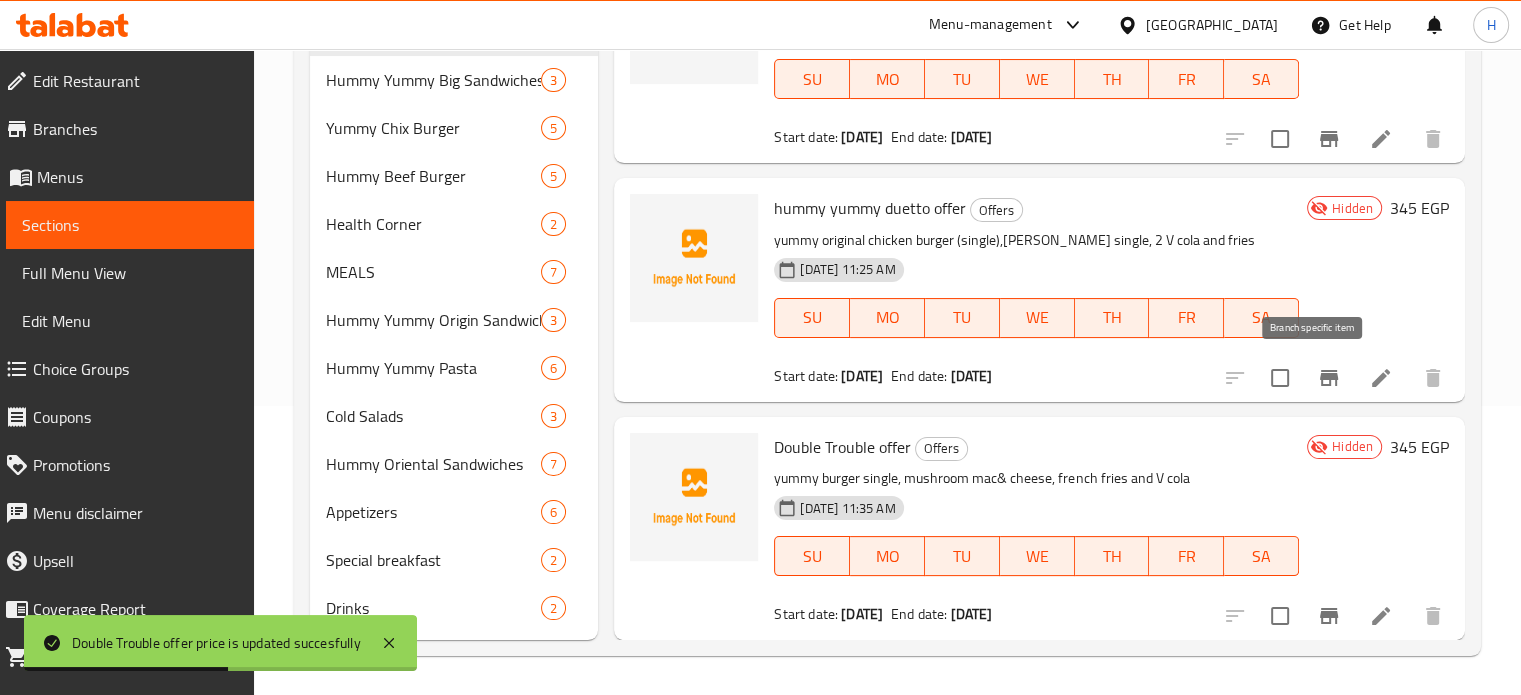 click 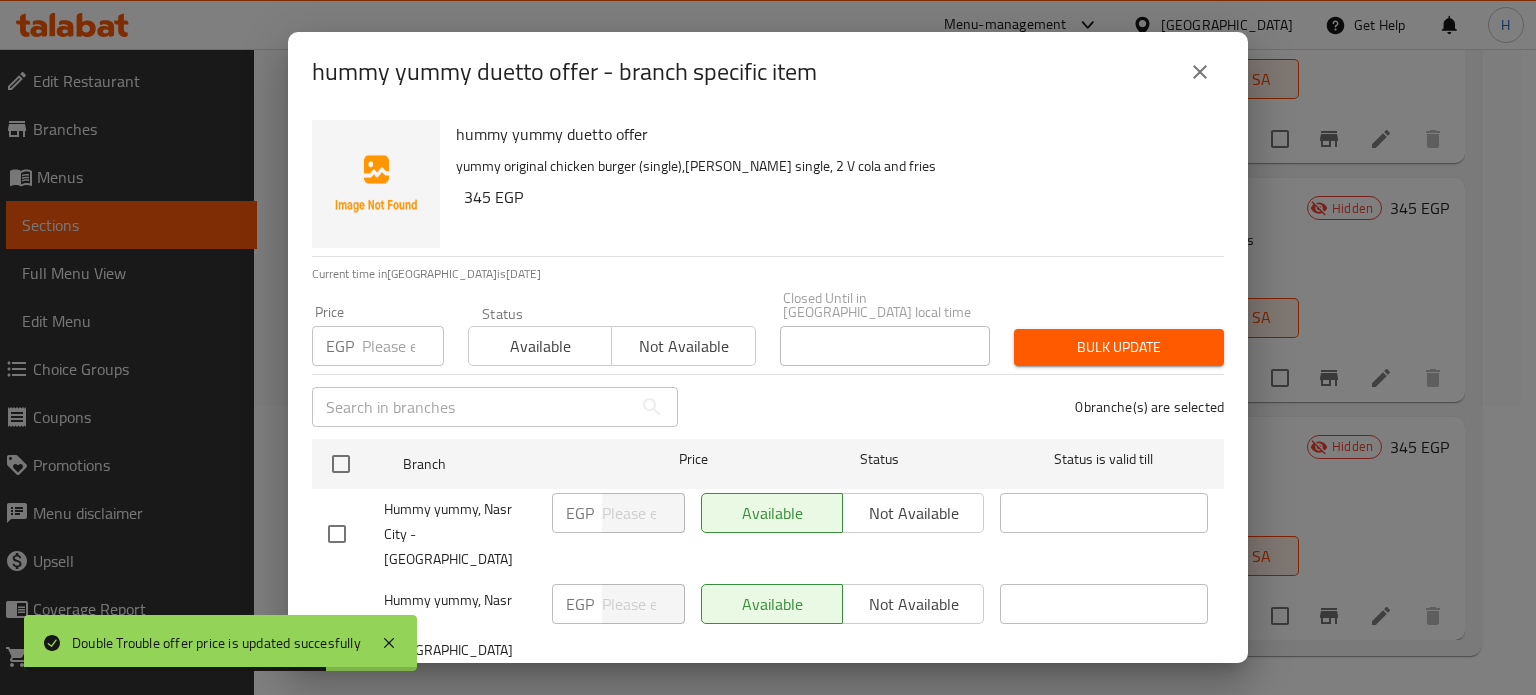 click 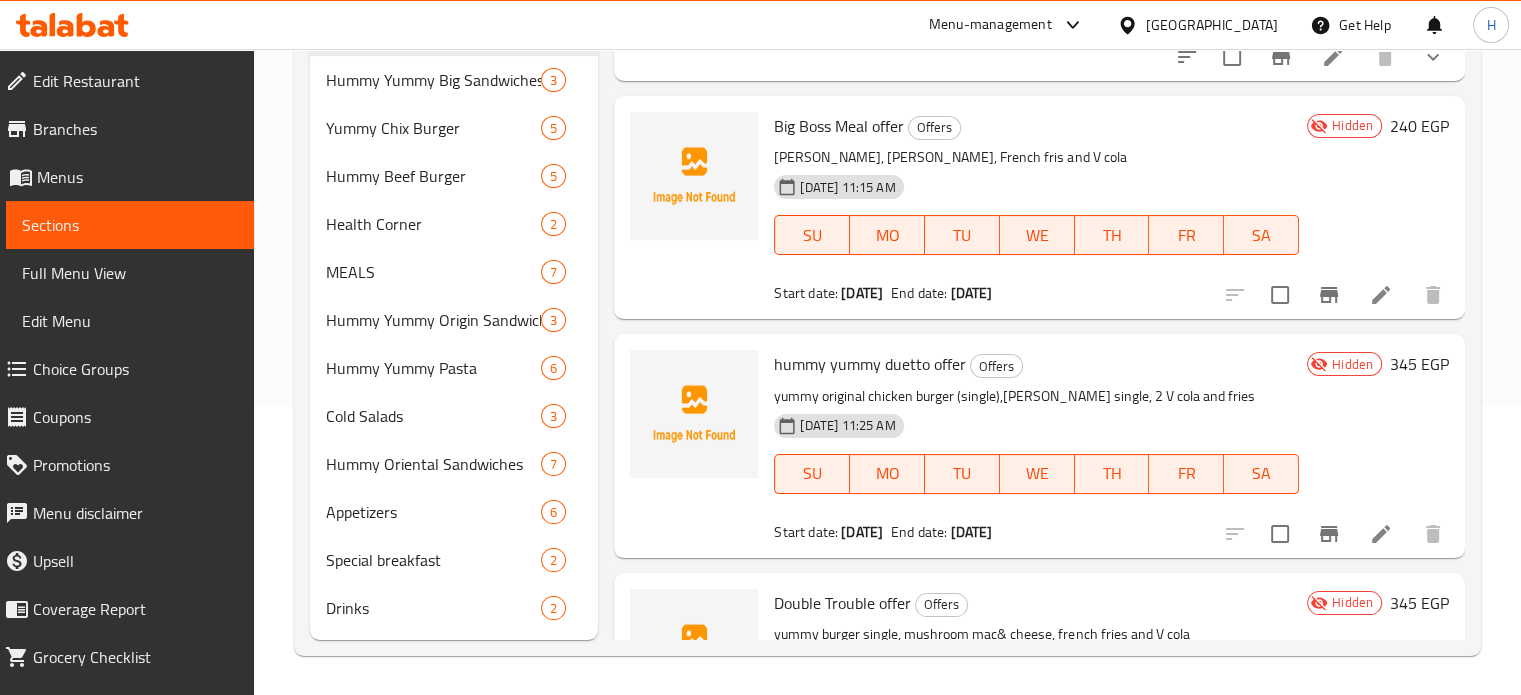 scroll, scrollTop: 1196, scrollLeft: 0, axis: vertical 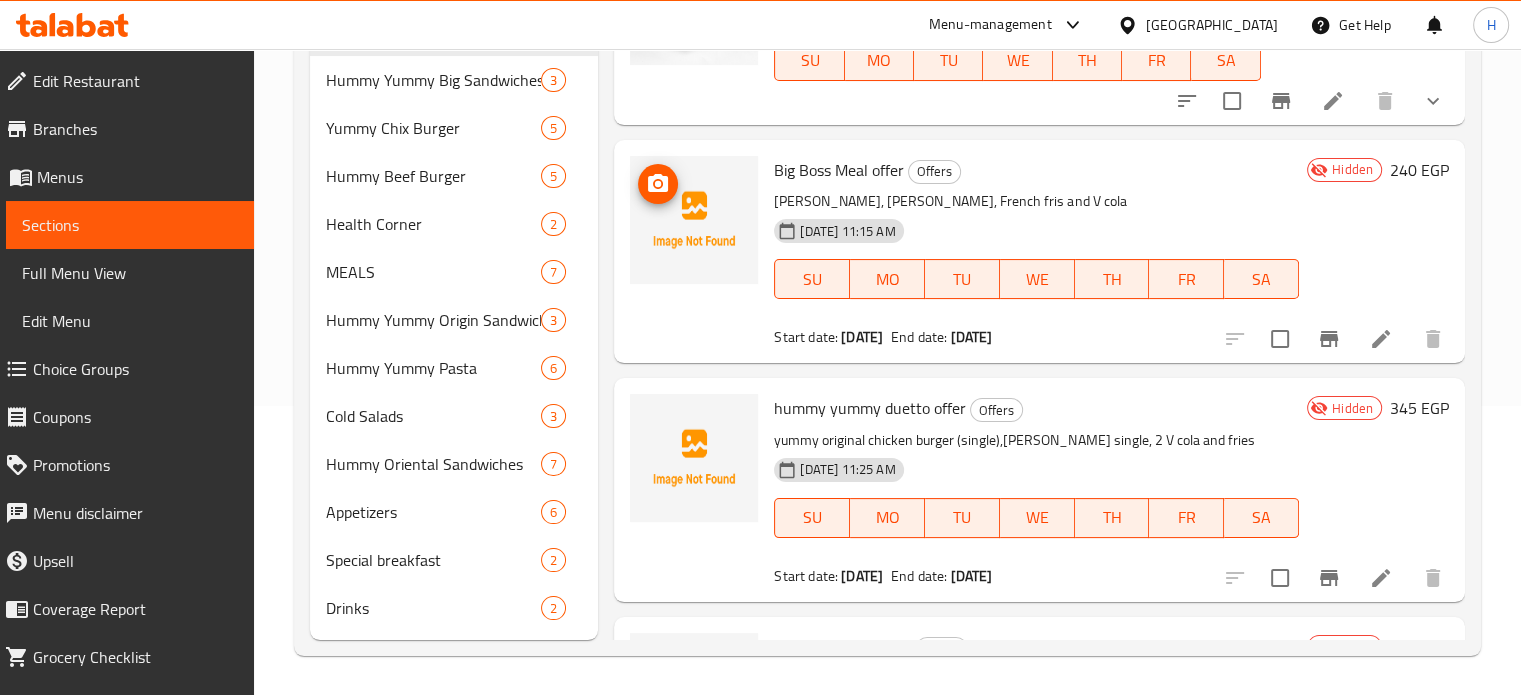 click 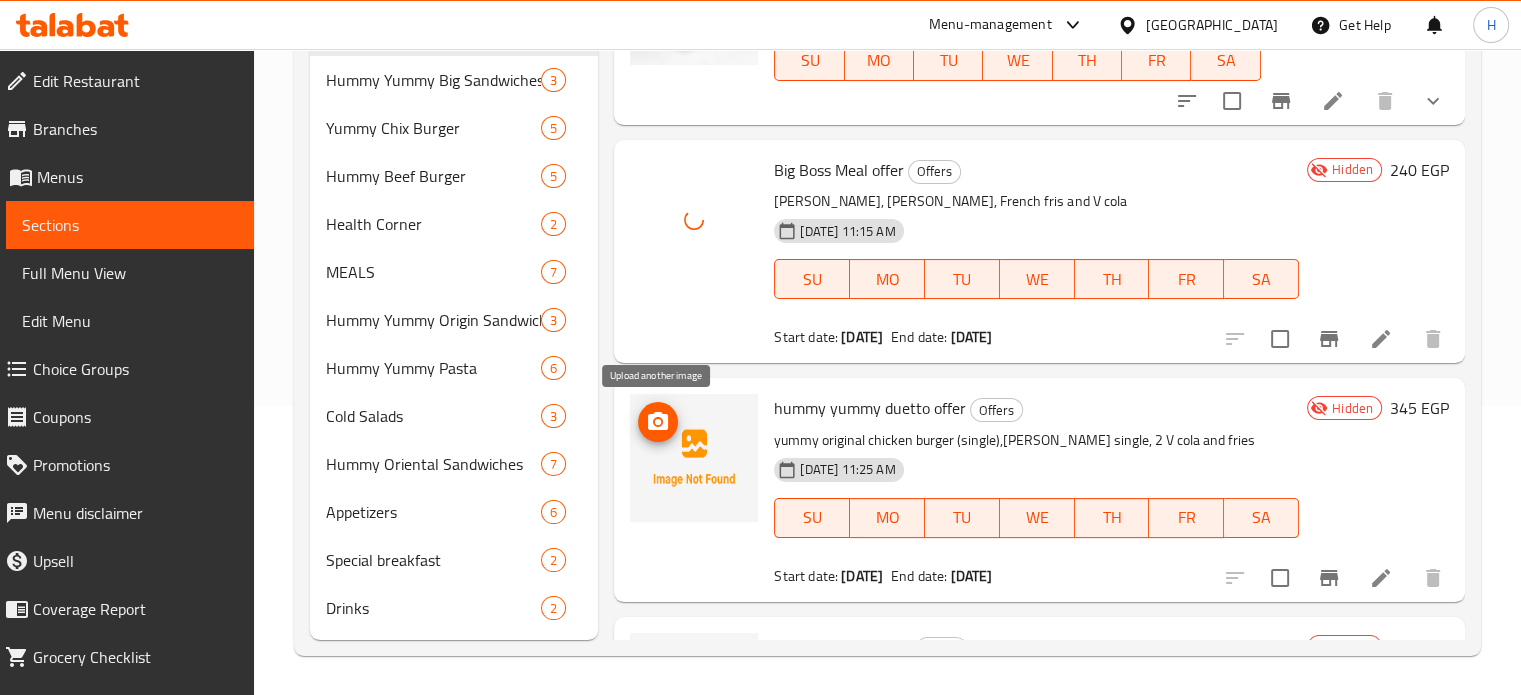 click 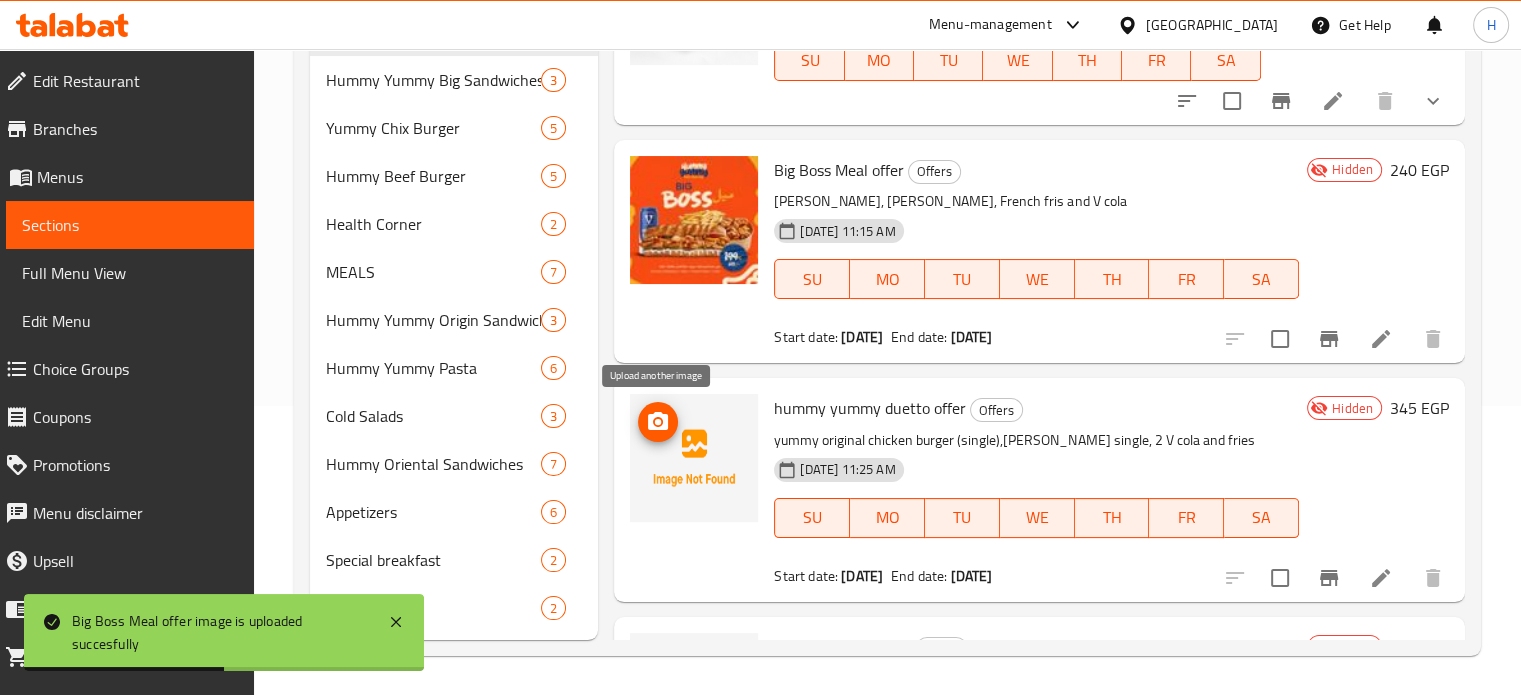 click at bounding box center (658, 422) 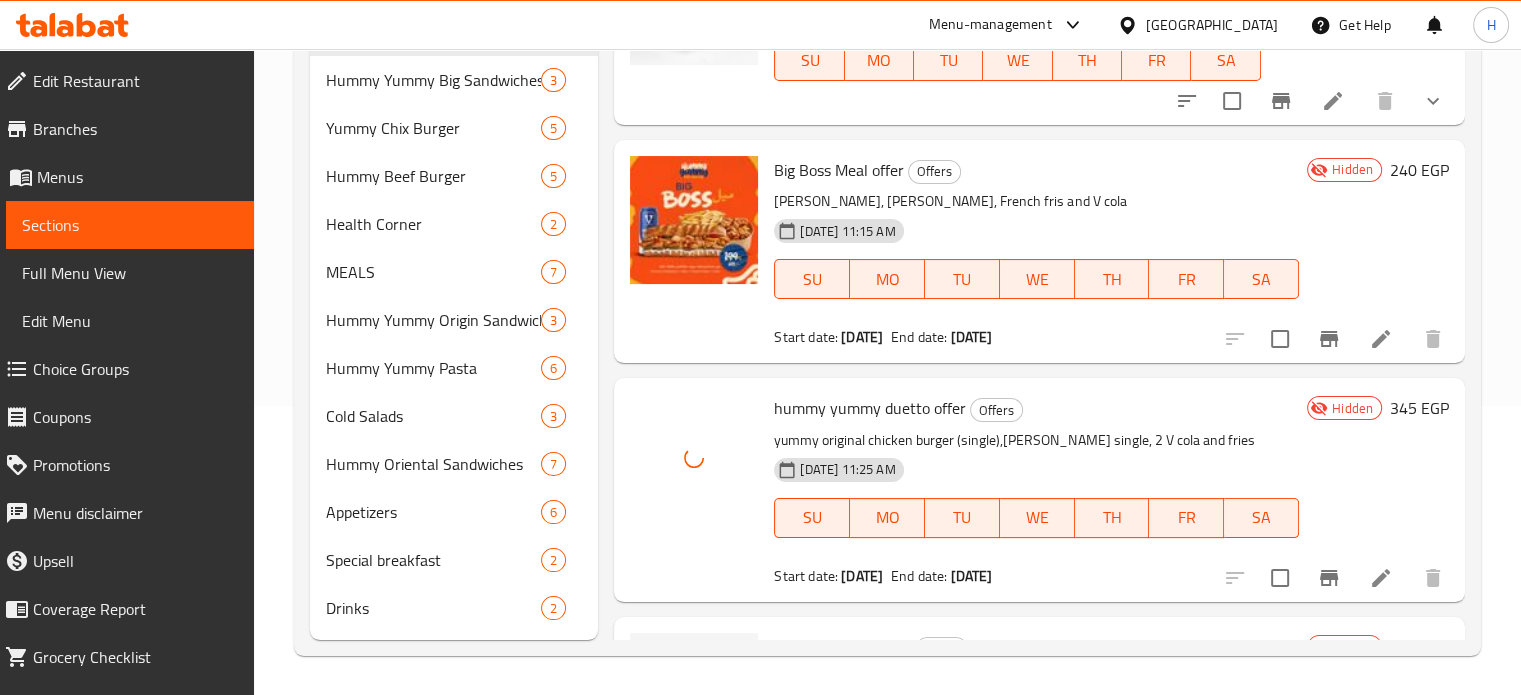 scroll, scrollTop: 1396, scrollLeft: 0, axis: vertical 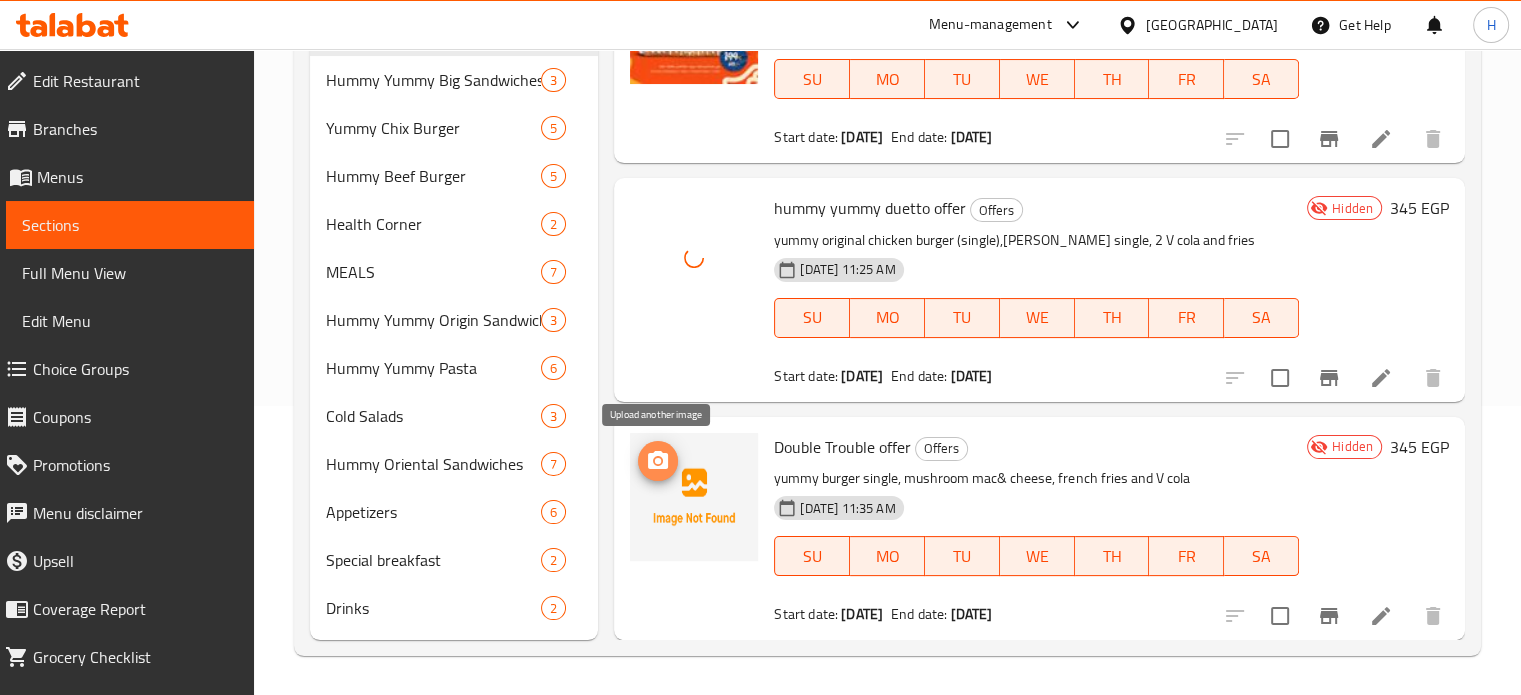 click 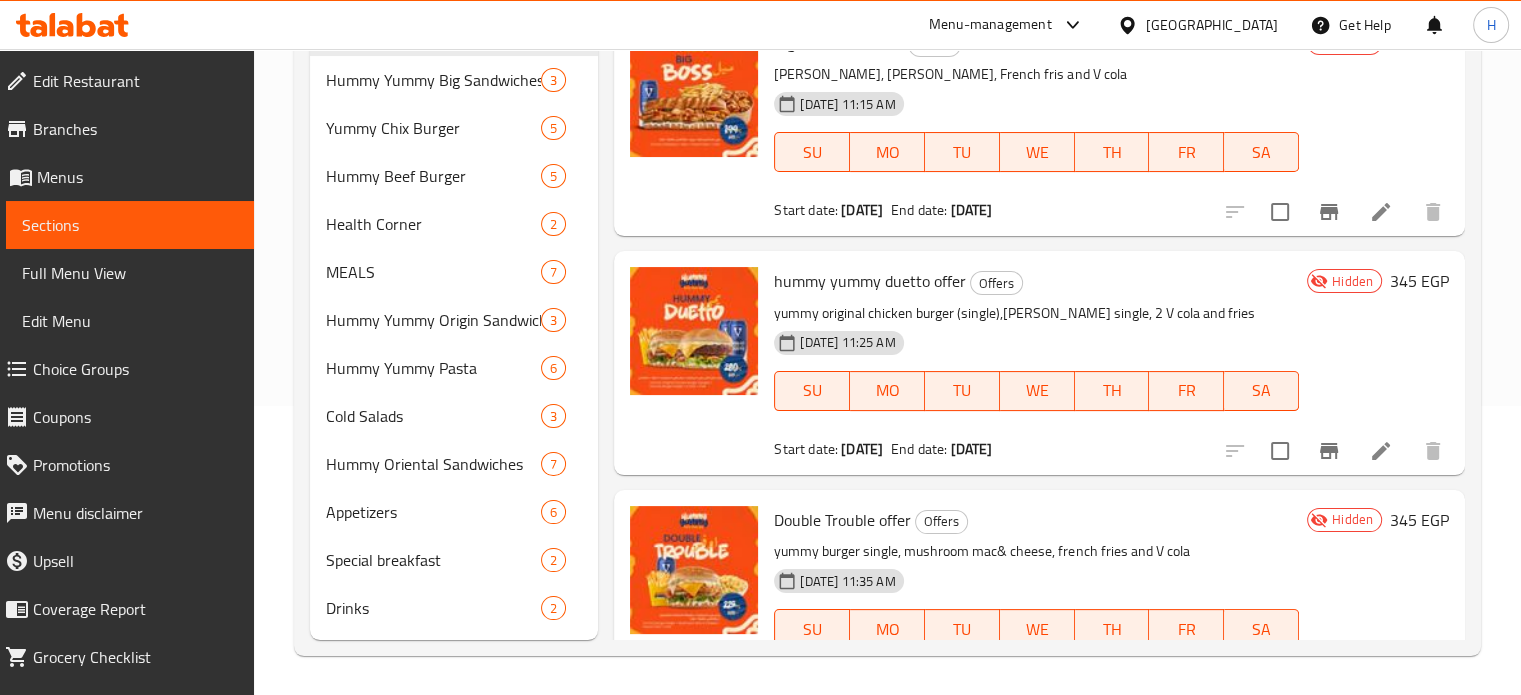 scroll, scrollTop: 1396, scrollLeft: 0, axis: vertical 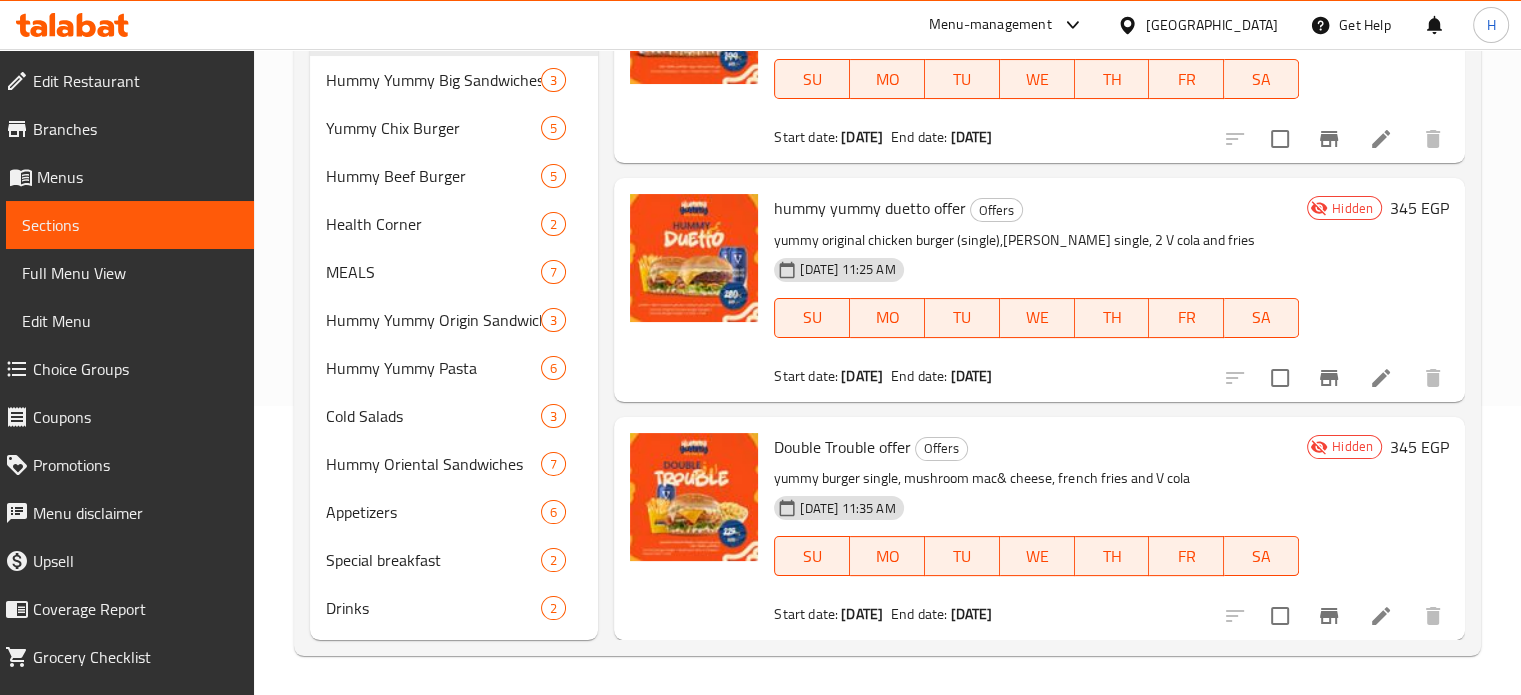 click 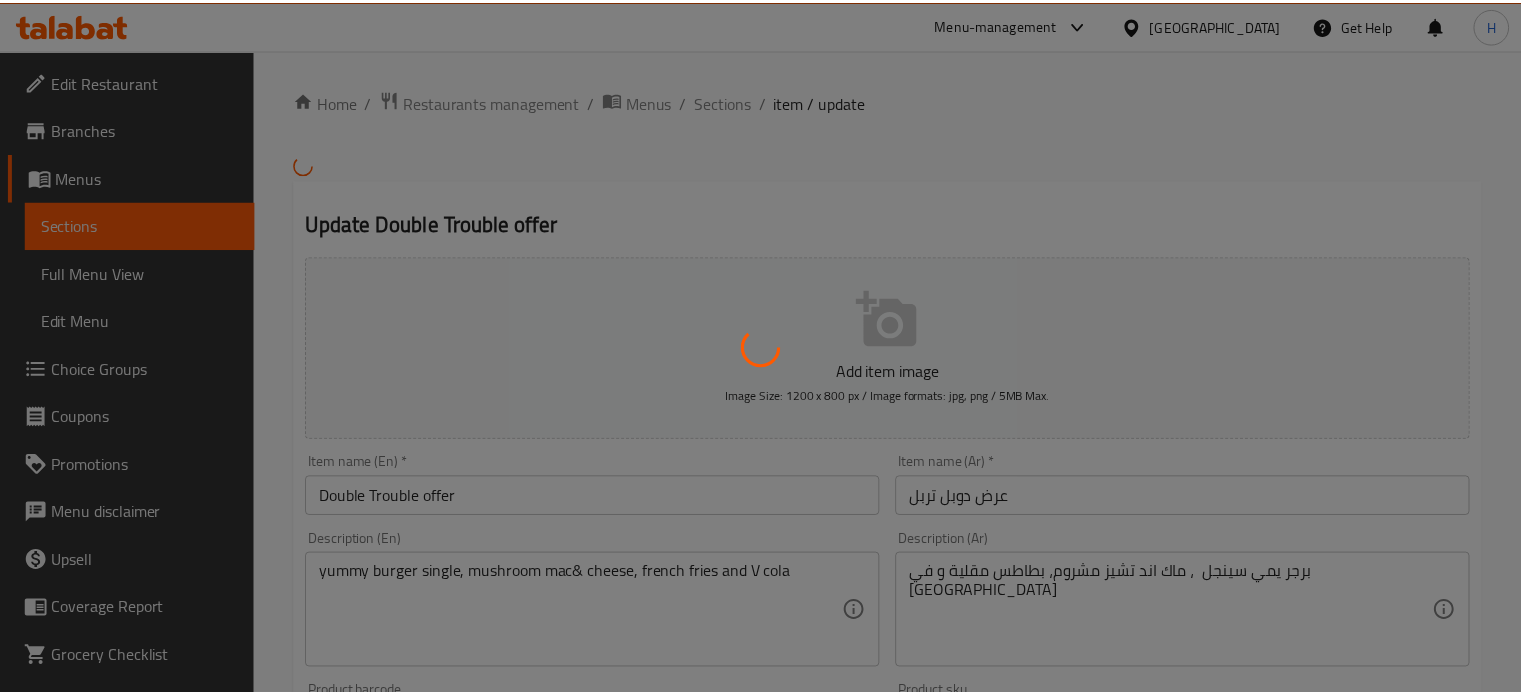 scroll, scrollTop: 0, scrollLeft: 0, axis: both 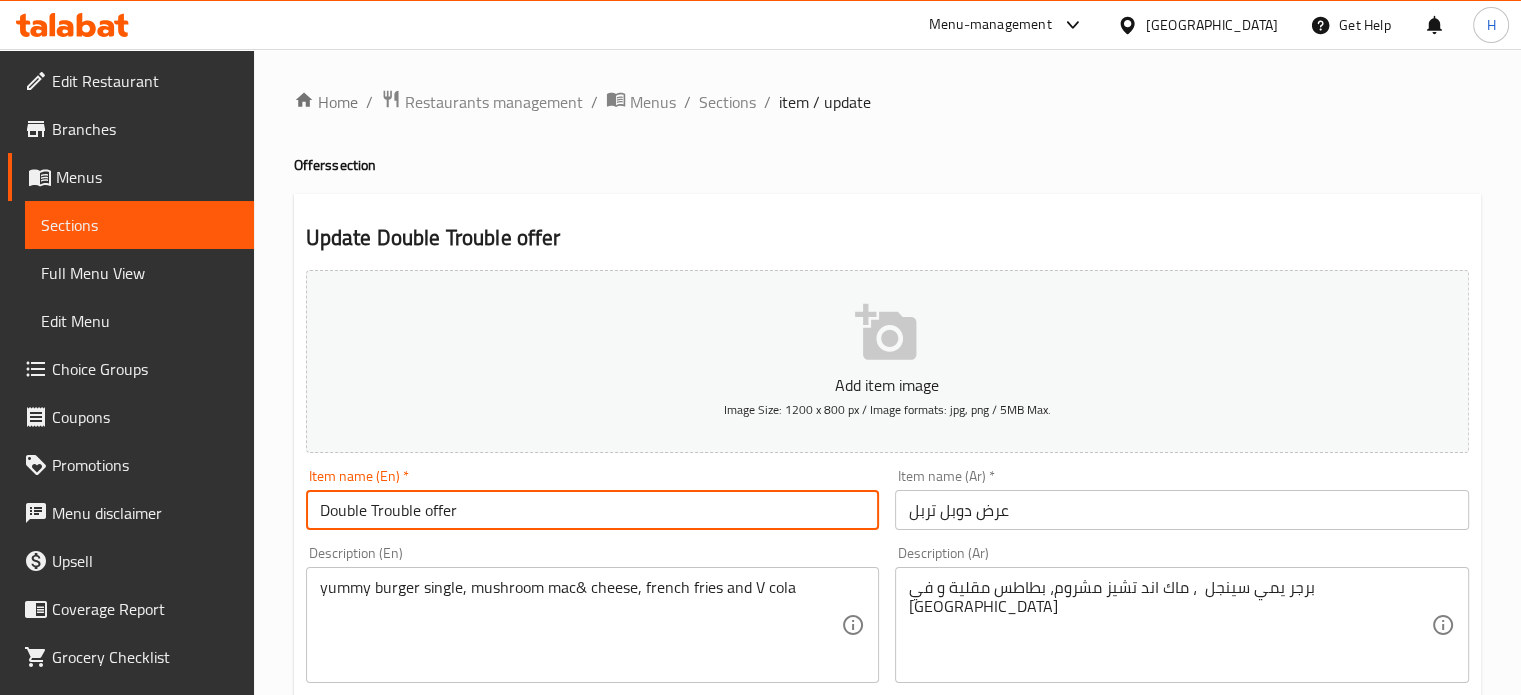 click on "Double Trouble offer" at bounding box center [593, 510] 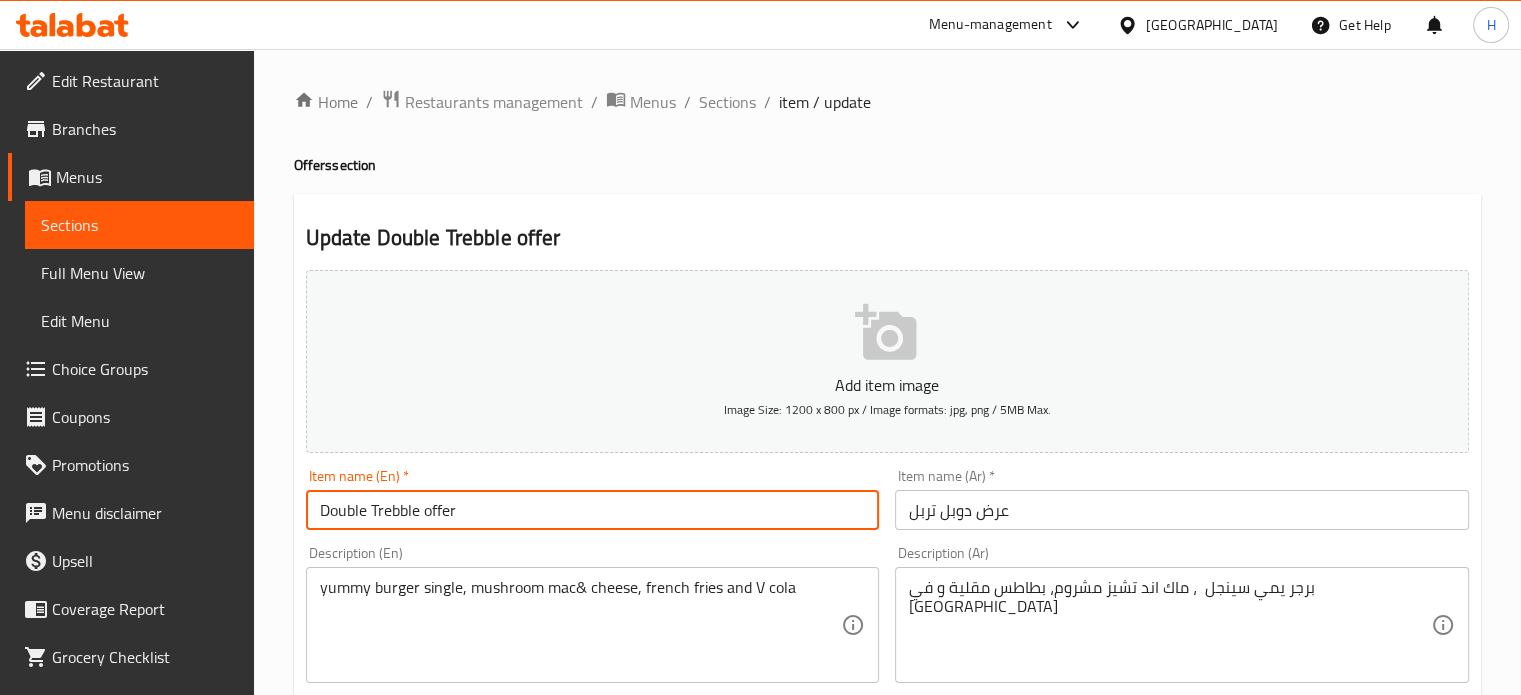 click on "Double Trebble offer" at bounding box center (593, 510) 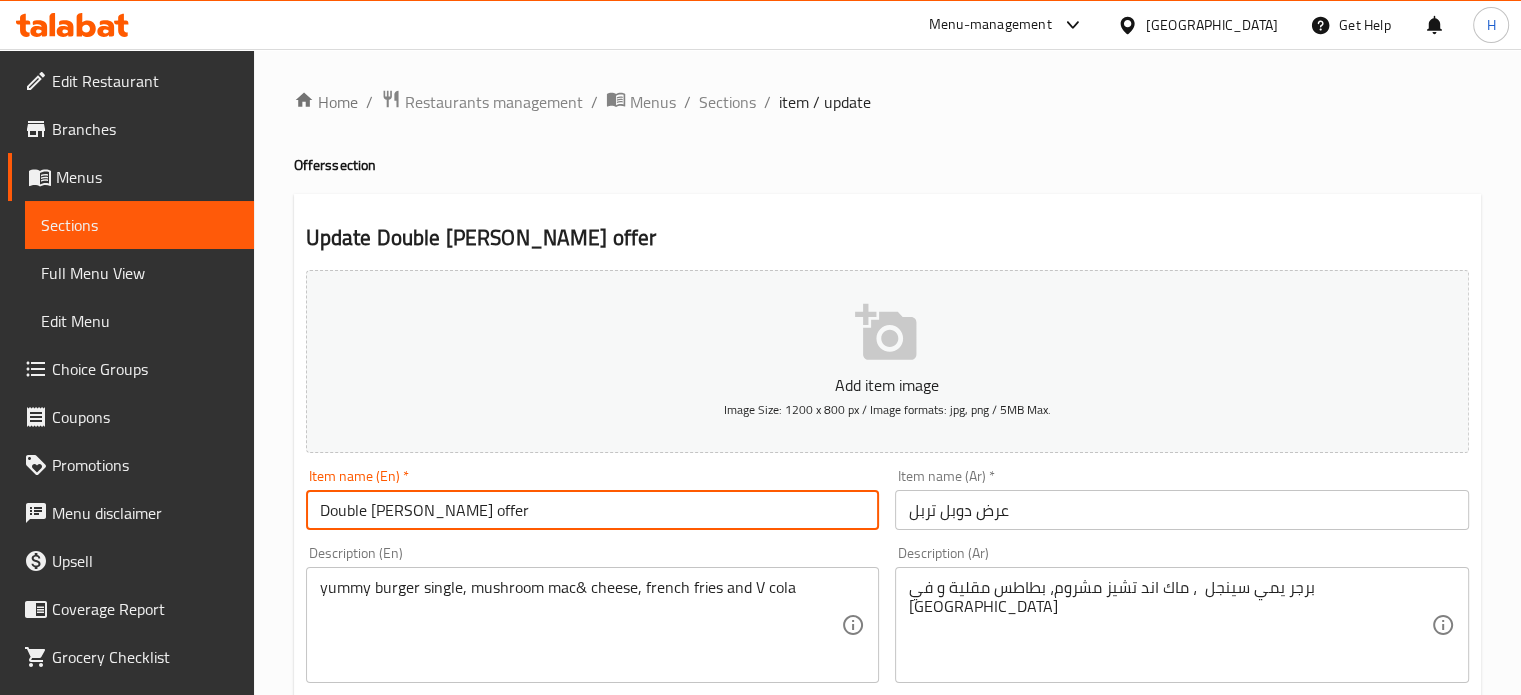 drag, startPoint x: 463, startPoint y: 516, endPoint x: 283, endPoint y: 515, distance: 180.00278 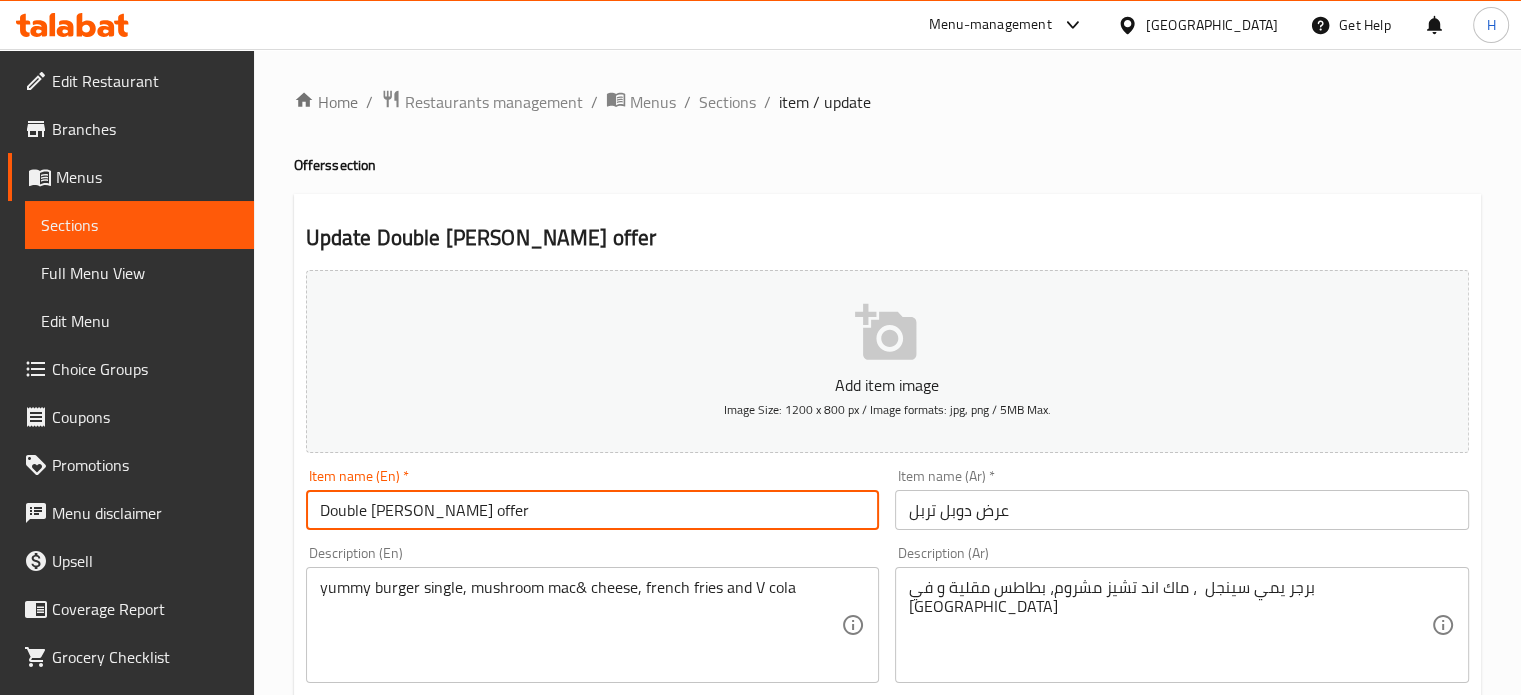 type on "Double Tribble offer" 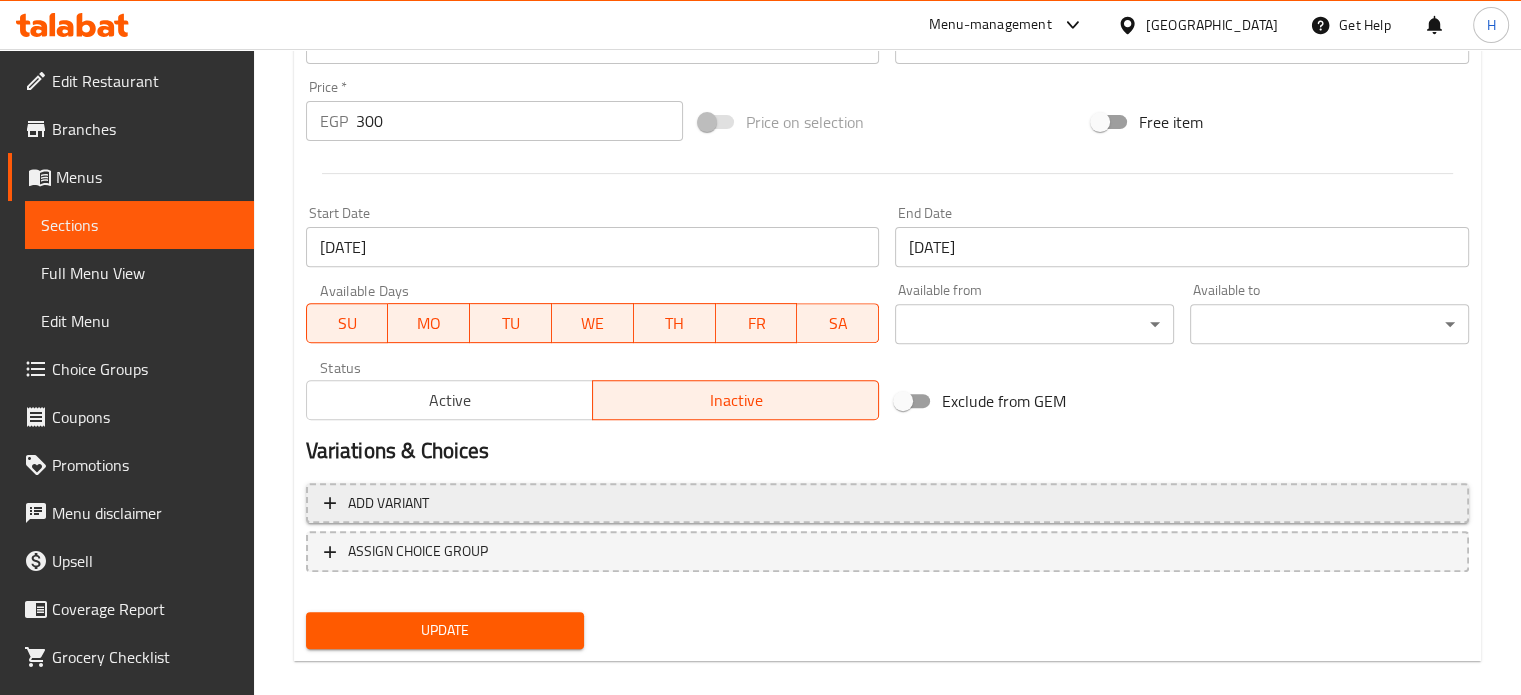 scroll, scrollTop: 699, scrollLeft: 0, axis: vertical 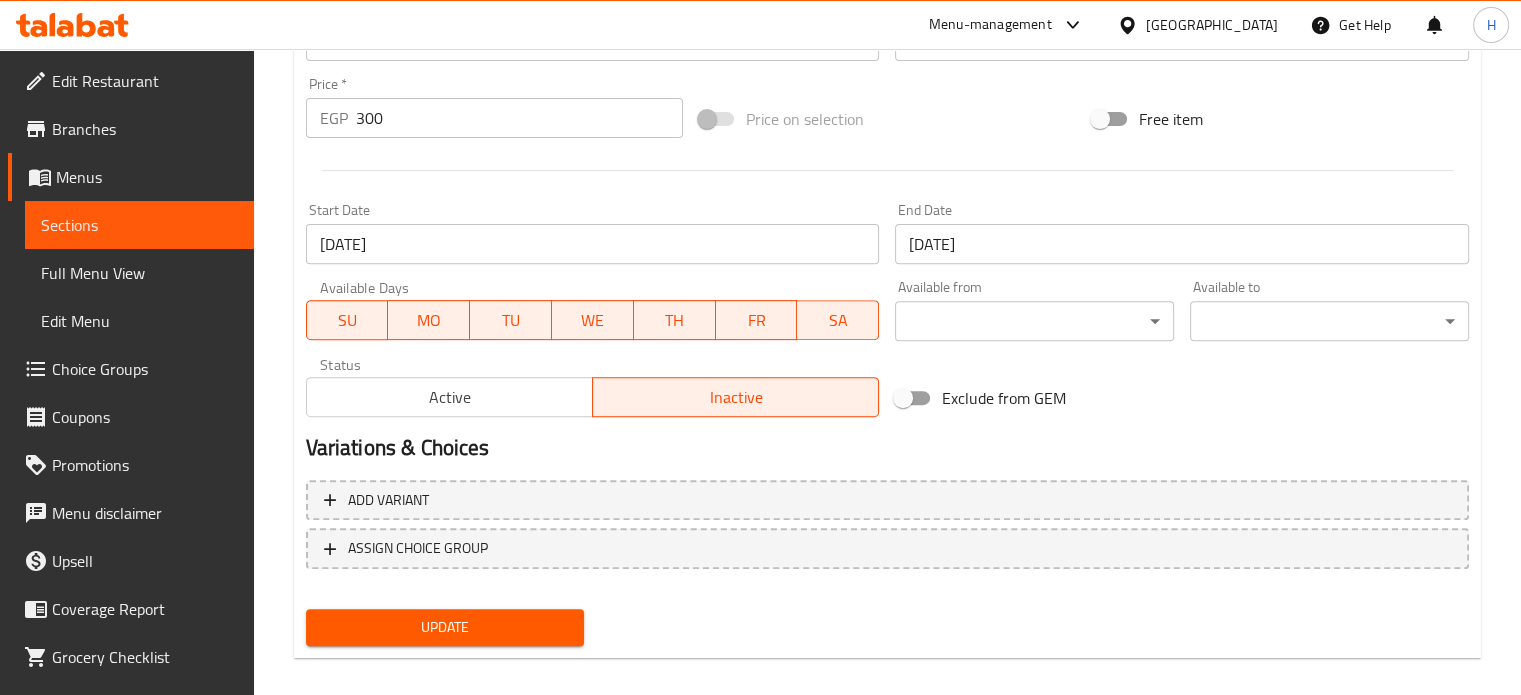 click on "Update" at bounding box center [445, 627] 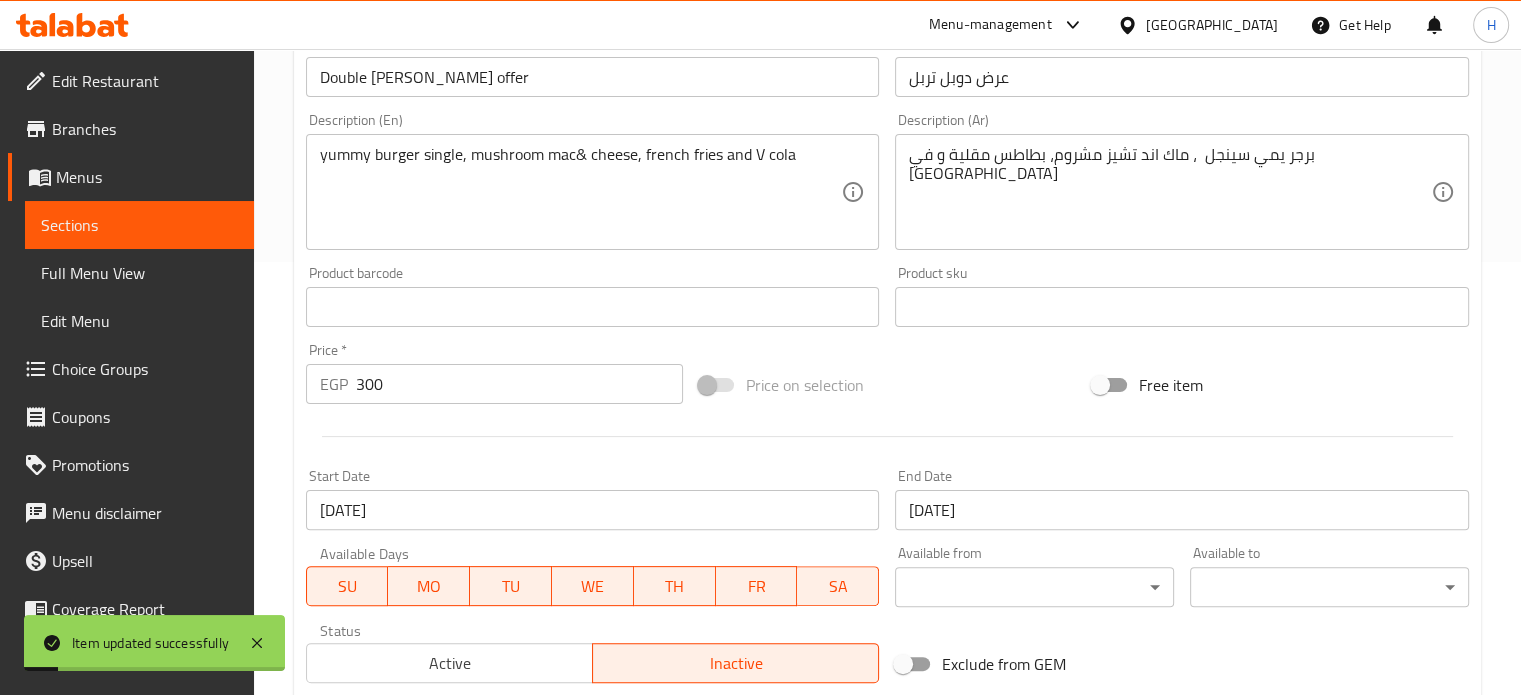 scroll, scrollTop: 399, scrollLeft: 0, axis: vertical 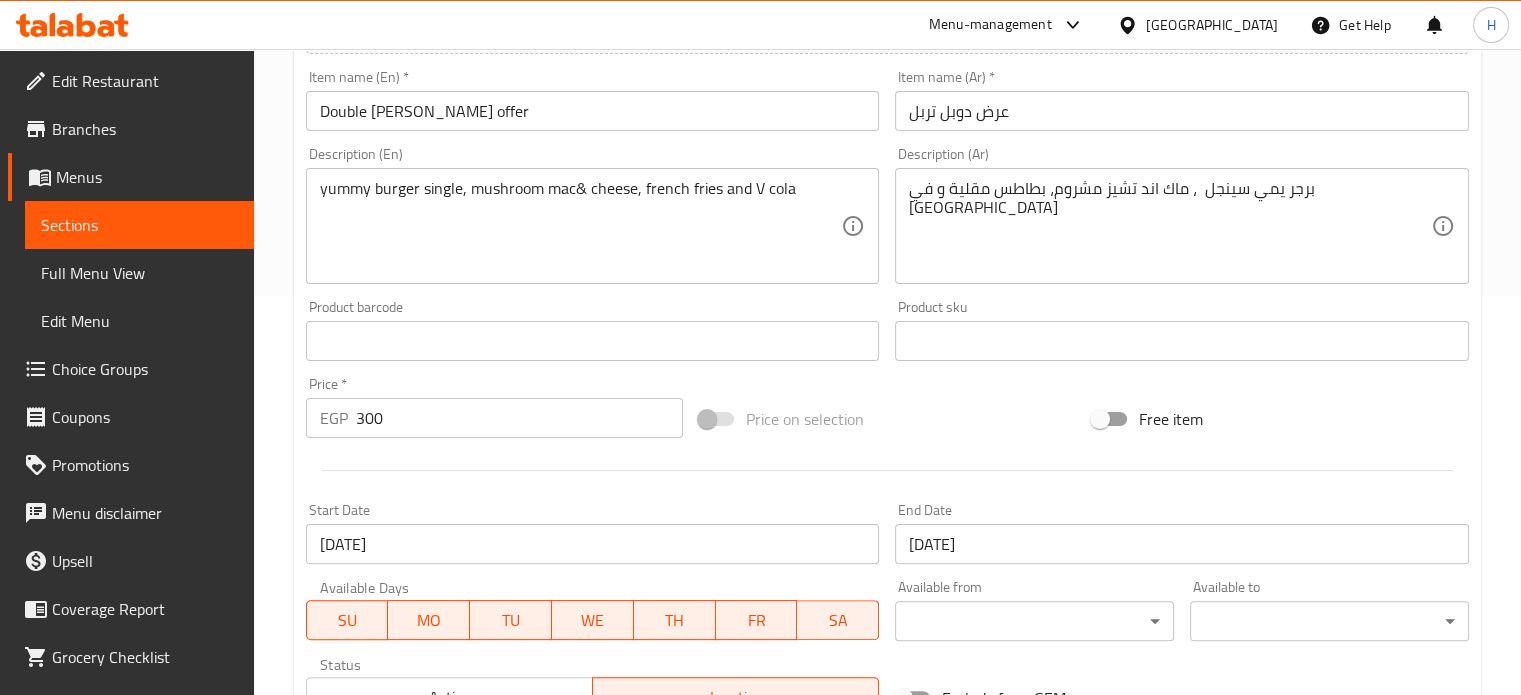 click 